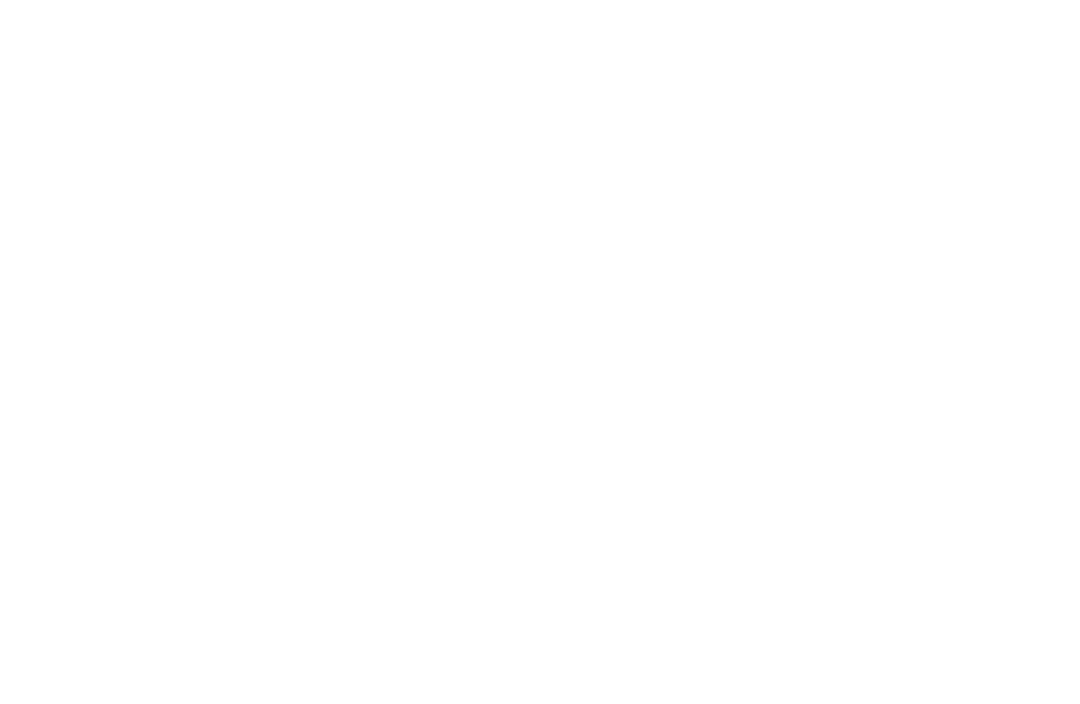 scroll, scrollTop: 0, scrollLeft: 0, axis: both 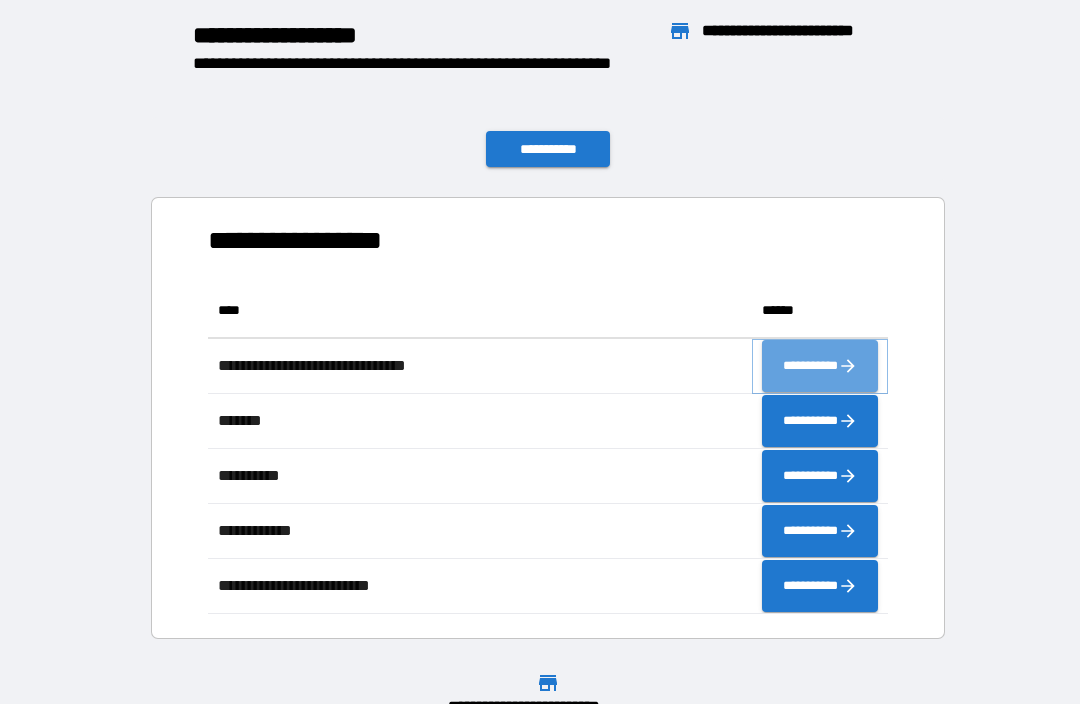 click on "**********" at bounding box center (820, 366) 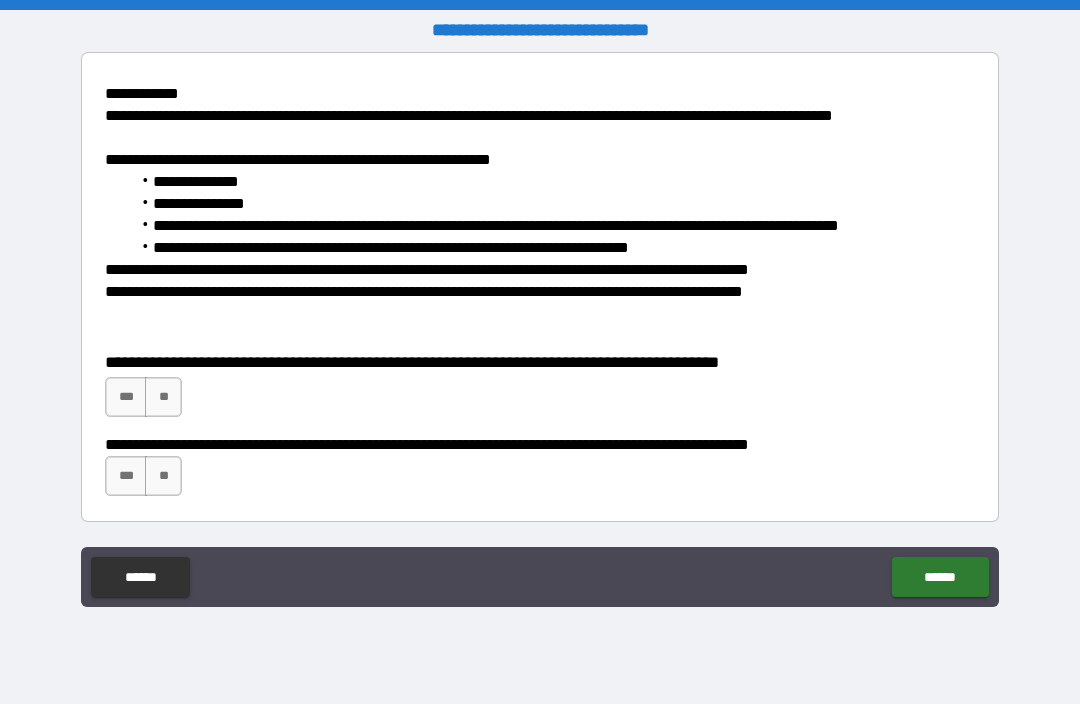 click on "***" at bounding box center [126, 397] 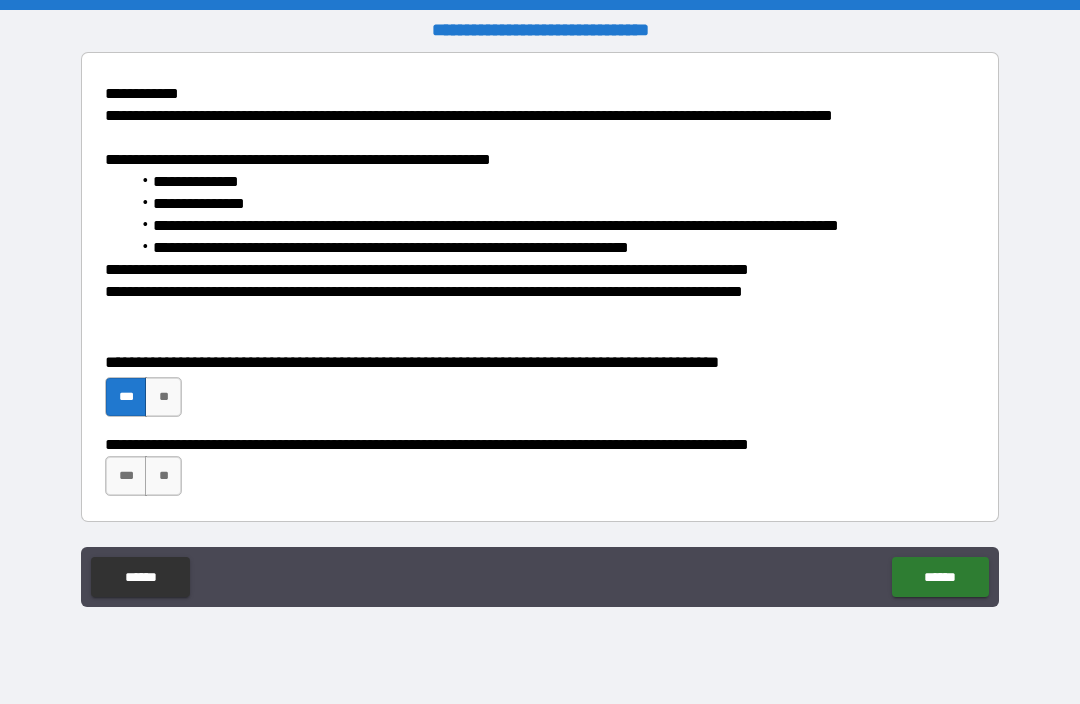 click on "***" at bounding box center [126, 476] 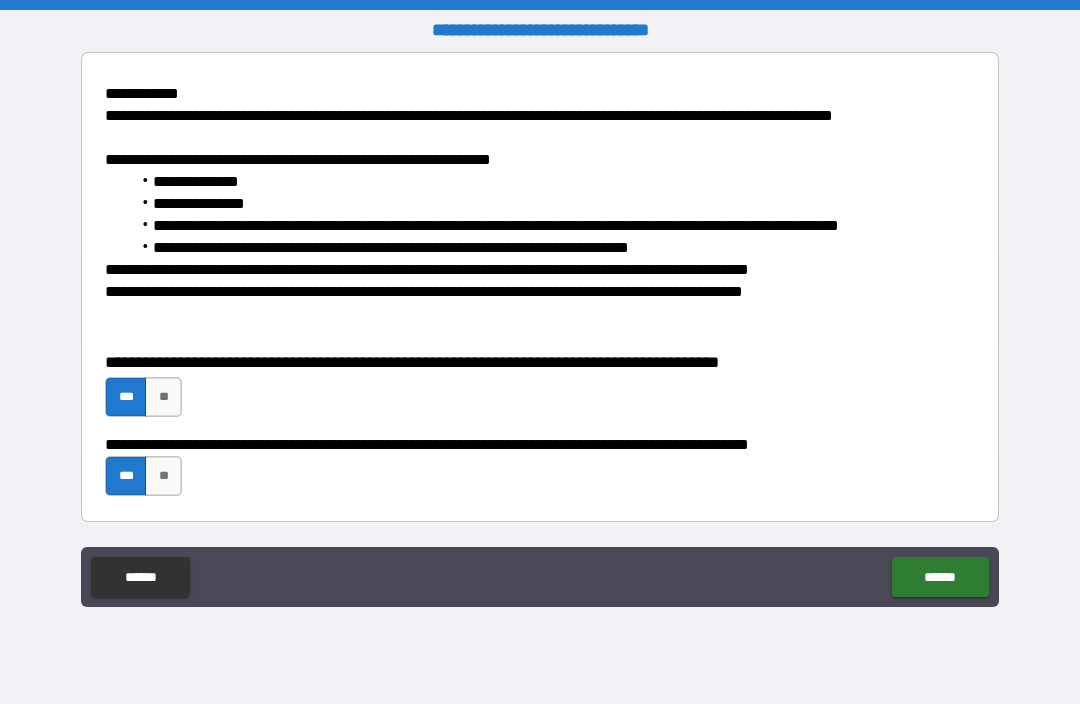 click on "******" at bounding box center (940, 577) 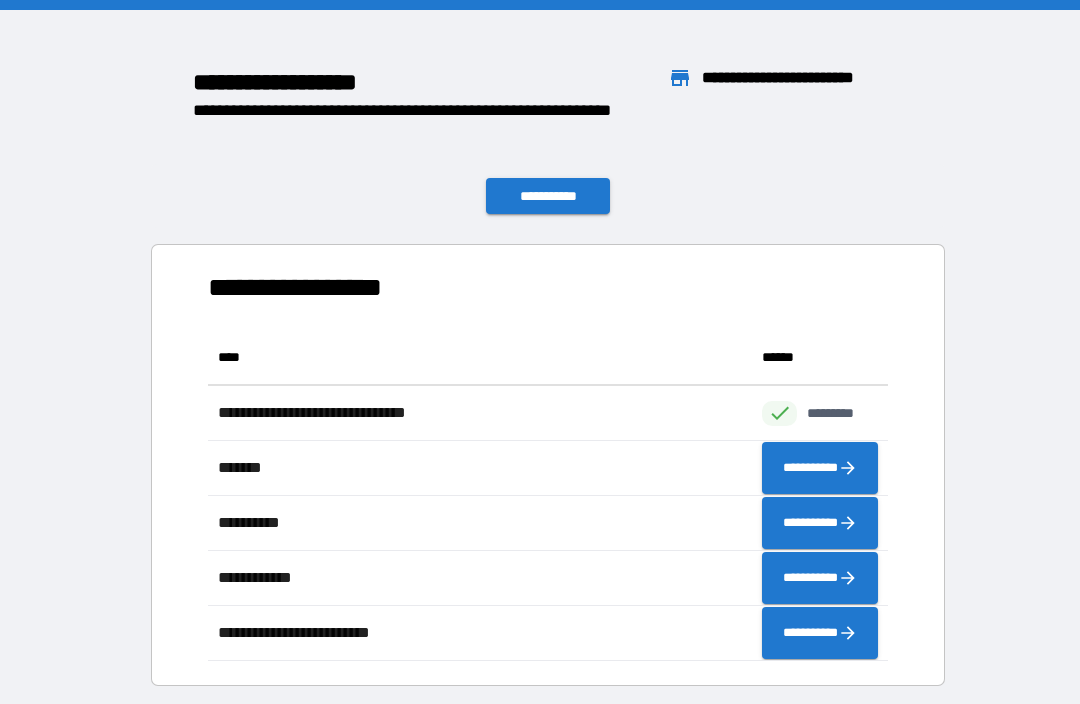 scroll, scrollTop: 331, scrollLeft: 680, axis: both 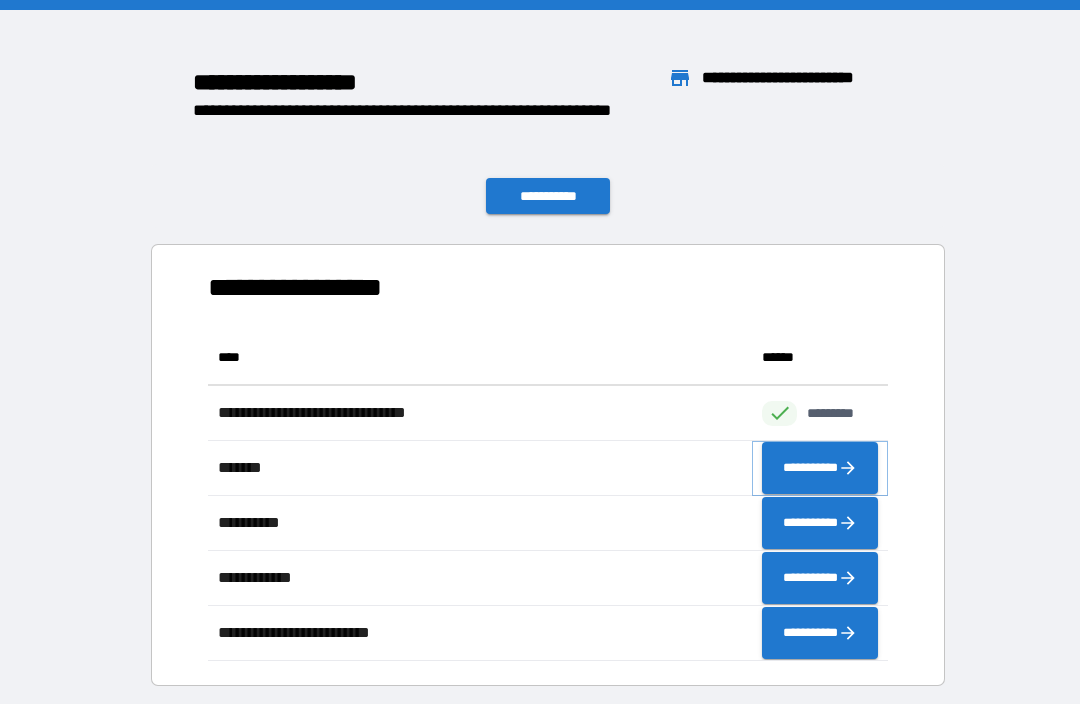 click on "**********" at bounding box center [820, 468] 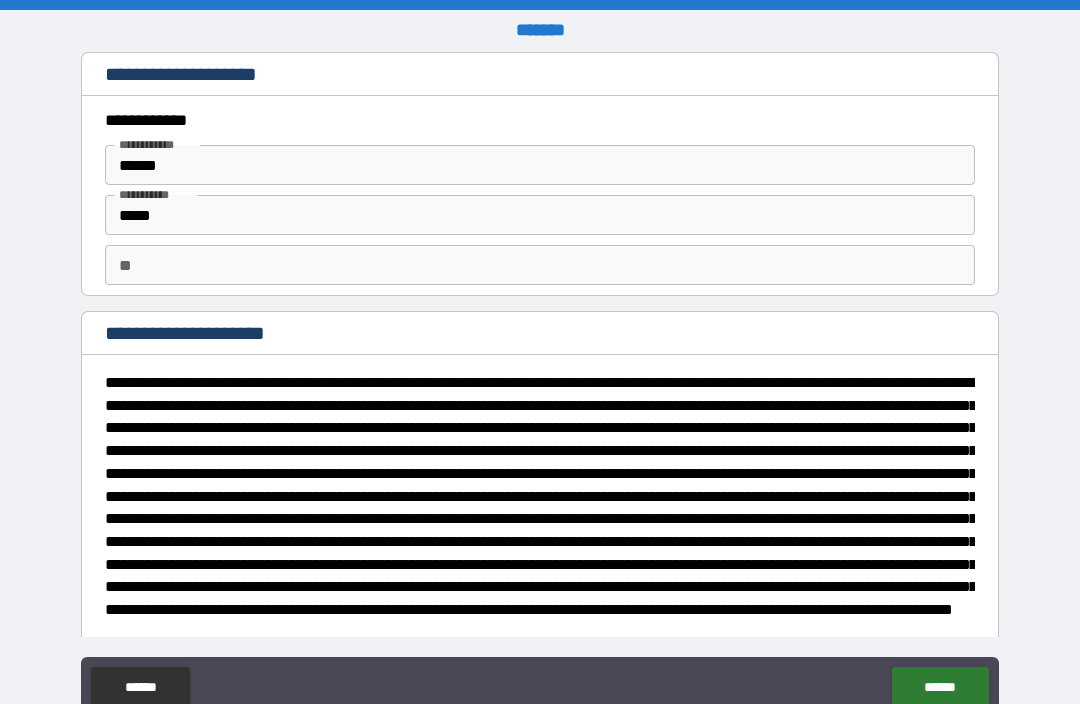 click on "**" at bounding box center [540, 265] 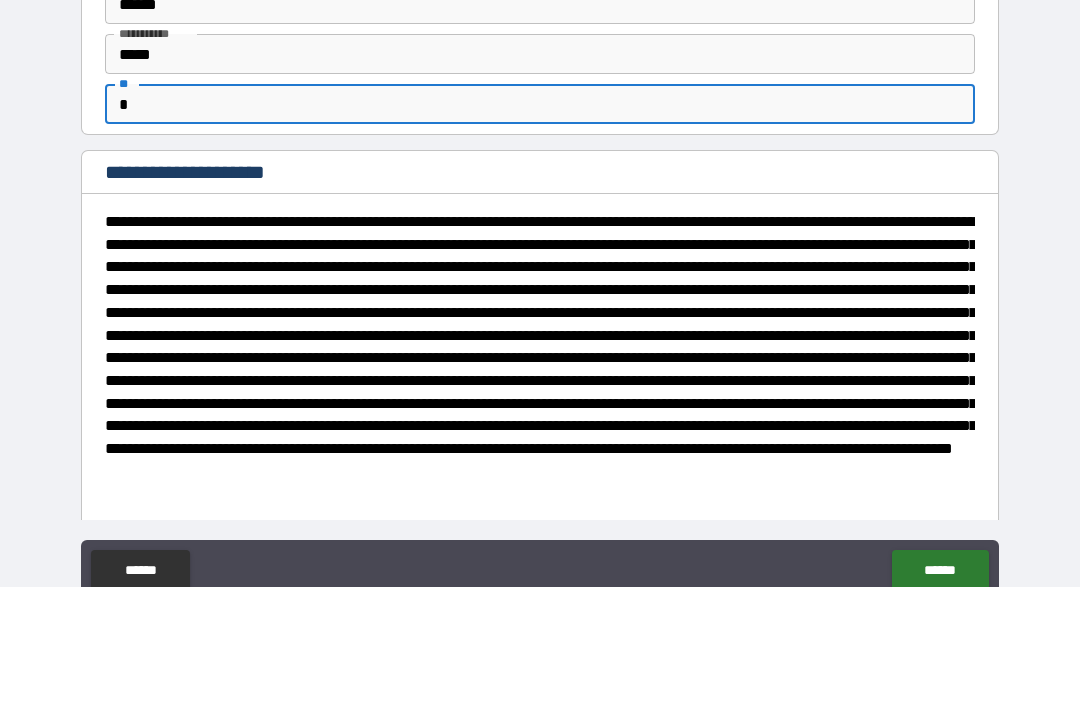 scroll, scrollTop: 50, scrollLeft: 0, axis: vertical 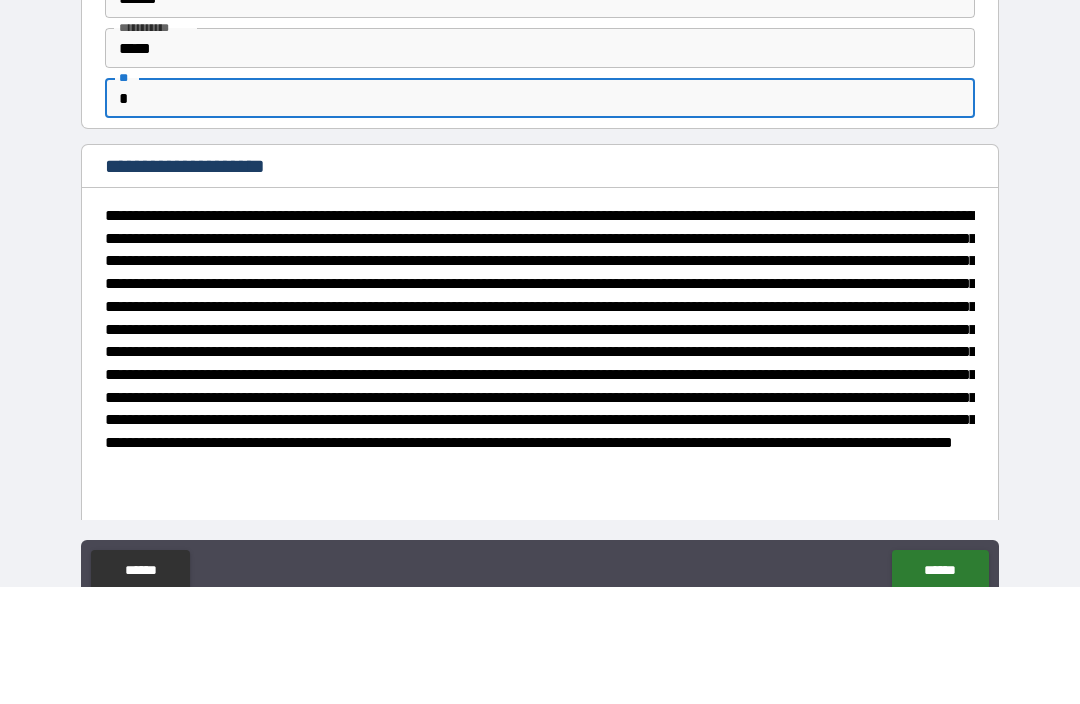 type on "*" 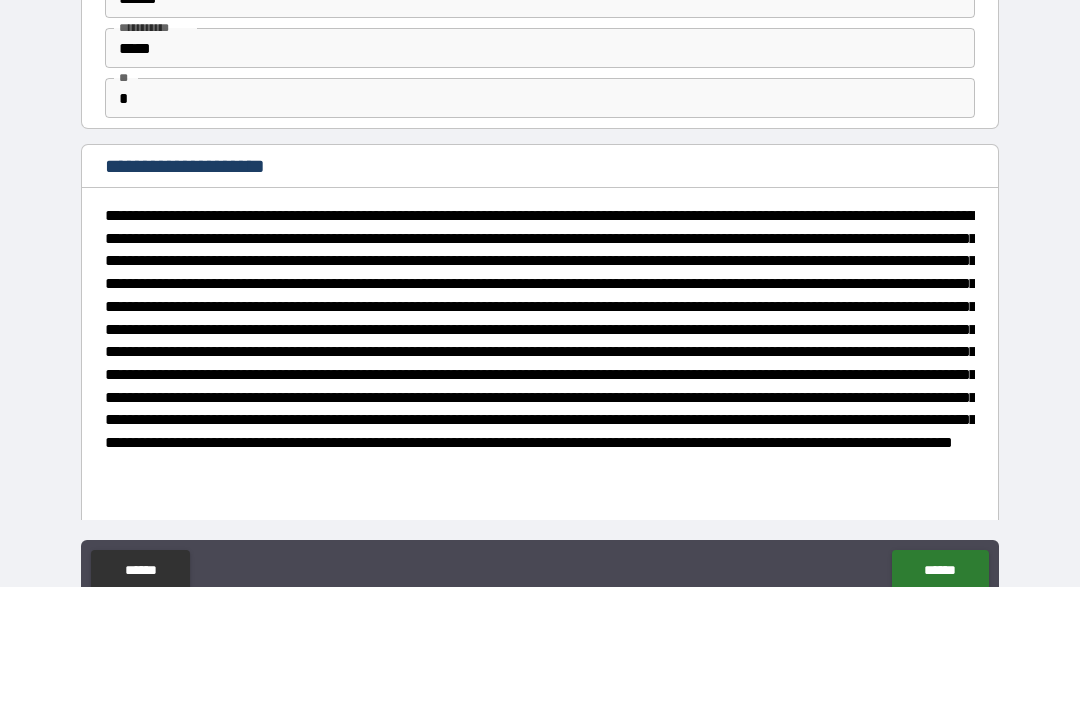 scroll, scrollTop: 66, scrollLeft: 0, axis: vertical 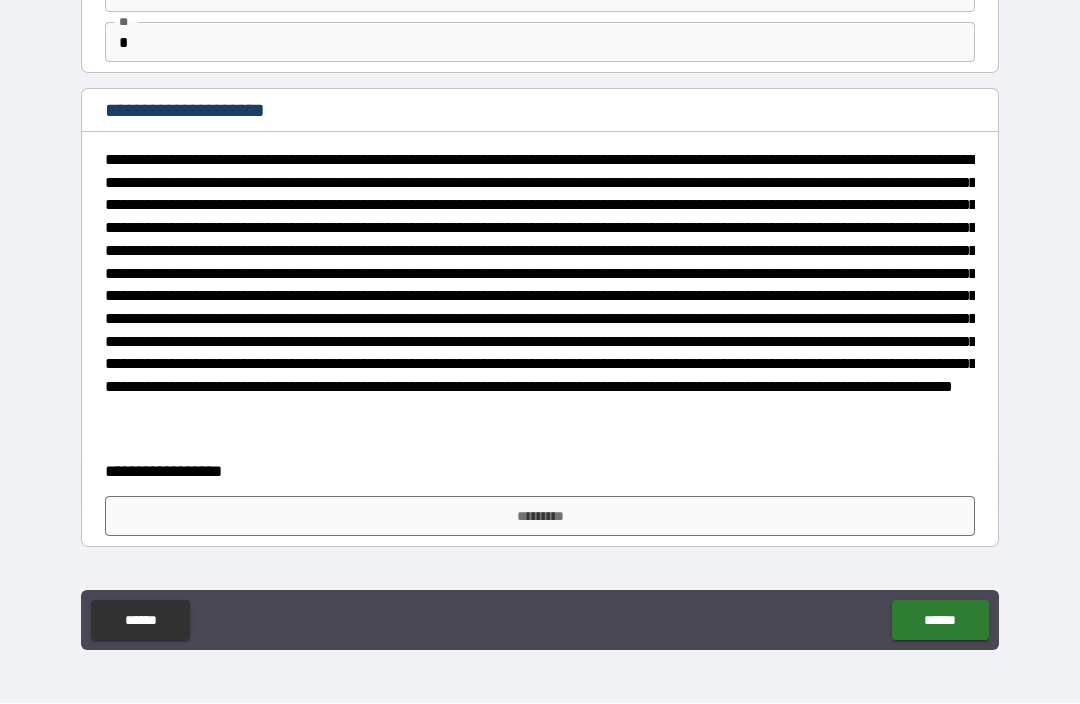 click on "*********" at bounding box center (540, 517) 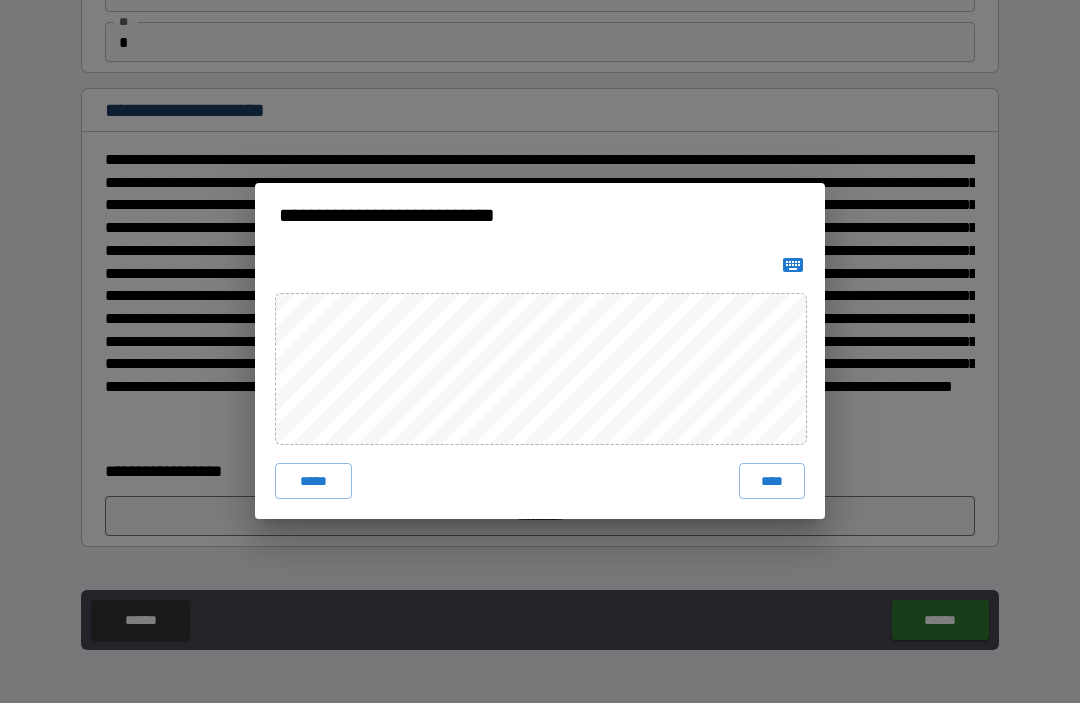click on "**********" at bounding box center (540, 352) 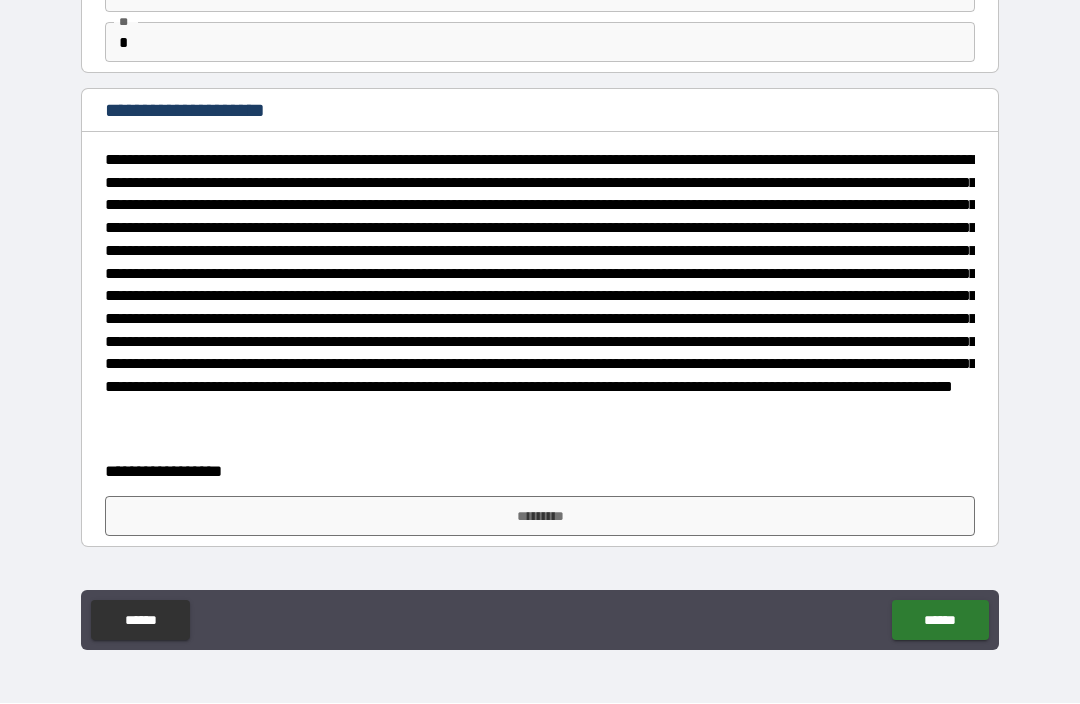 click on "*********" at bounding box center [540, 517] 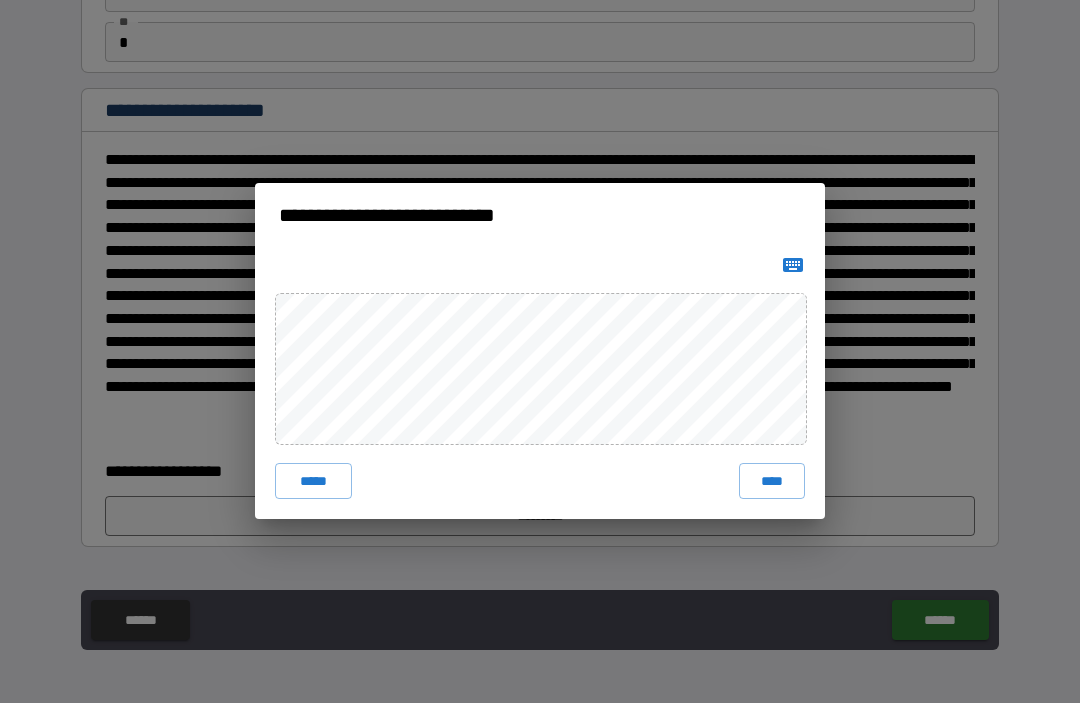 click on "****" at bounding box center (772, 482) 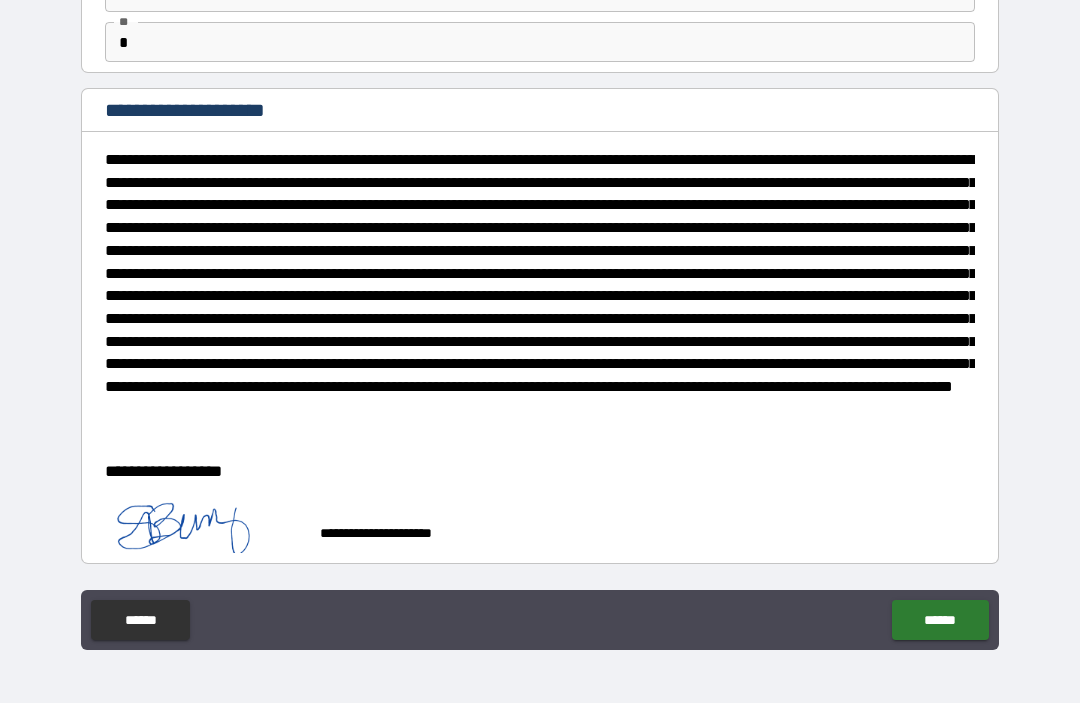 click on "******" at bounding box center (940, 621) 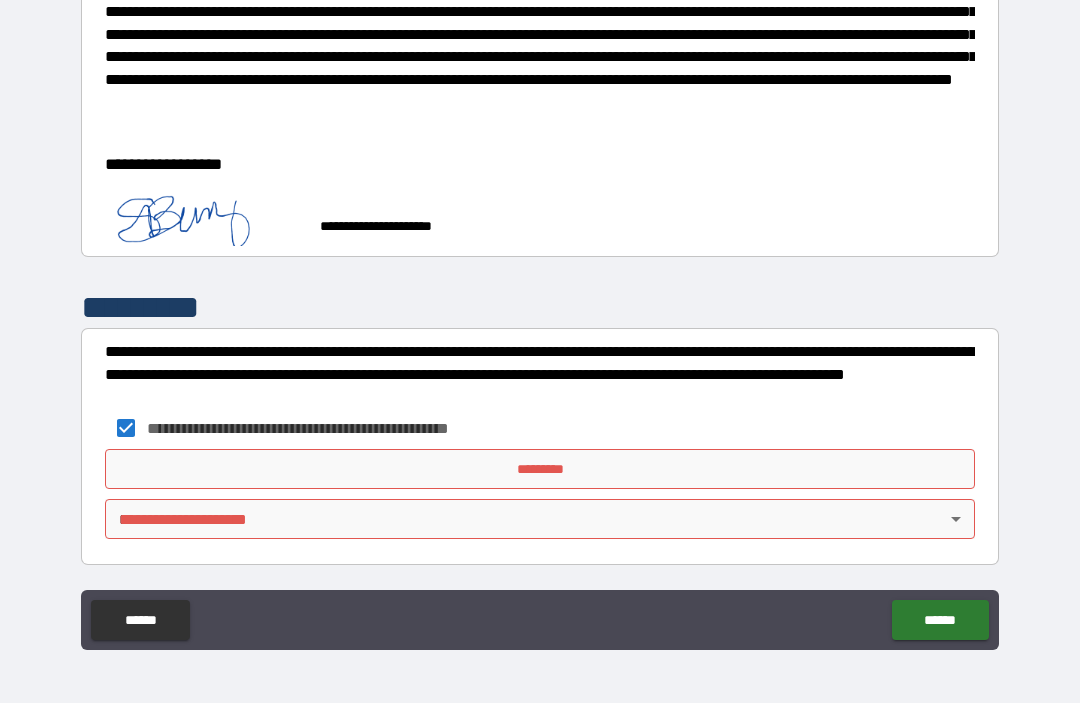 scroll, scrollTop: 463, scrollLeft: 0, axis: vertical 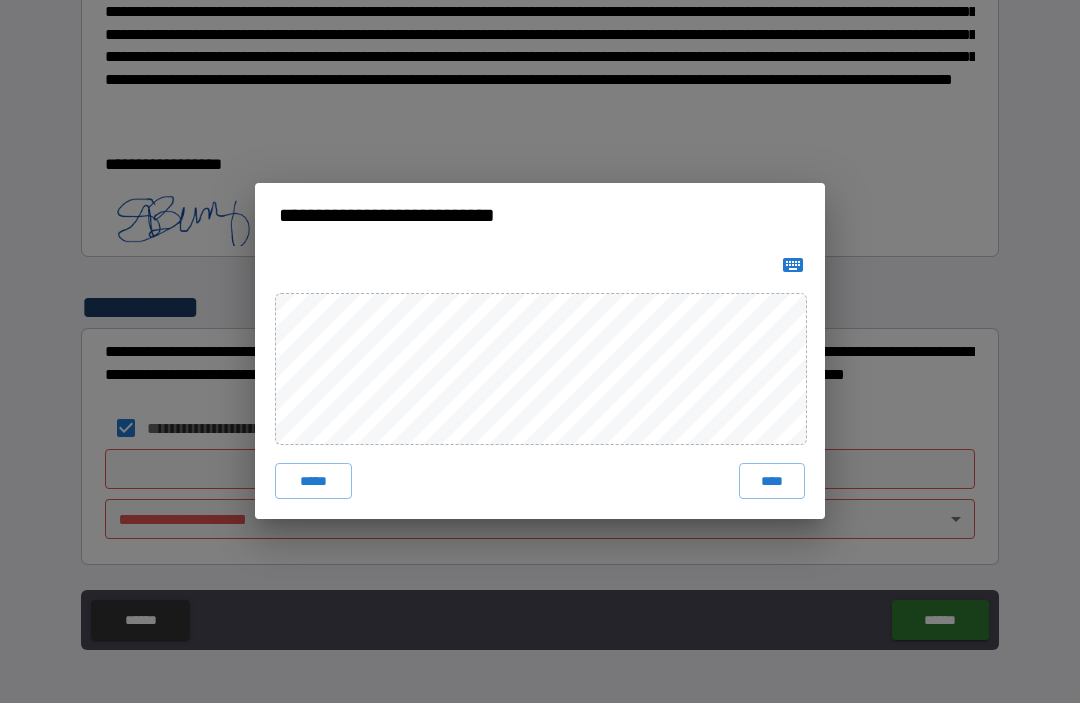 click on "****" at bounding box center (772, 482) 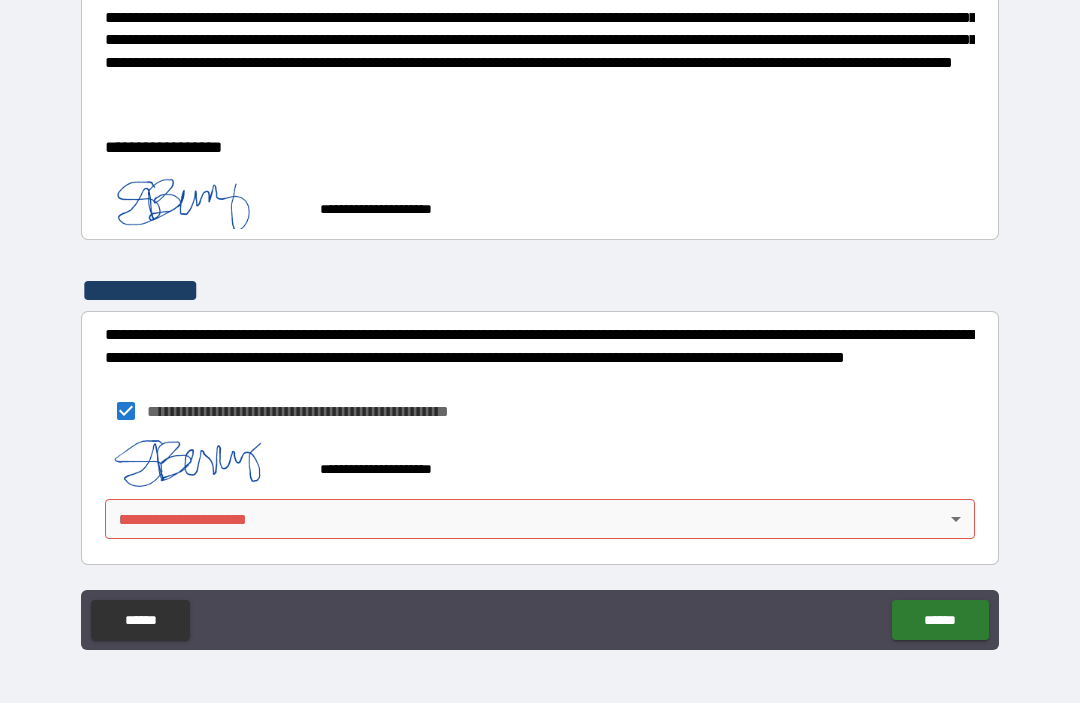 scroll, scrollTop: 480, scrollLeft: 0, axis: vertical 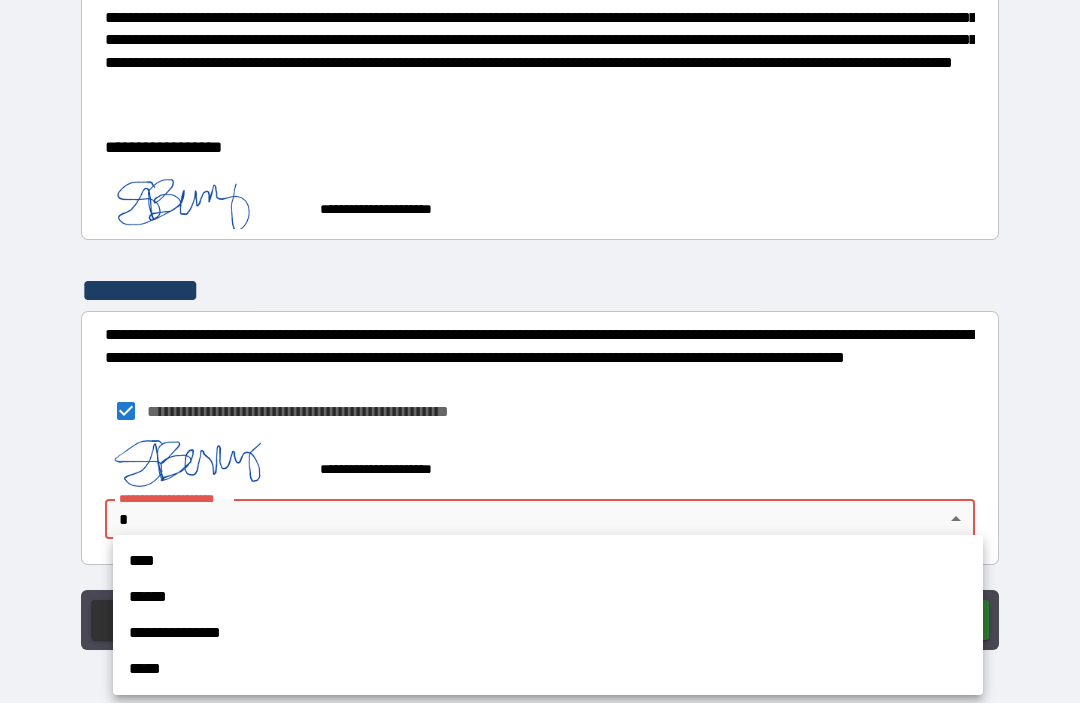click on "****" at bounding box center [548, 562] 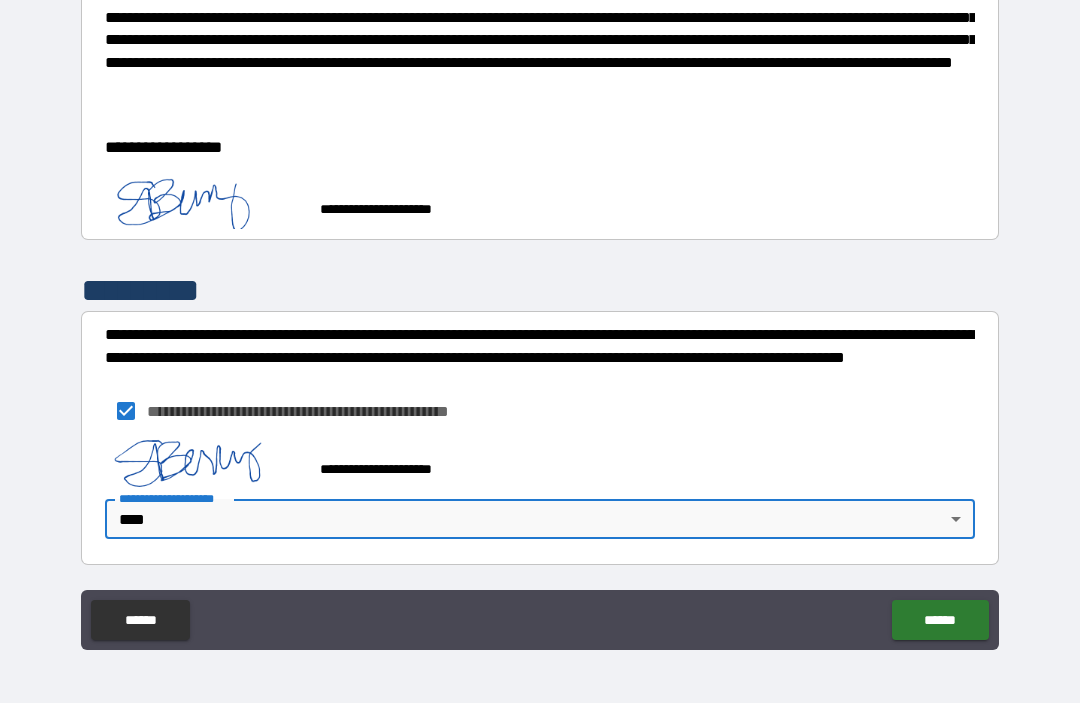 click on "******" at bounding box center [940, 621] 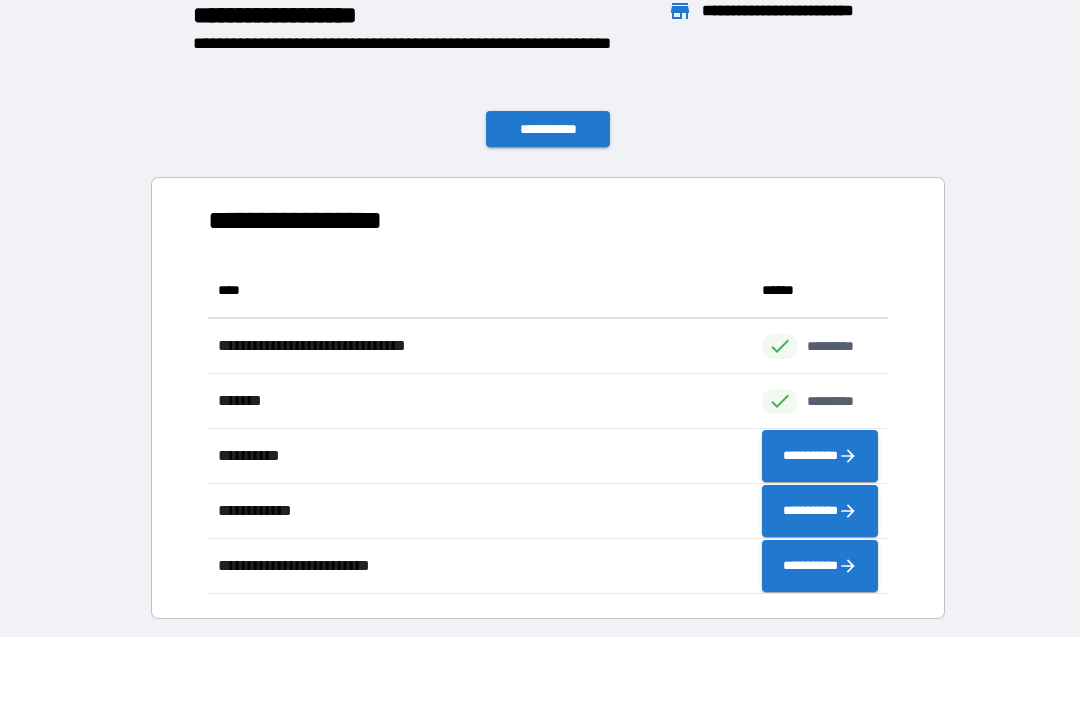 scroll, scrollTop: 1, scrollLeft: 1, axis: both 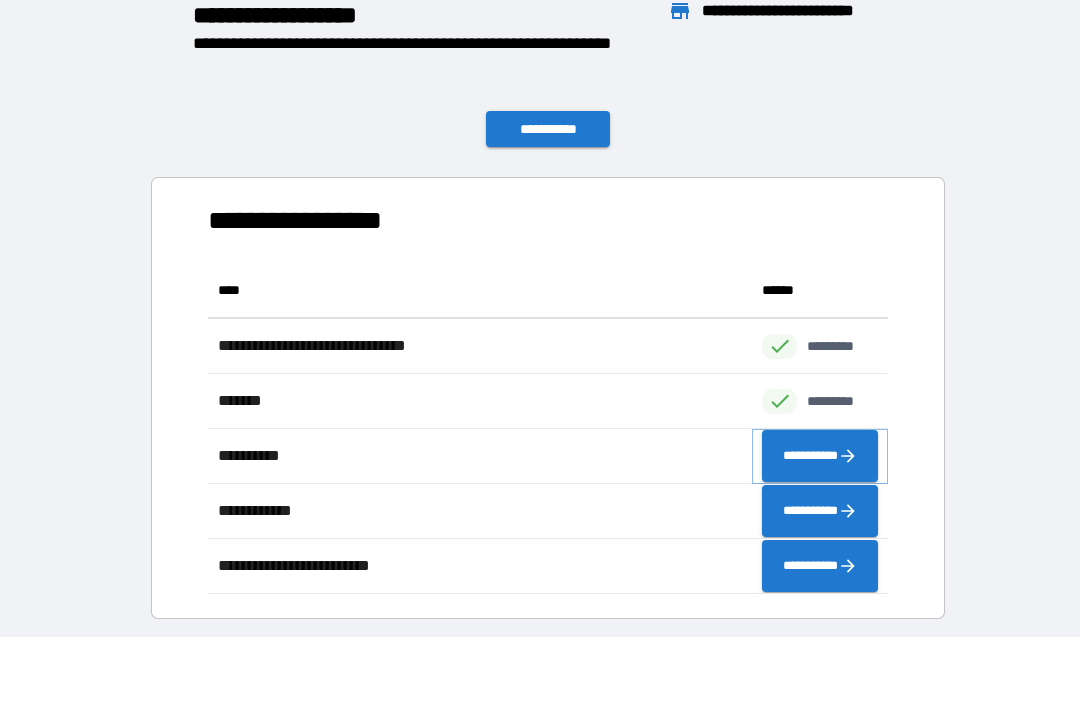 click on "**********" at bounding box center (820, 457) 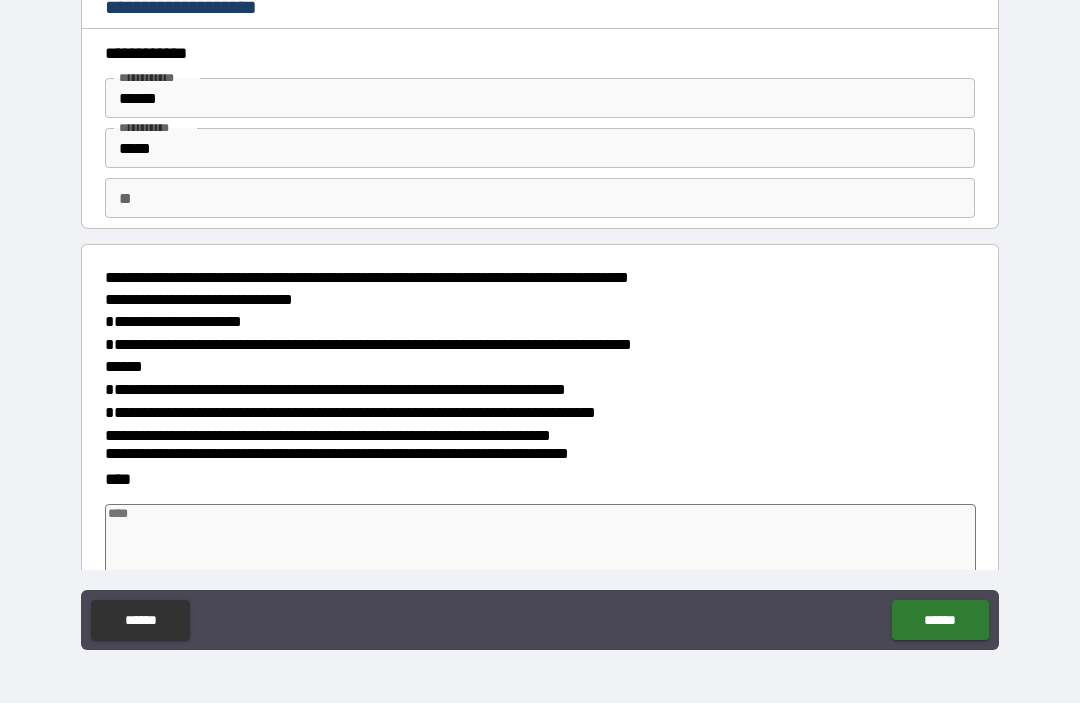 type on "*" 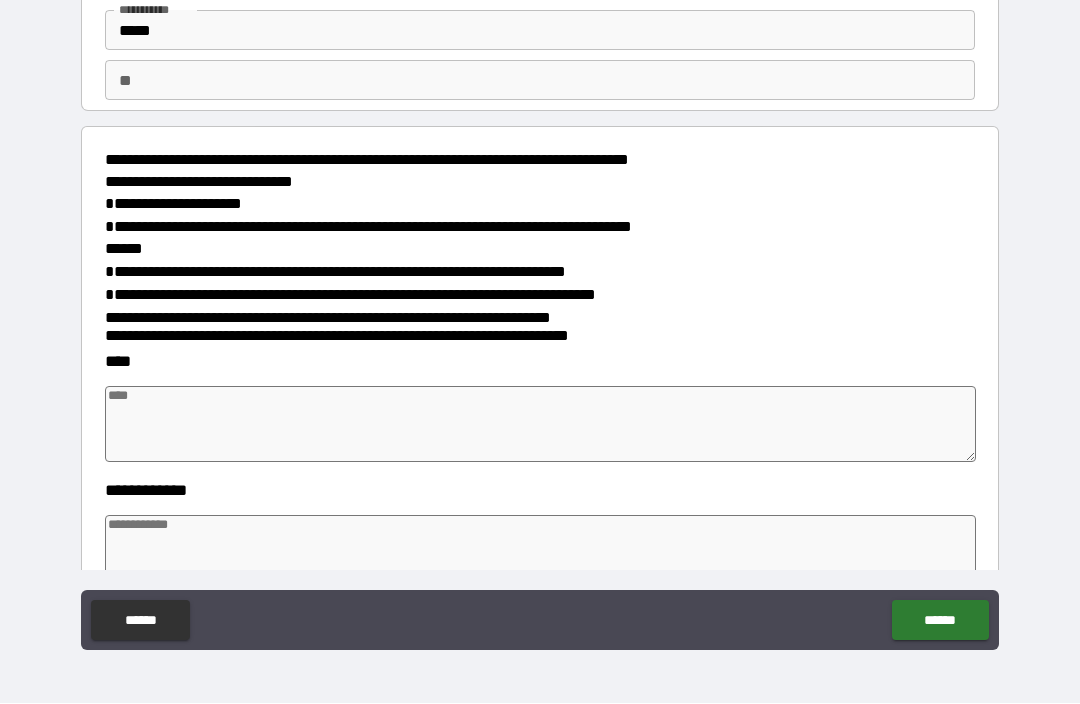 scroll, scrollTop: 127, scrollLeft: 0, axis: vertical 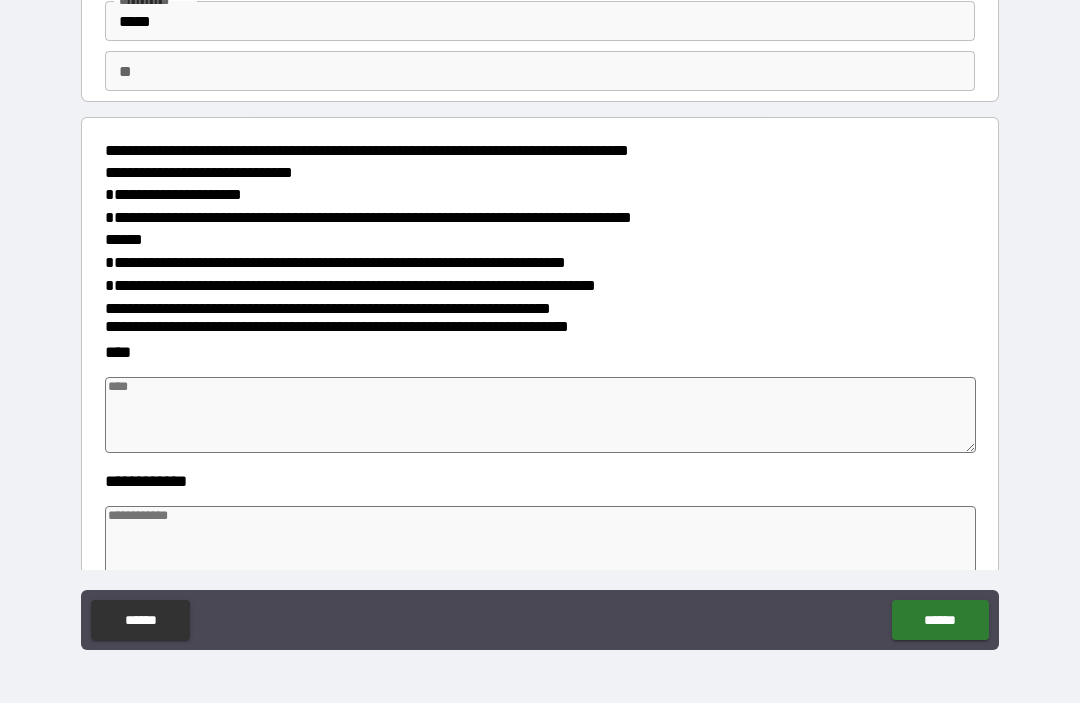 click on "**" at bounding box center [540, 72] 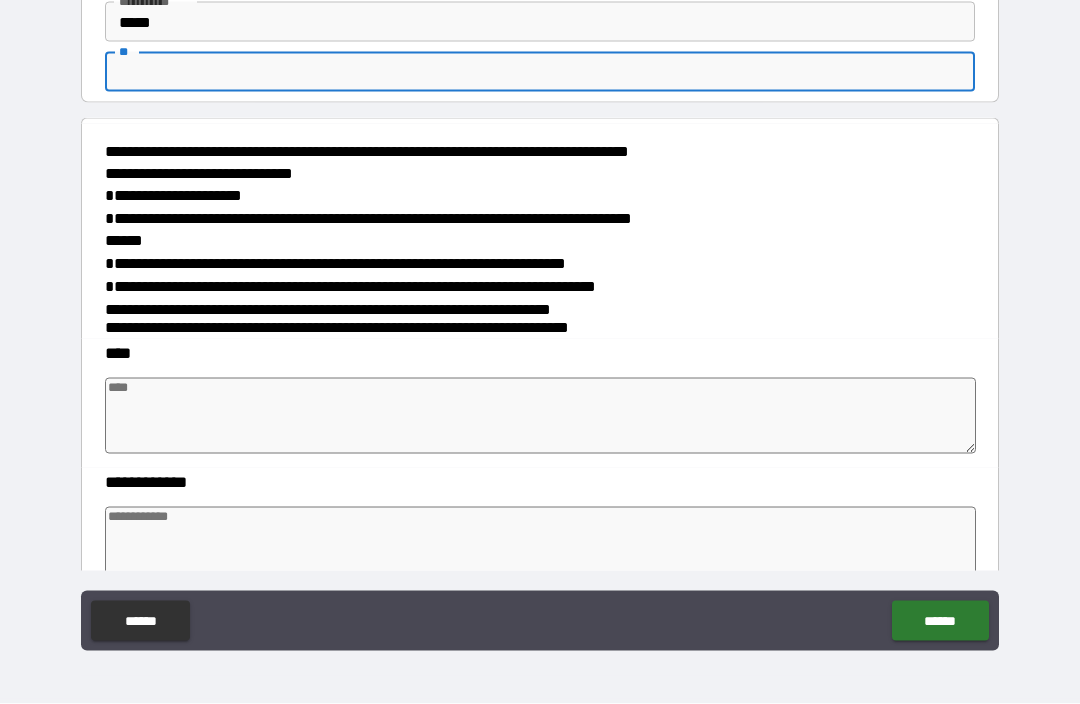 type on "*" 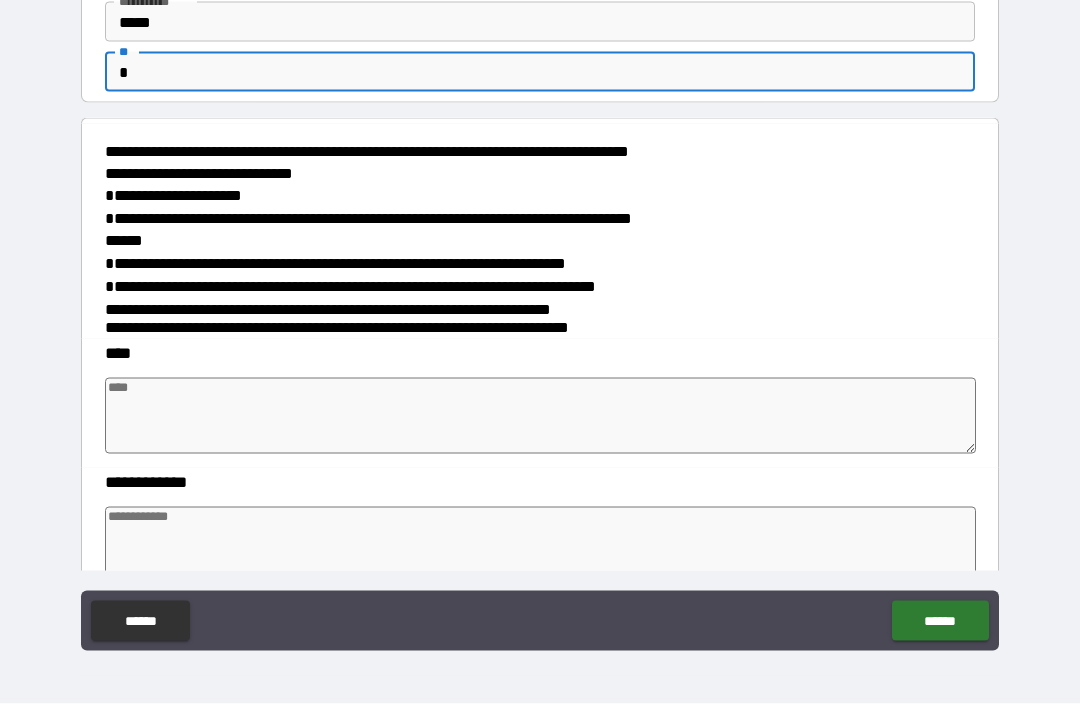 type on "*" 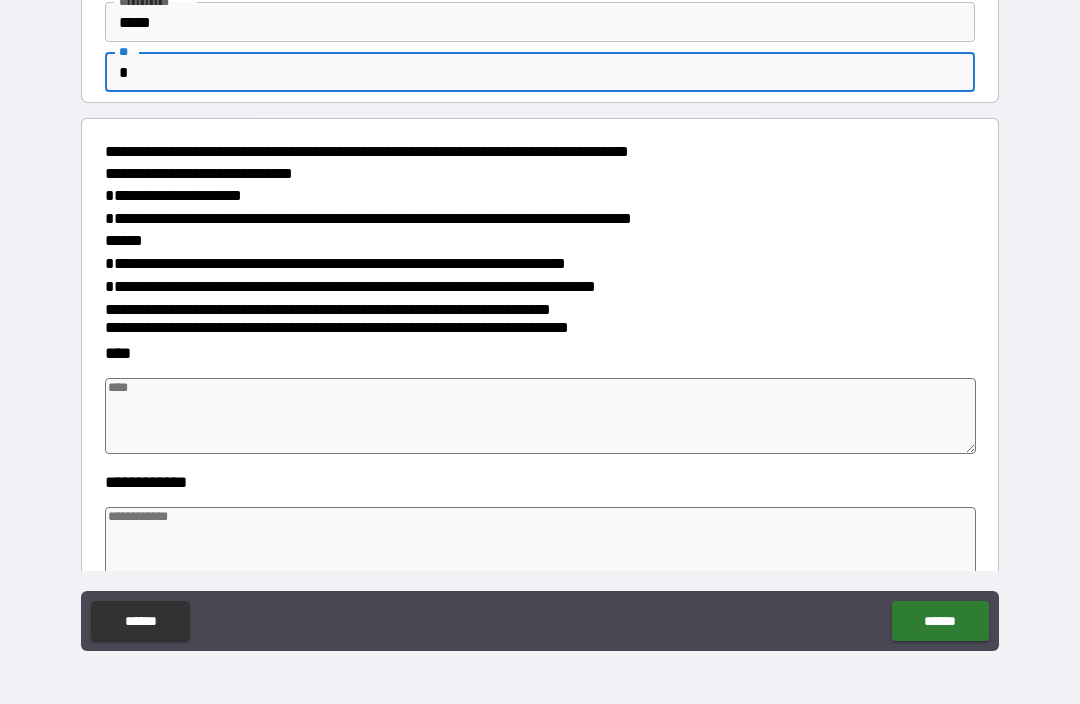 type on "*" 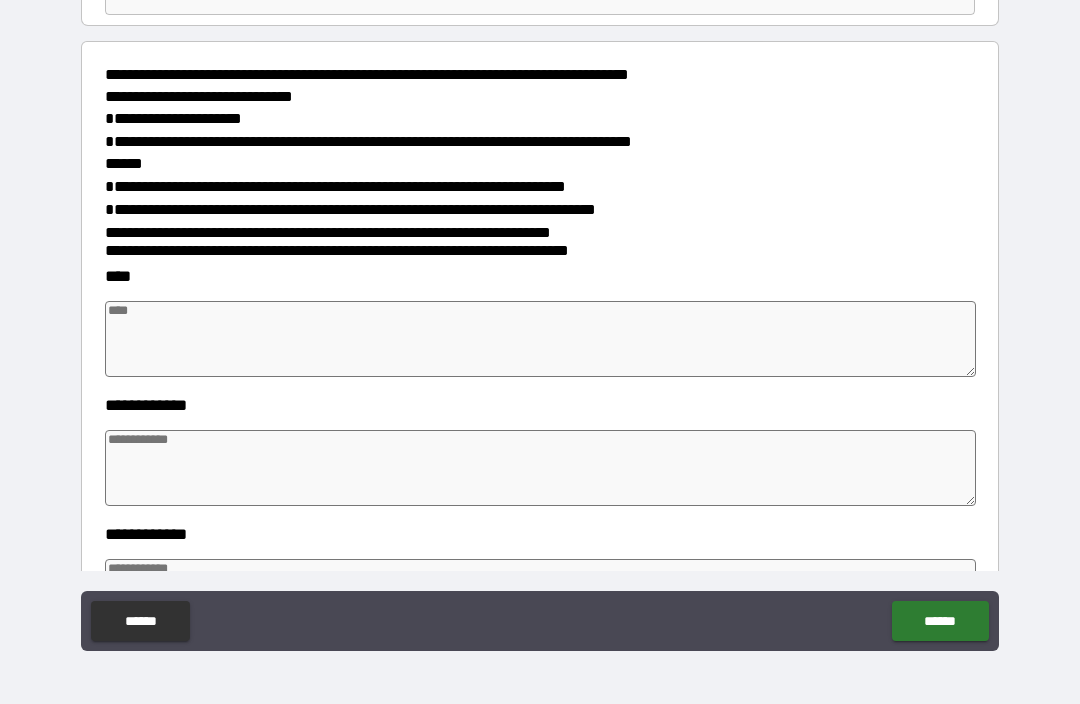scroll, scrollTop: 209, scrollLeft: 0, axis: vertical 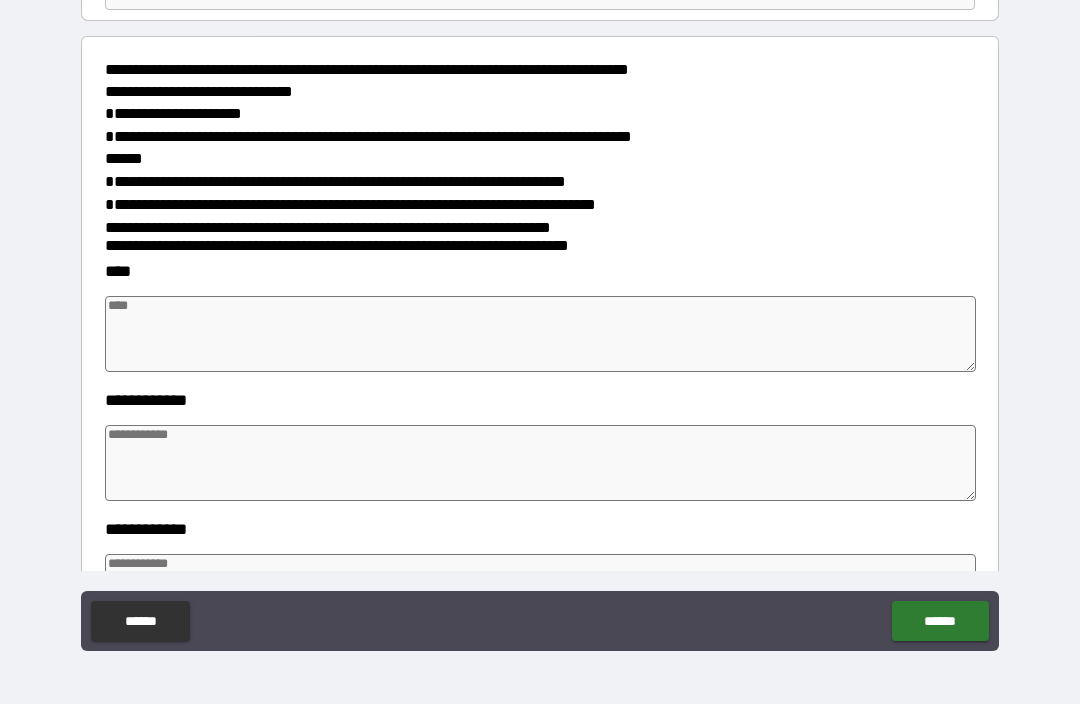 click at bounding box center [540, 334] 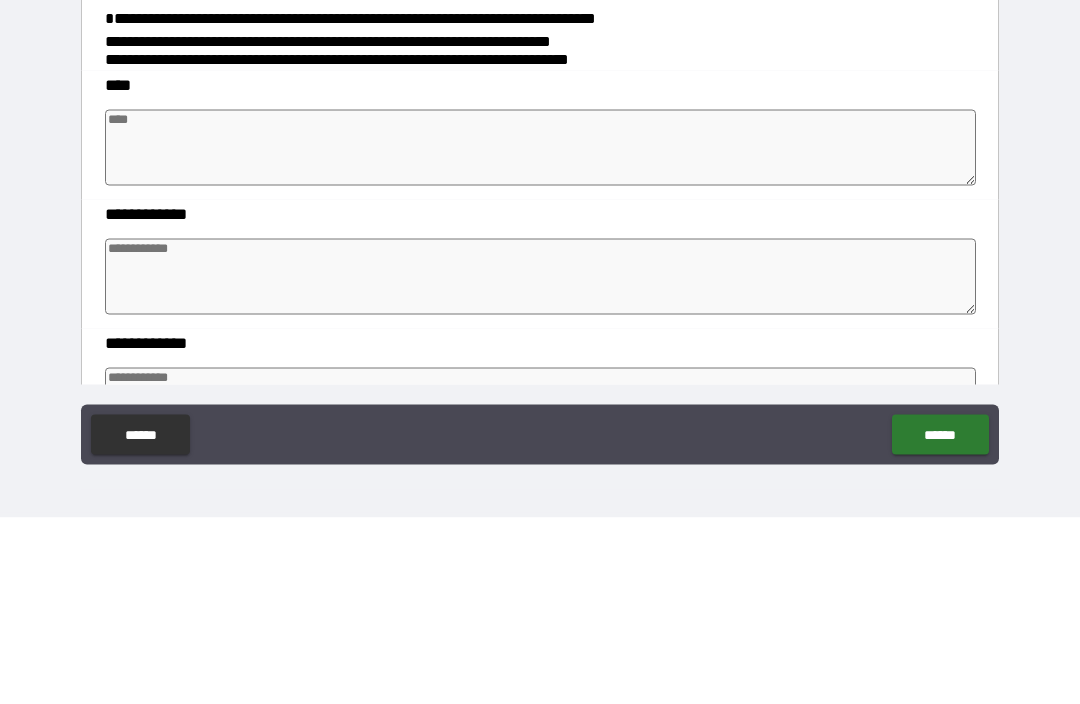 type on "*" 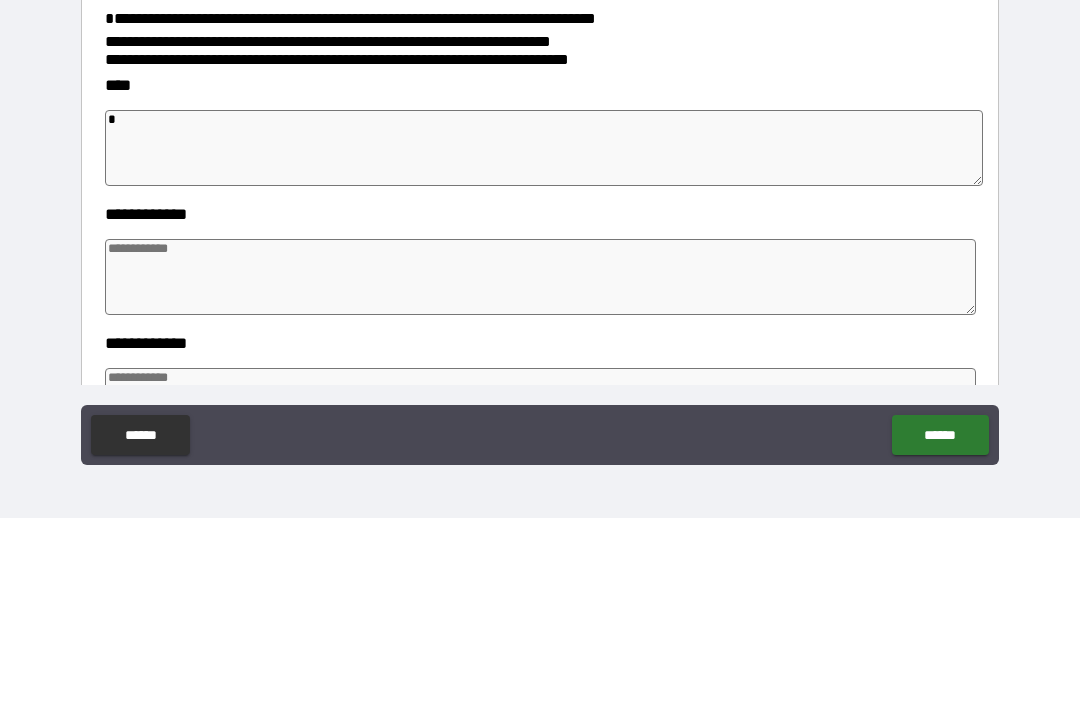 type on "*" 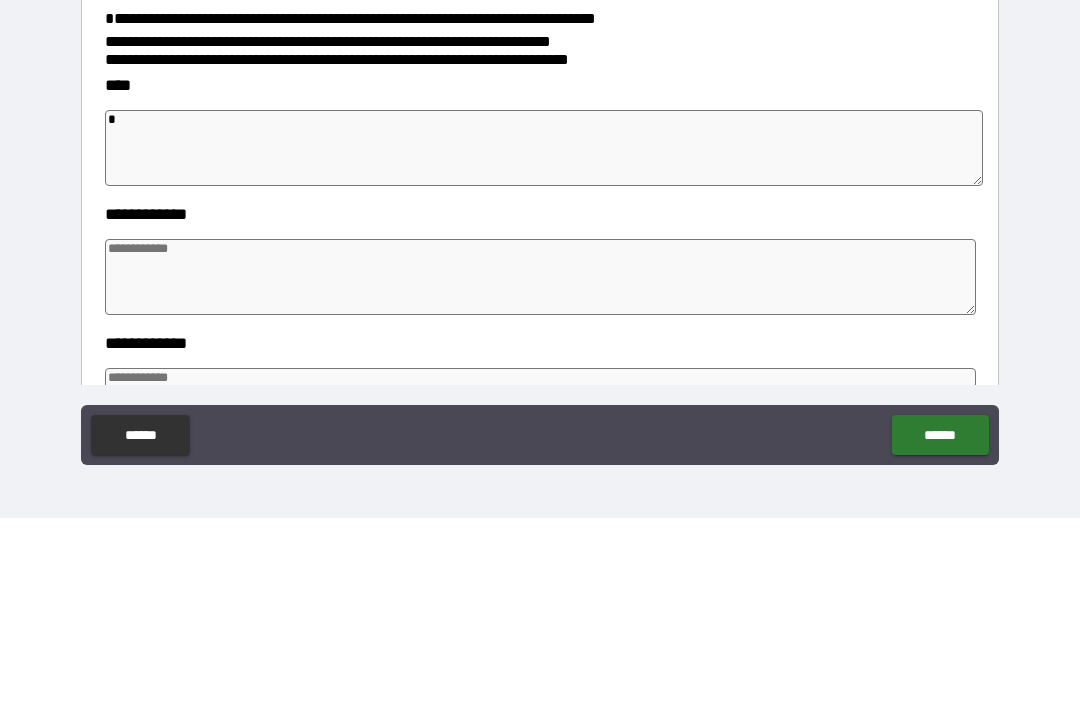 type on "*" 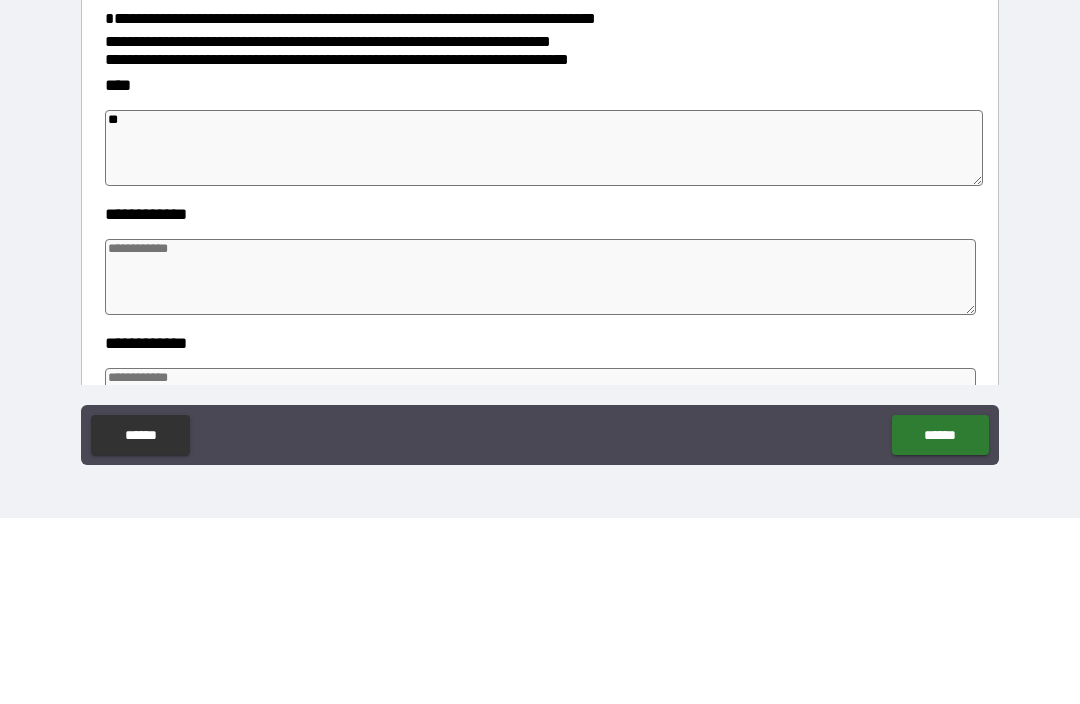 type on "*" 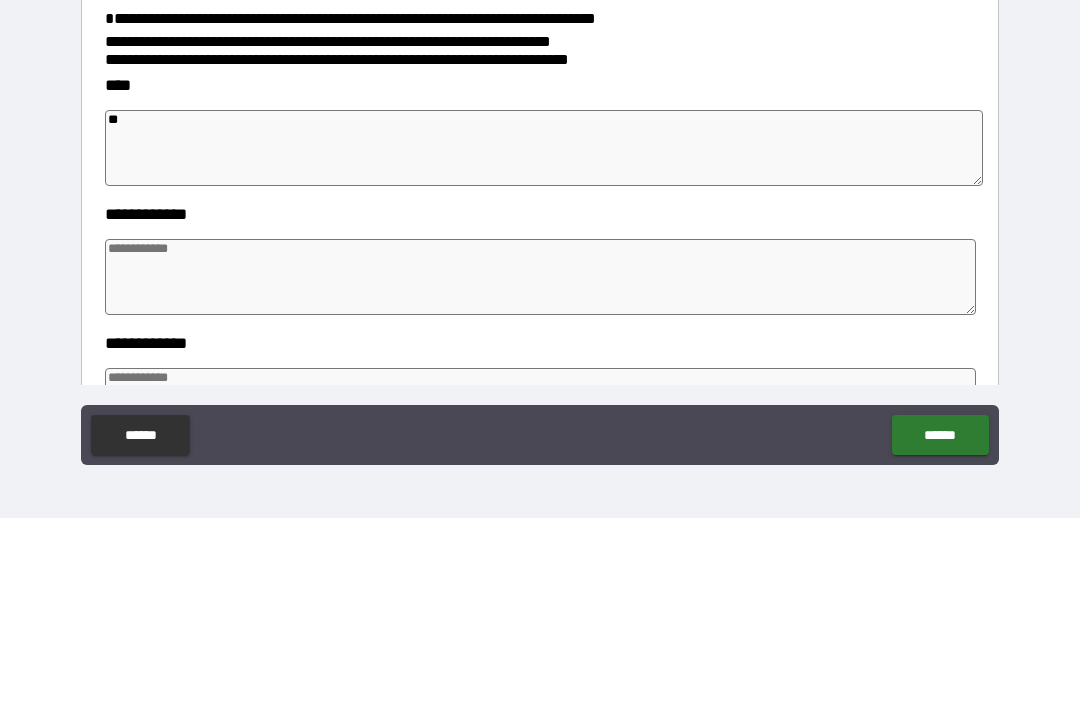 type on "*" 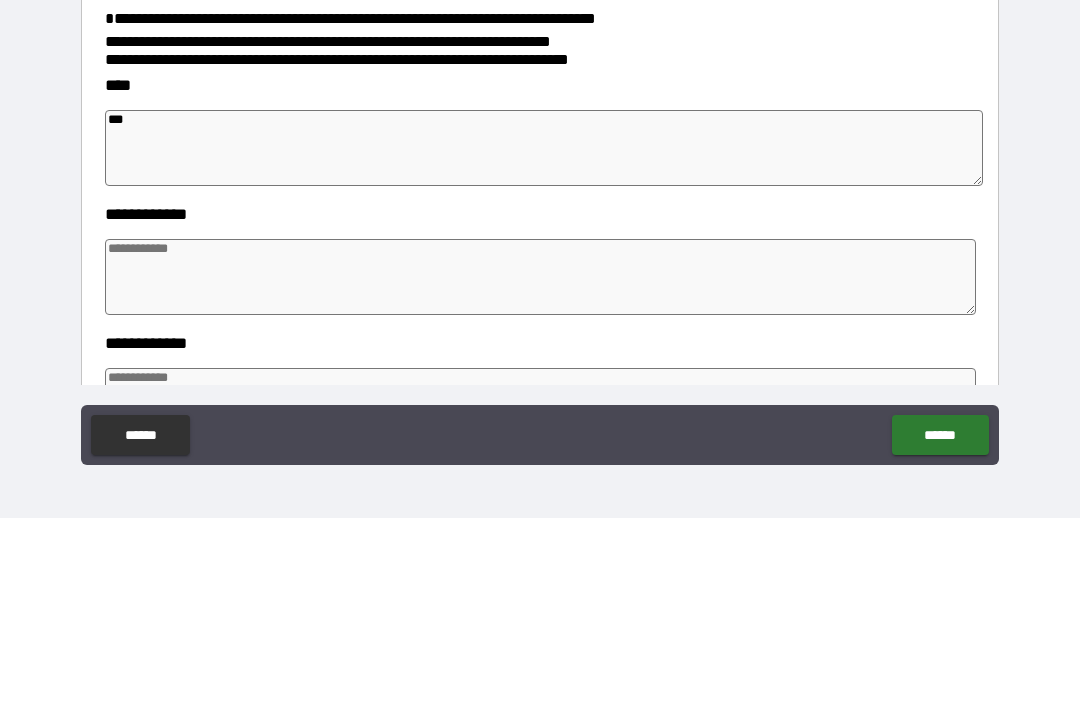 type on "*" 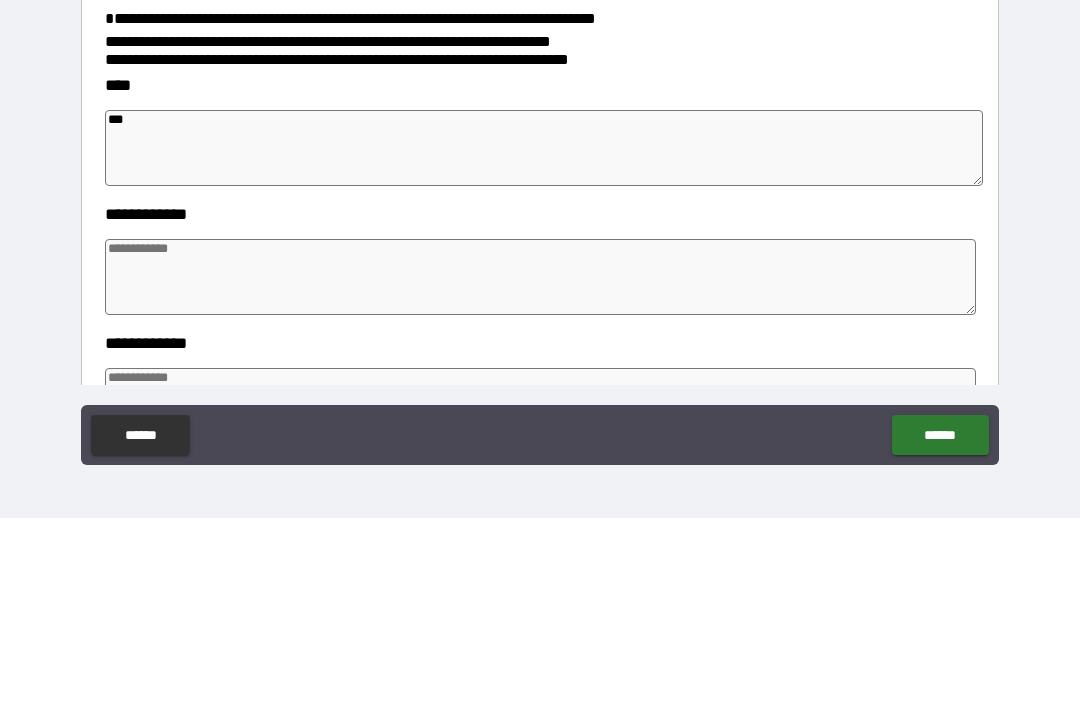 type on "*" 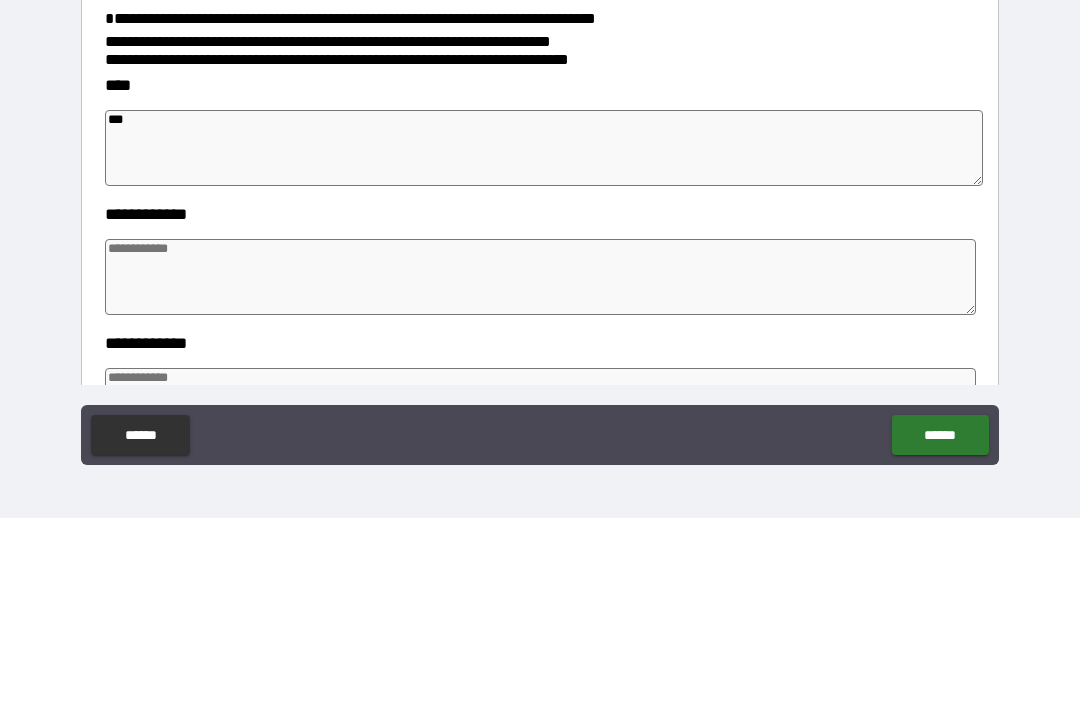 type on "*" 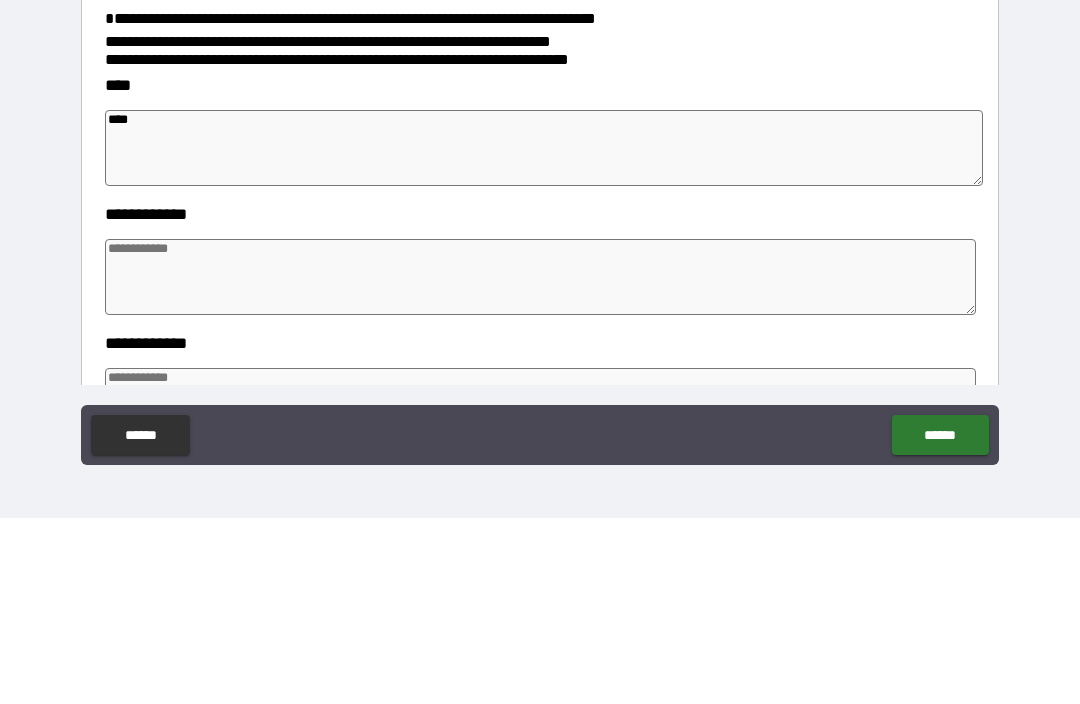 type on "*" 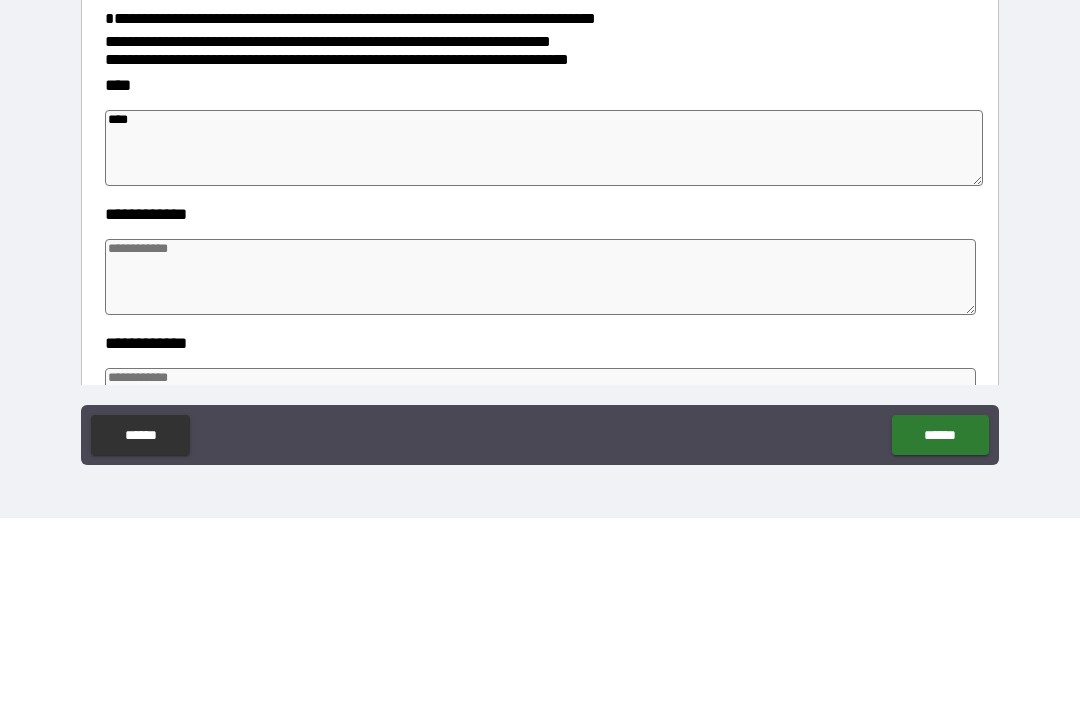 type on "*" 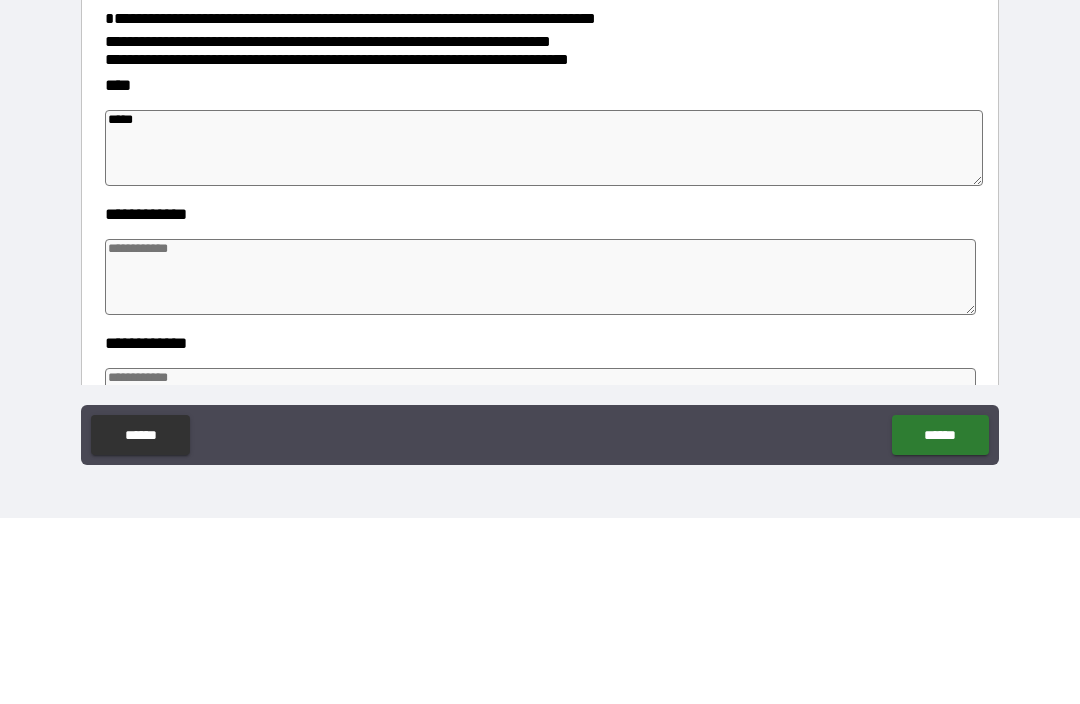 type on "*" 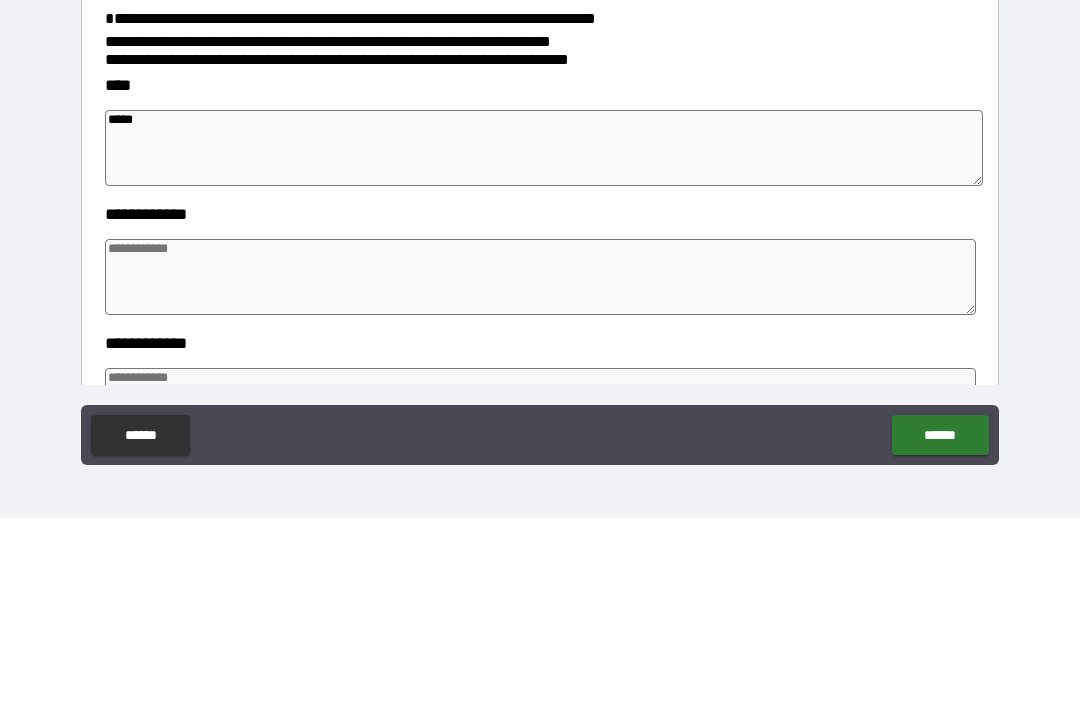 type on "*" 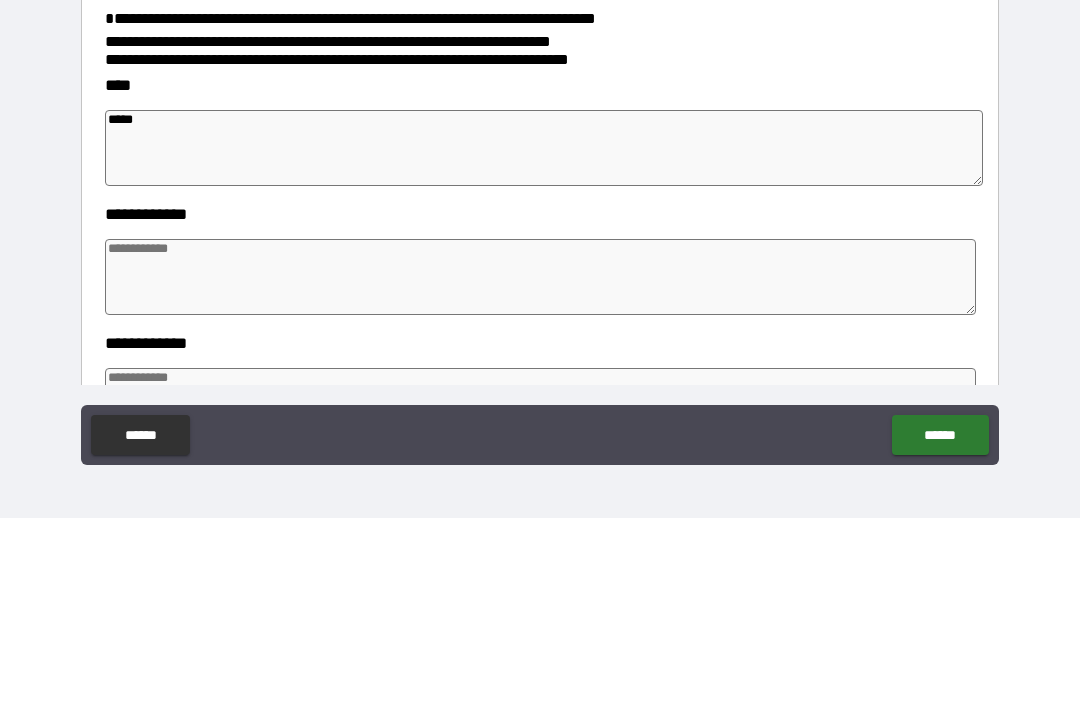 type on "*" 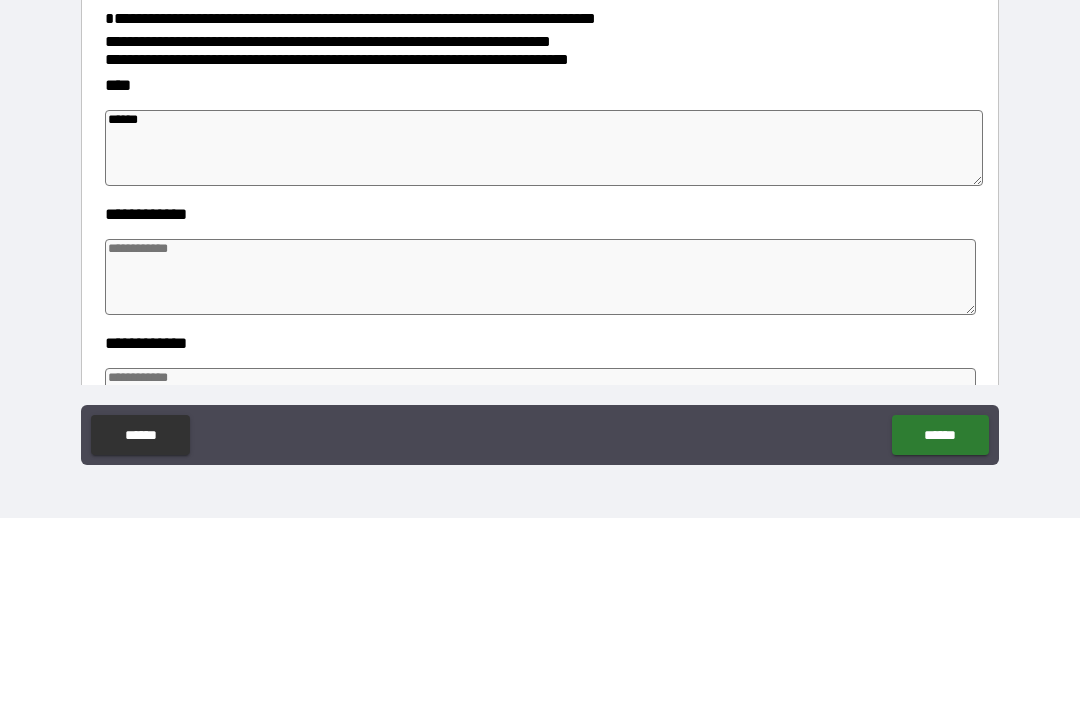 type on "*" 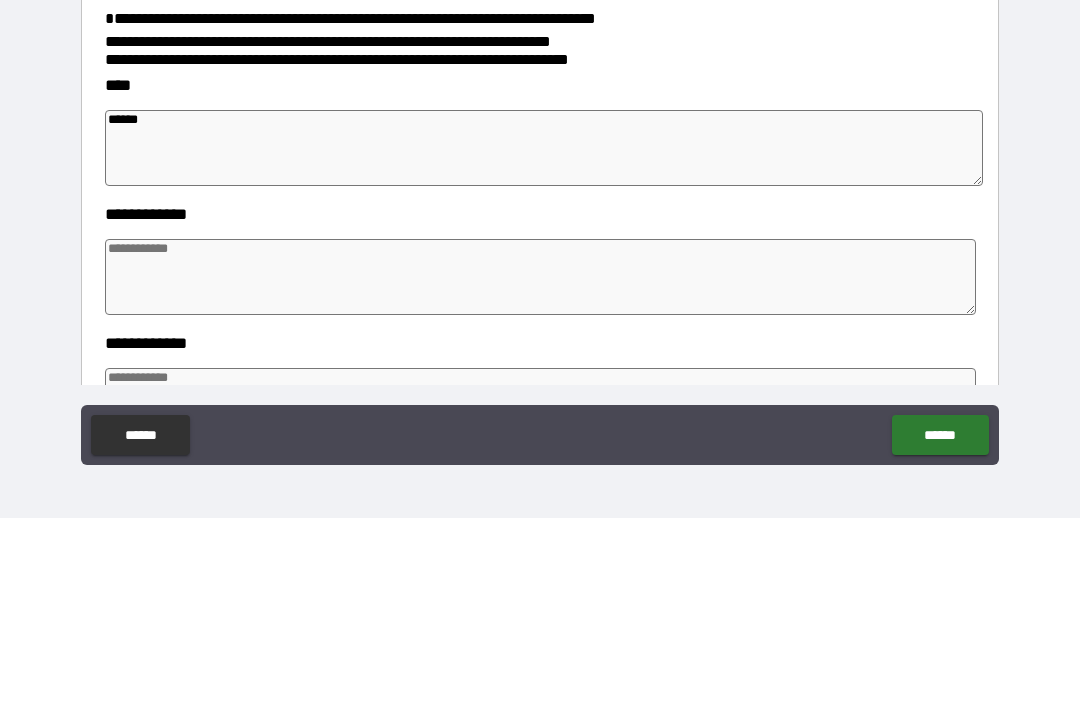 type on "*" 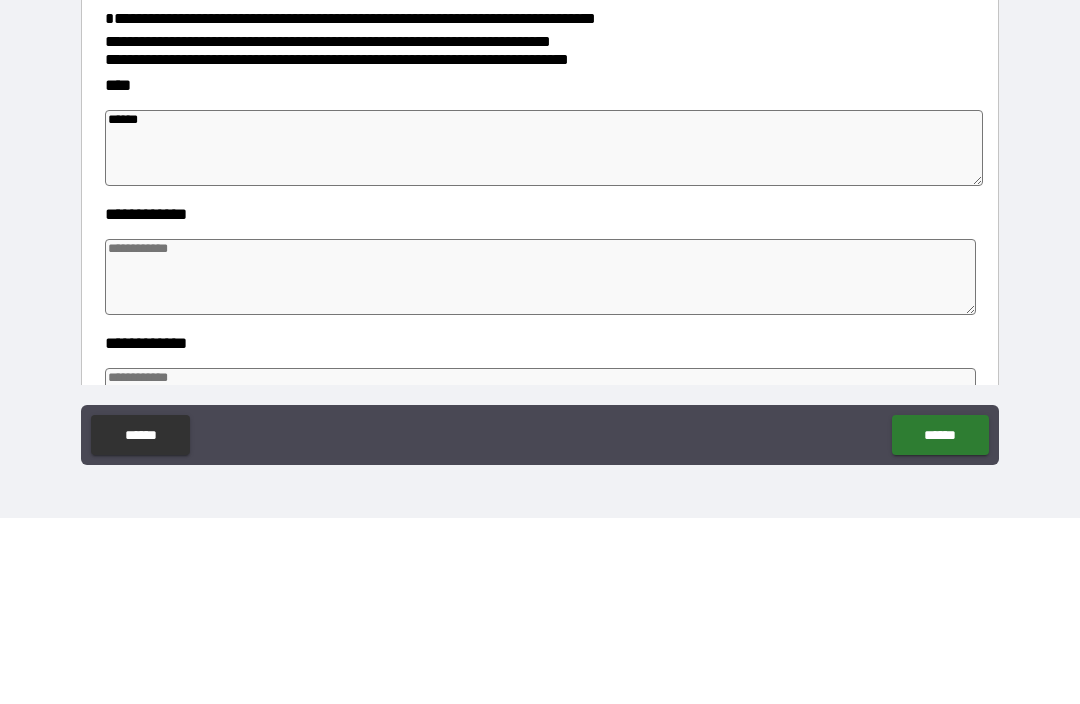 type on "*" 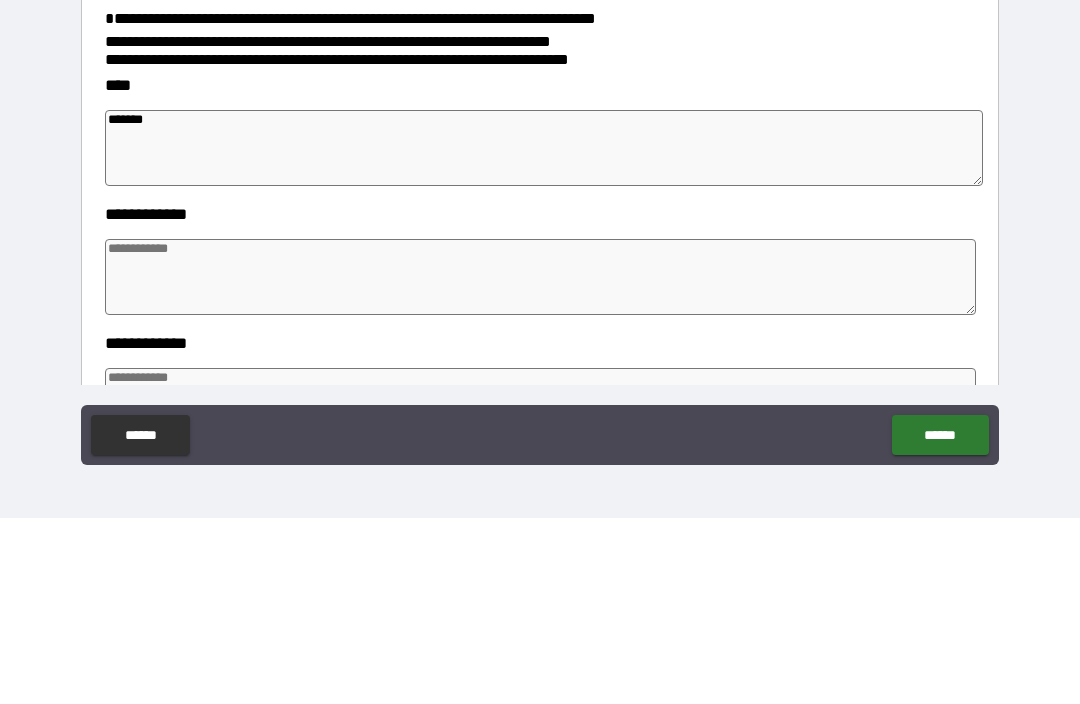 type on "*" 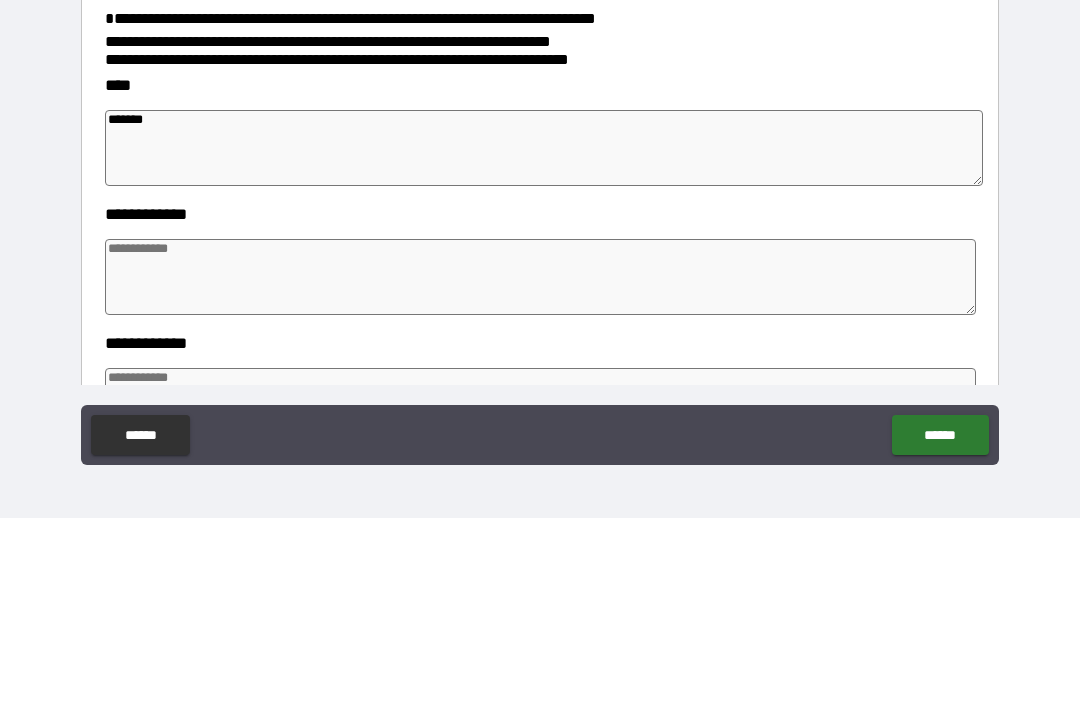 type on "*" 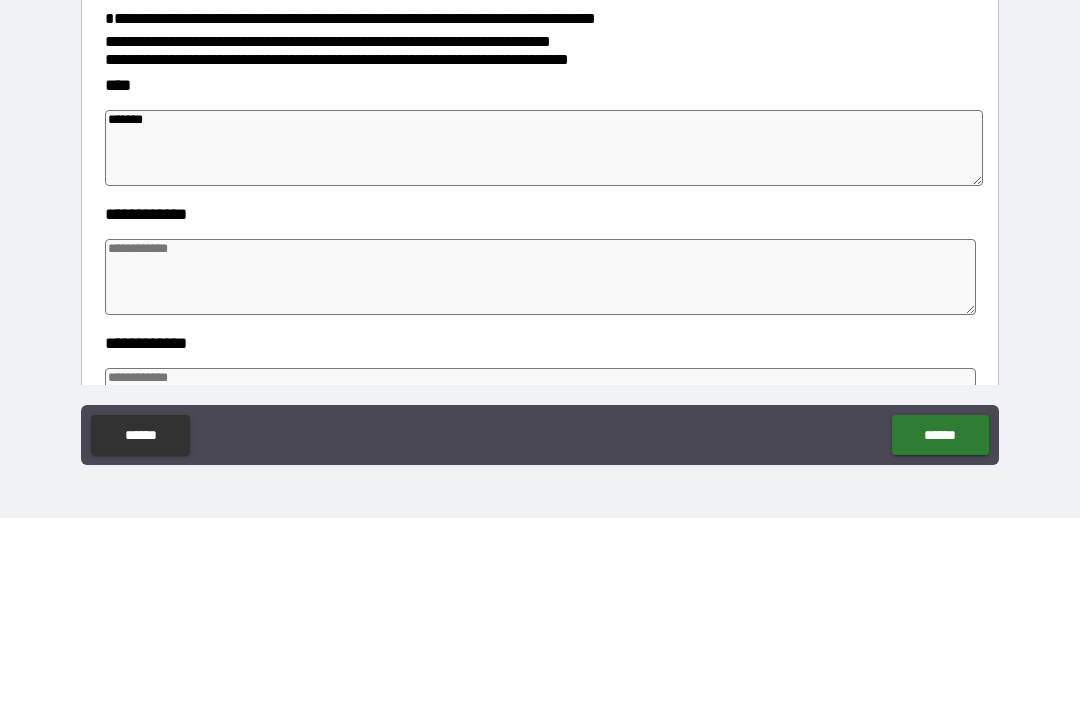 type on "*" 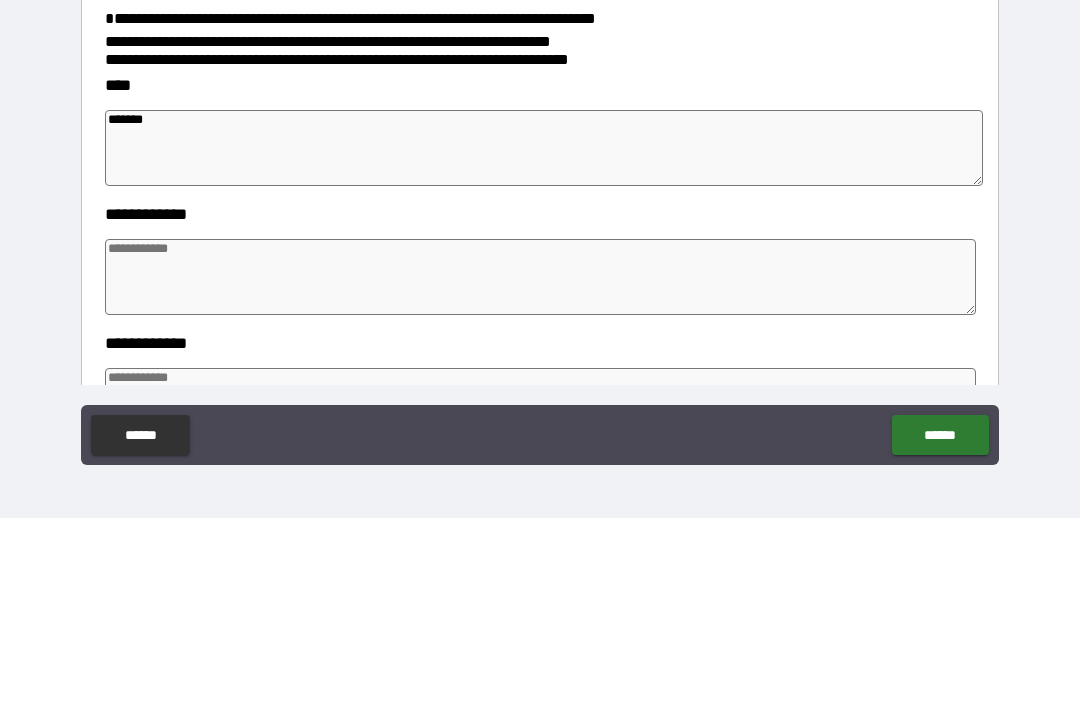 type on "*******" 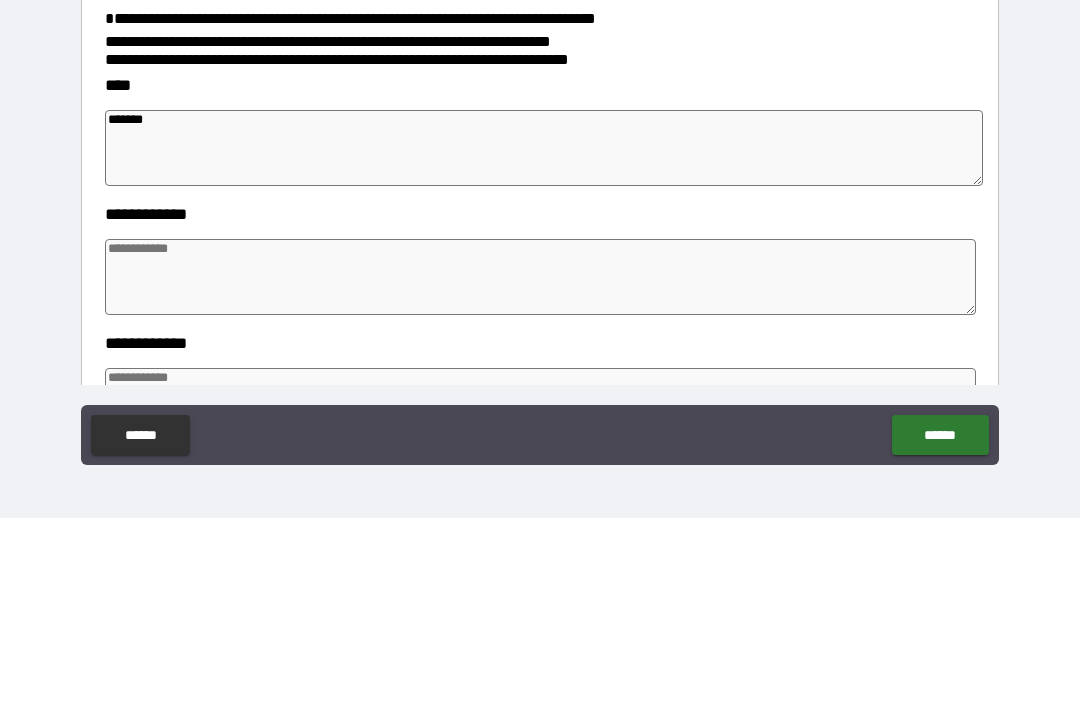 type on "*" 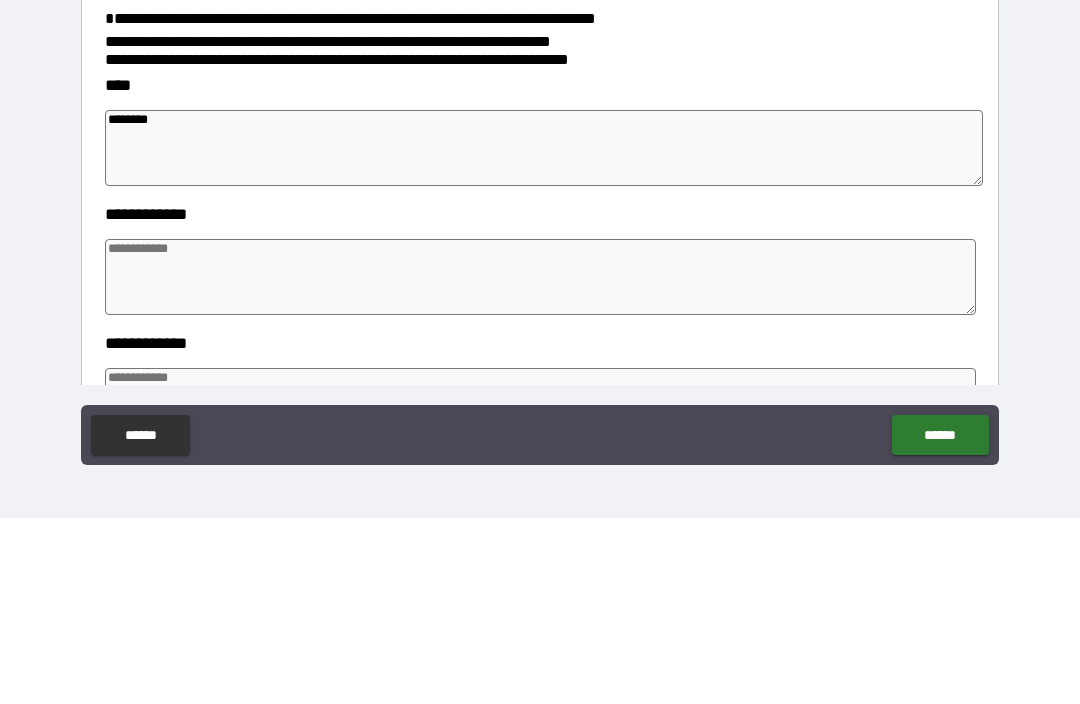 type on "*" 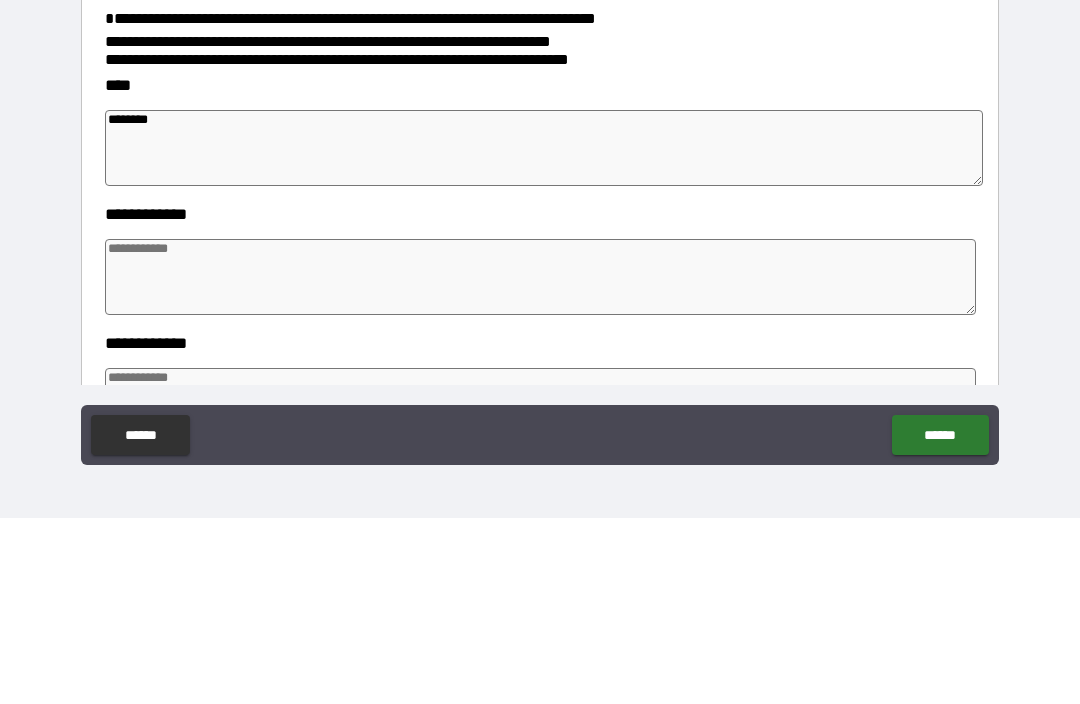 type on "*********" 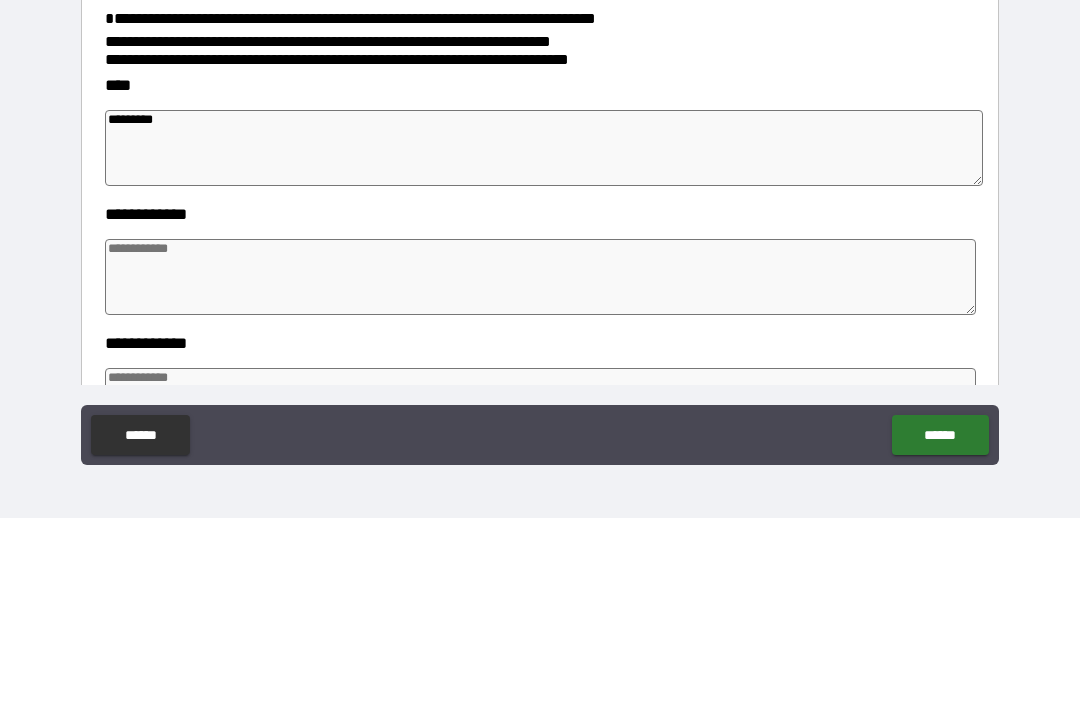 type on "*" 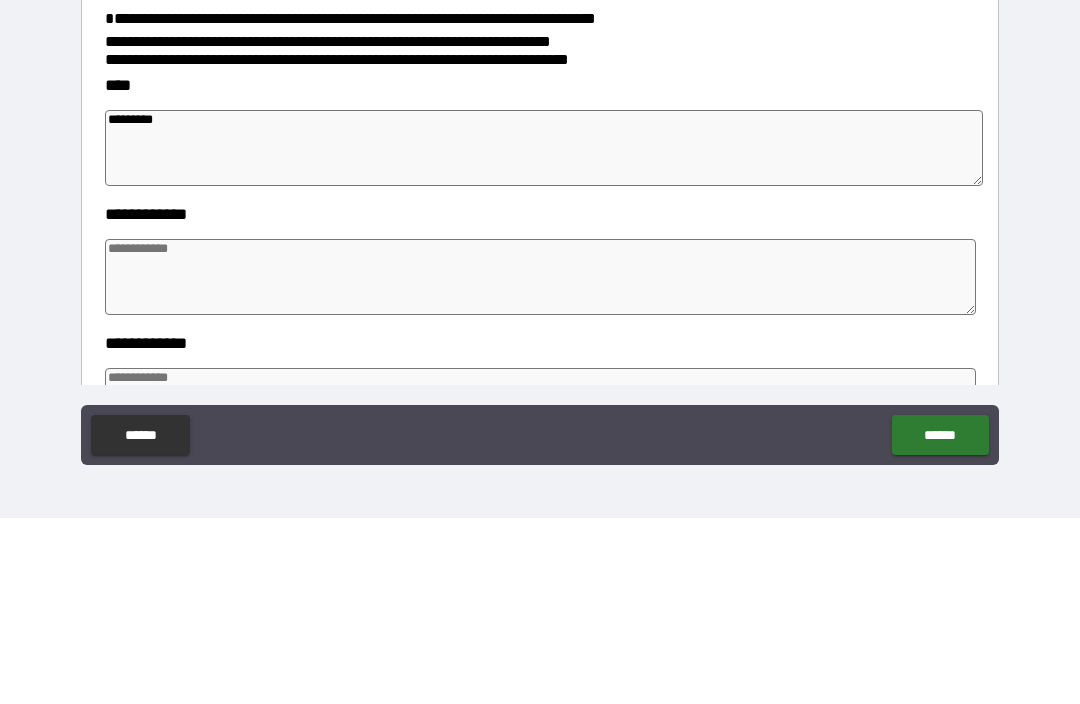 type on "*" 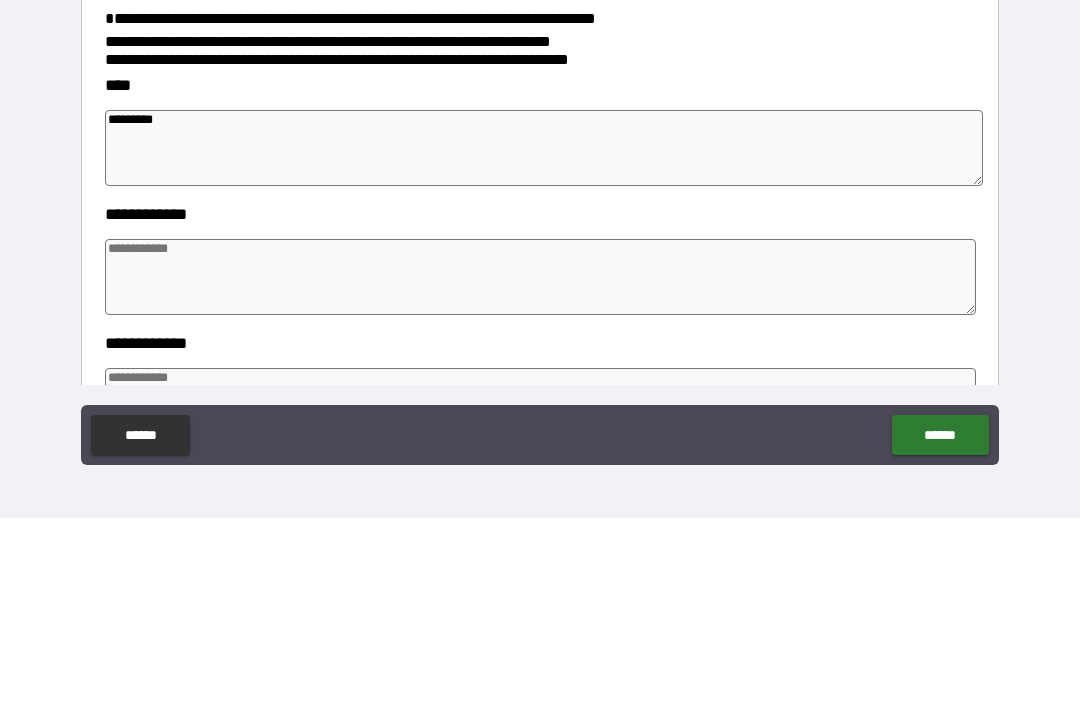type on "*" 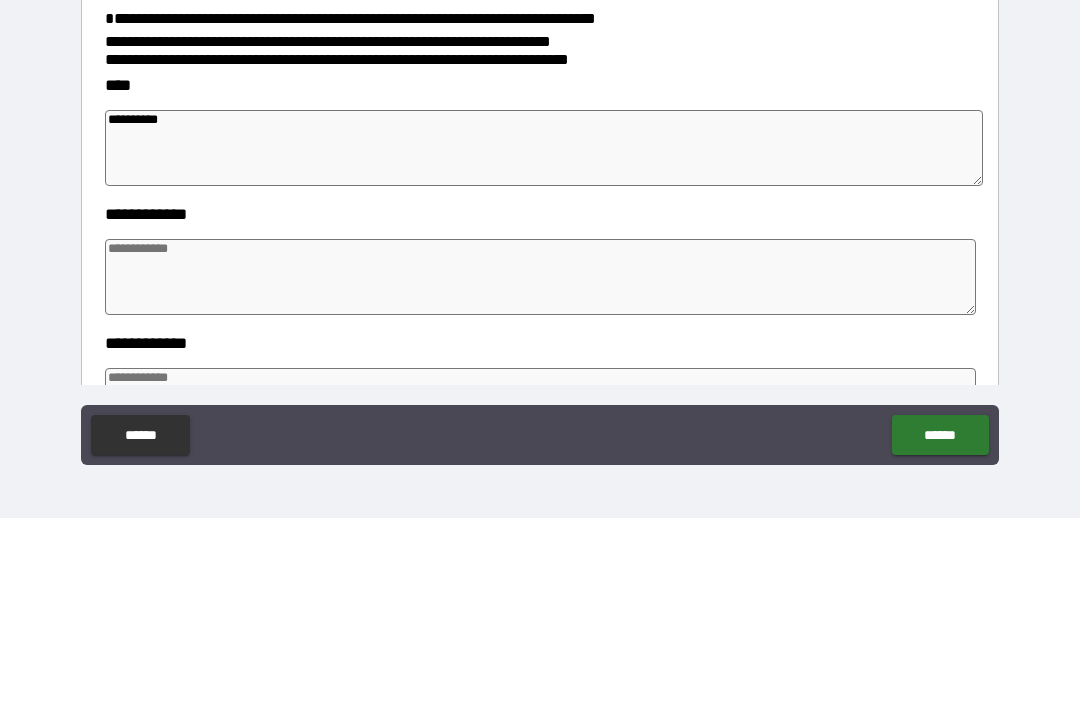 type on "*" 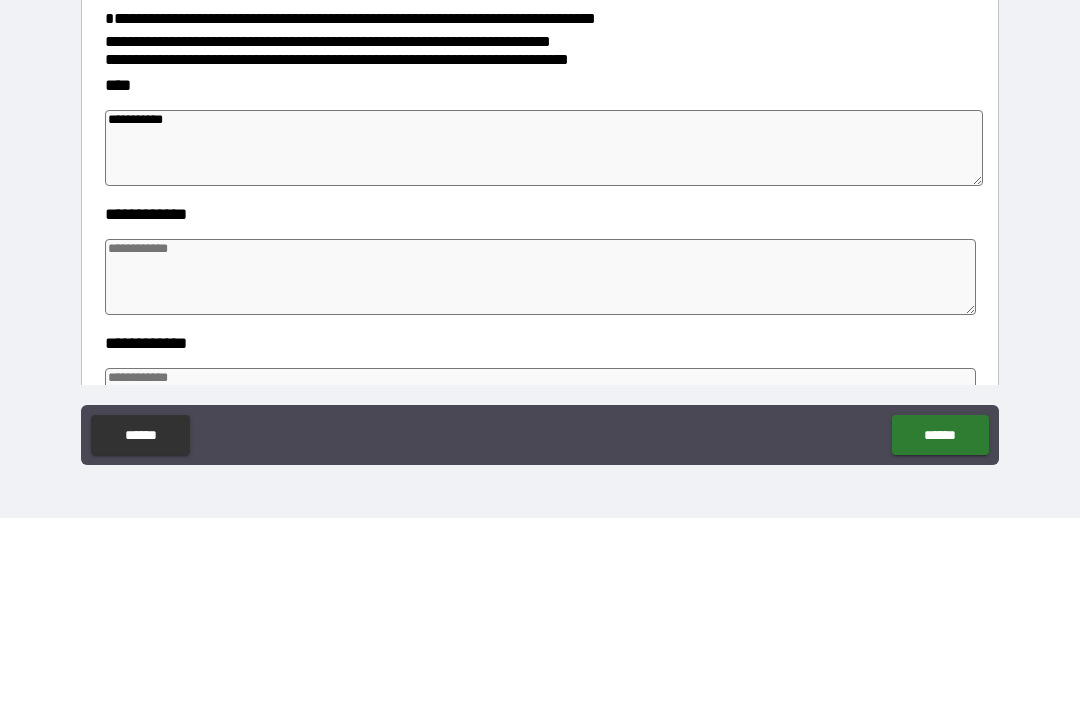 type on "**********" 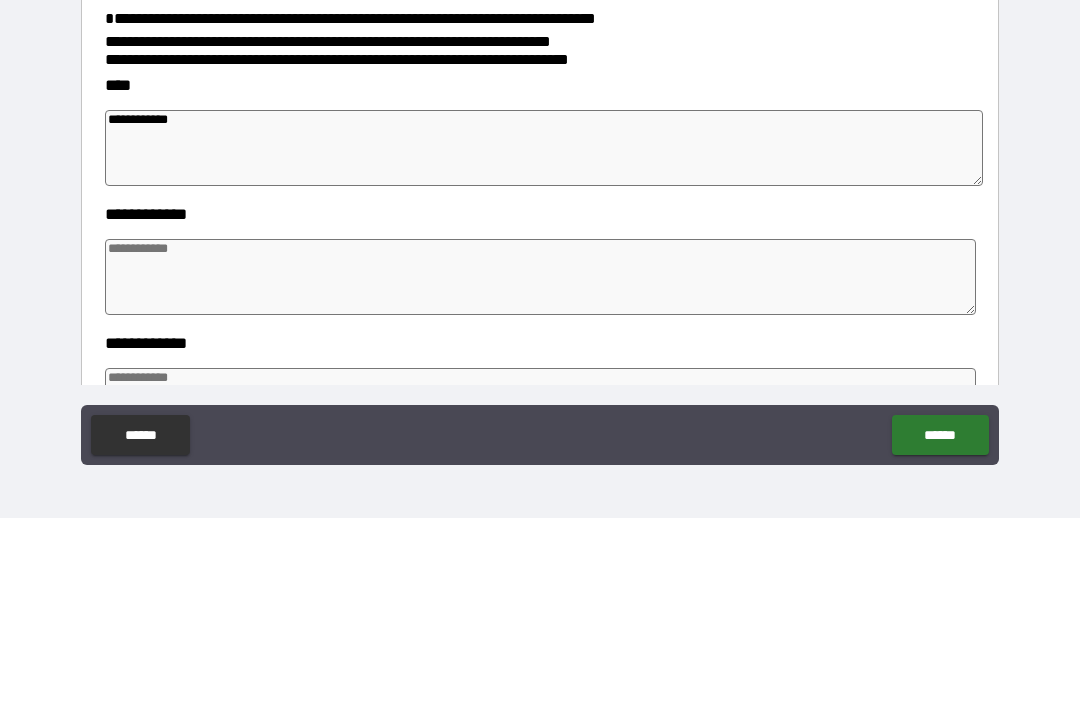 type on "*" 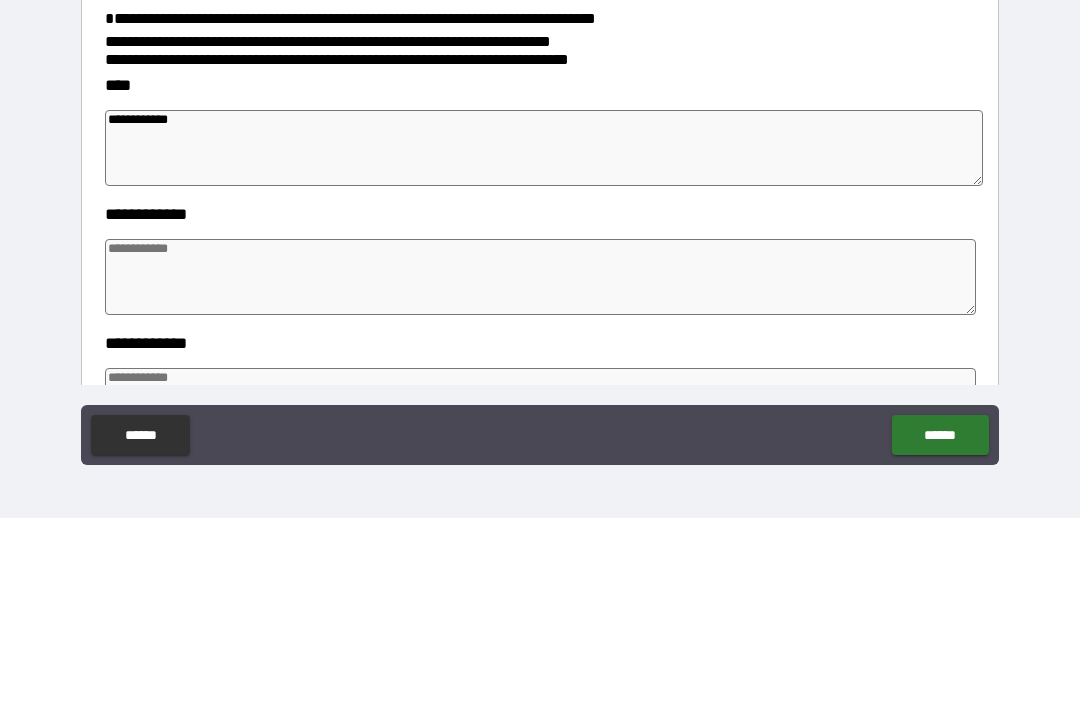 type on "*" 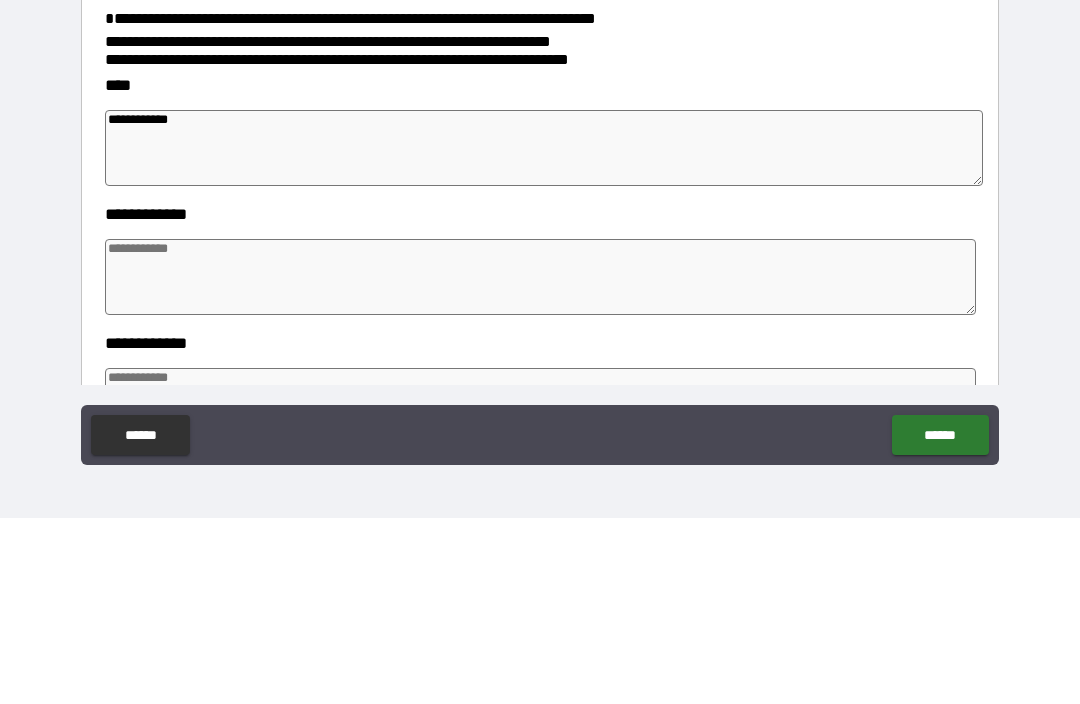 type on "*" 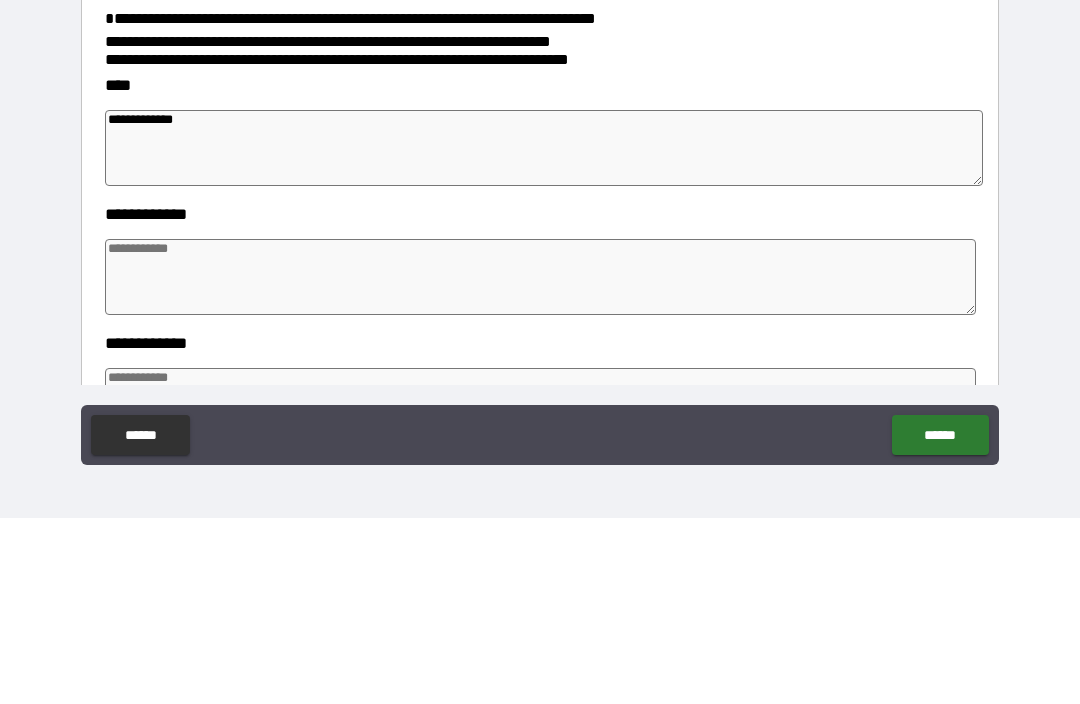 type on "*" 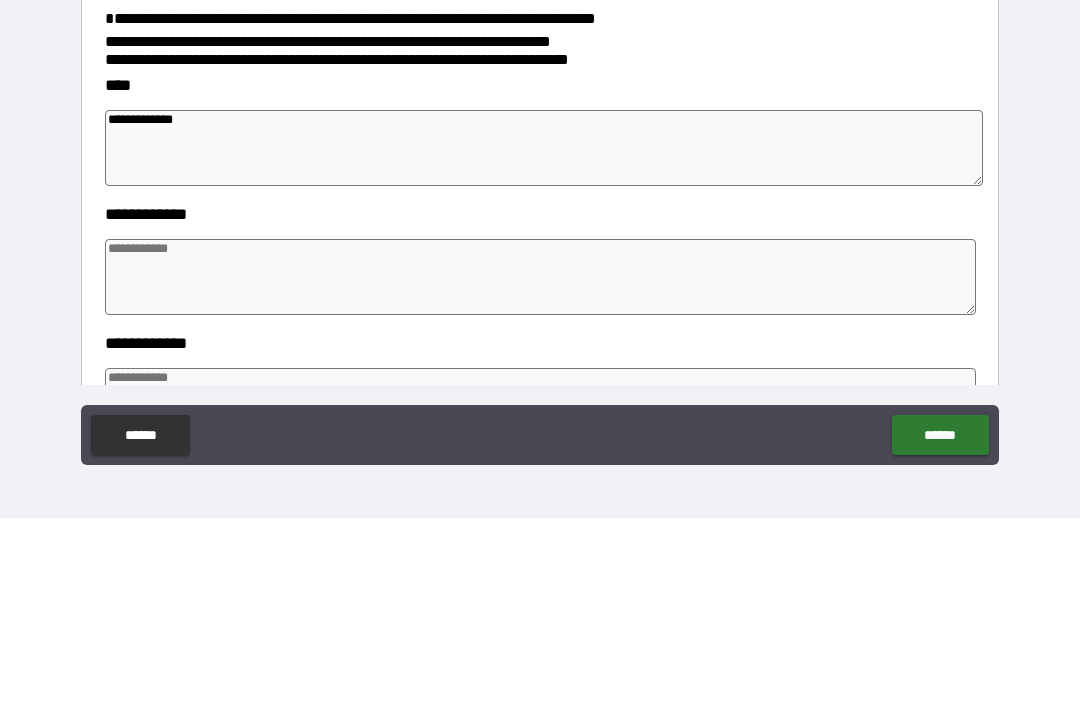 type on "*" 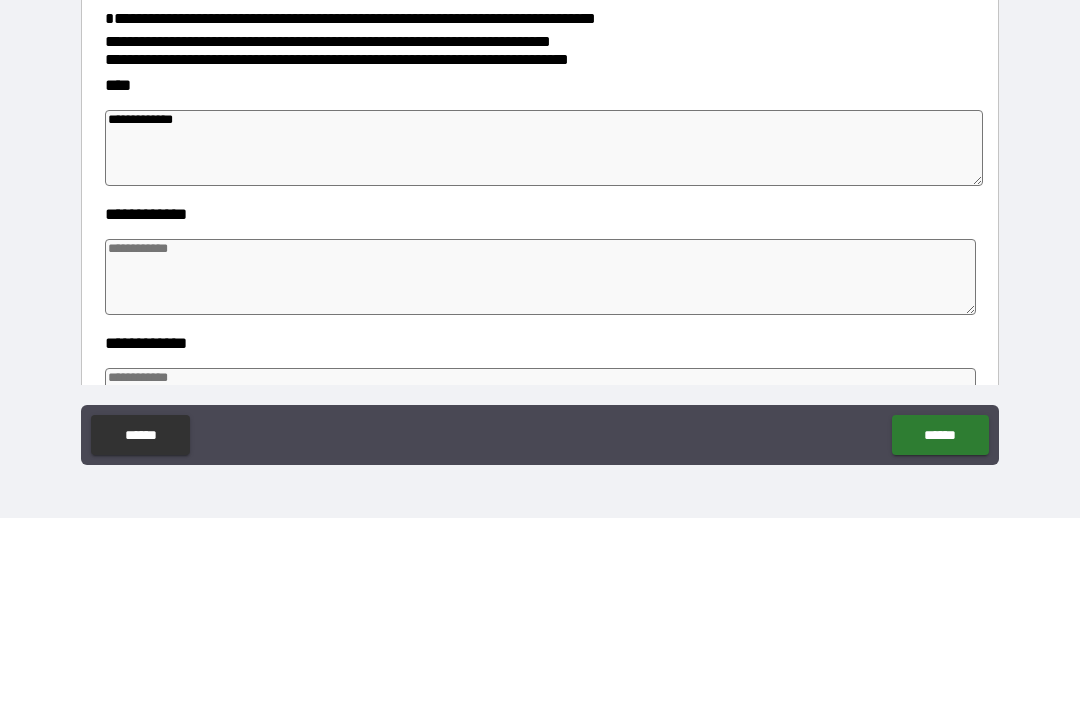 type on "*" 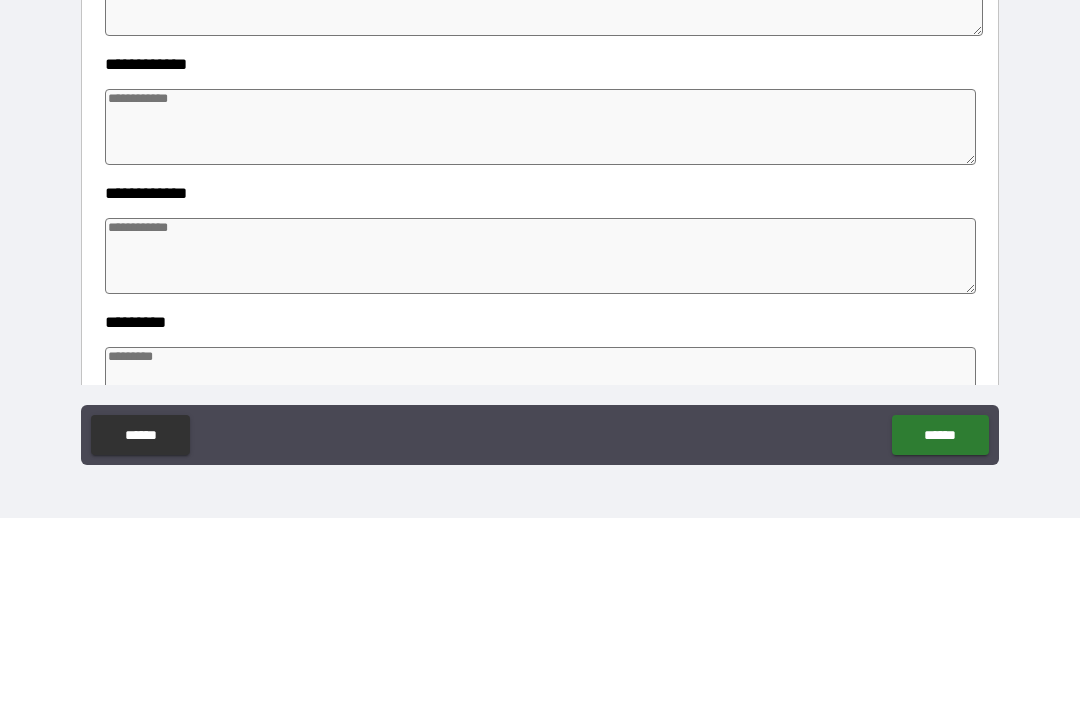 scroll, scrollTop: 360, scrollLeft: 0, axis: vertical 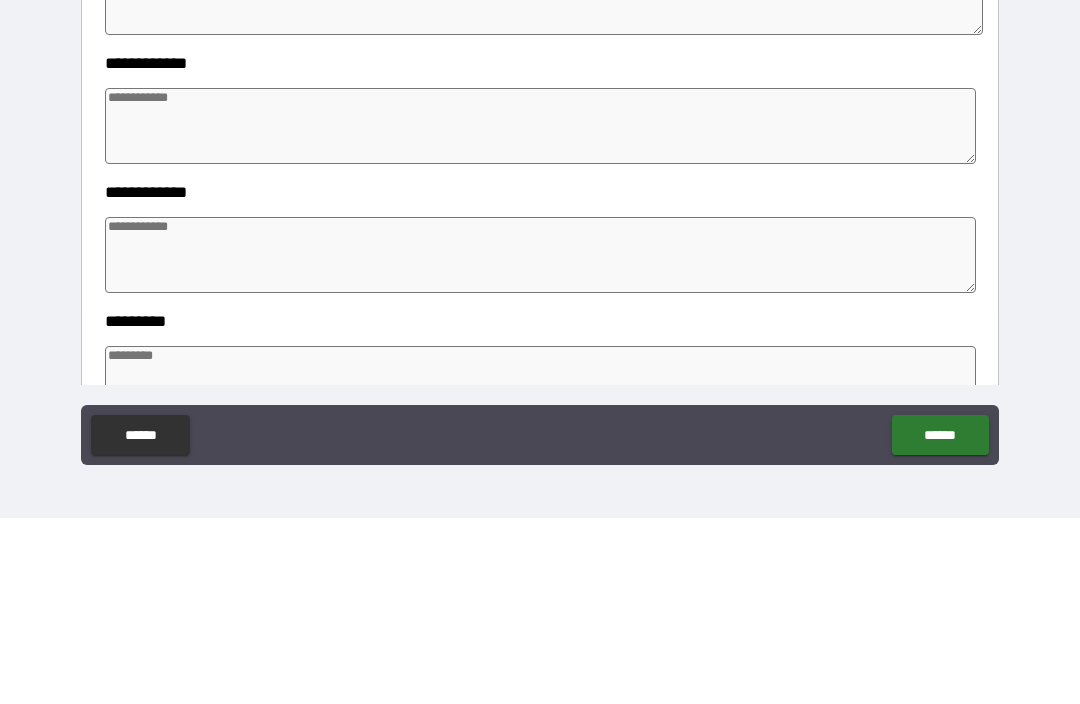 type on "**********" 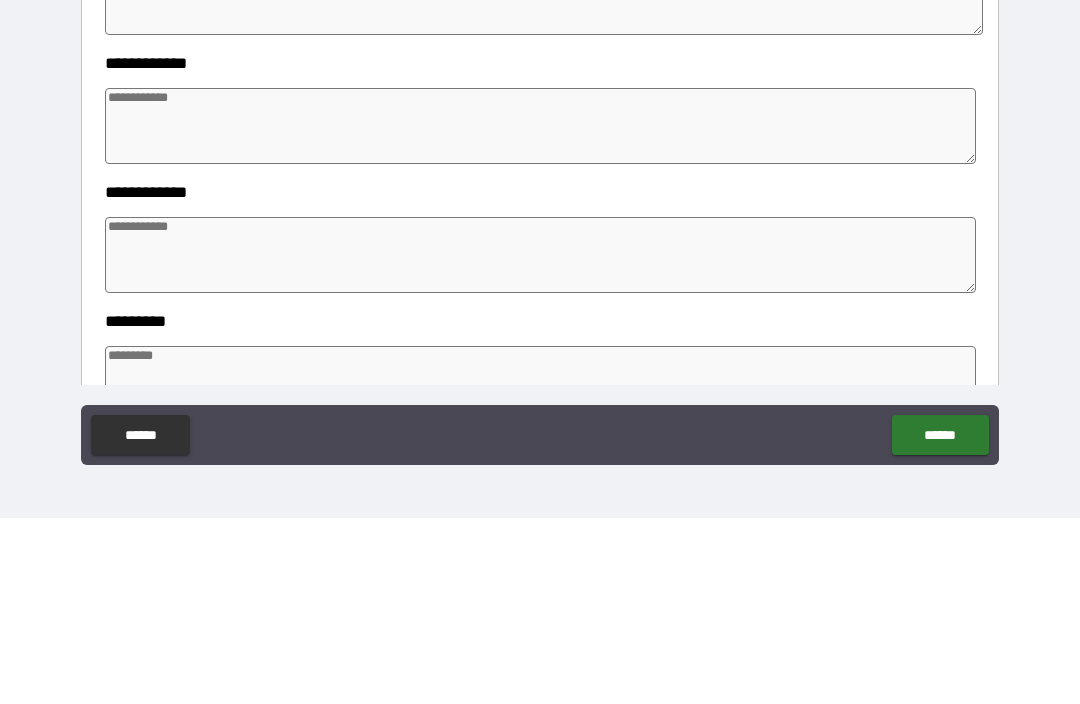 type on "*" 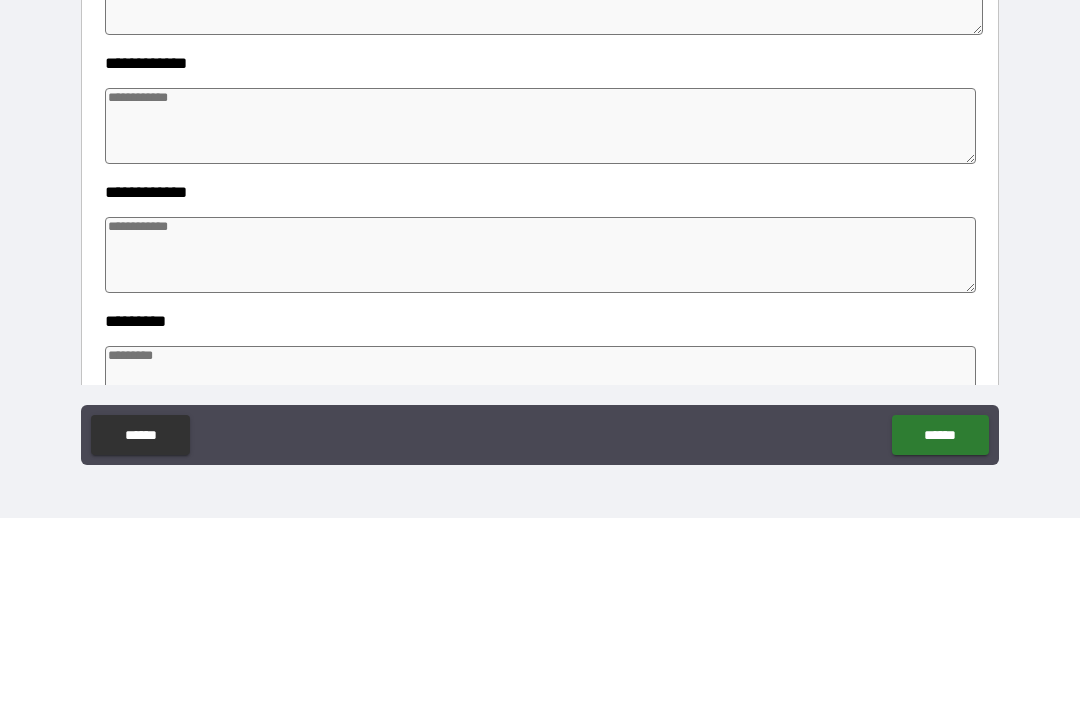 type on "*" 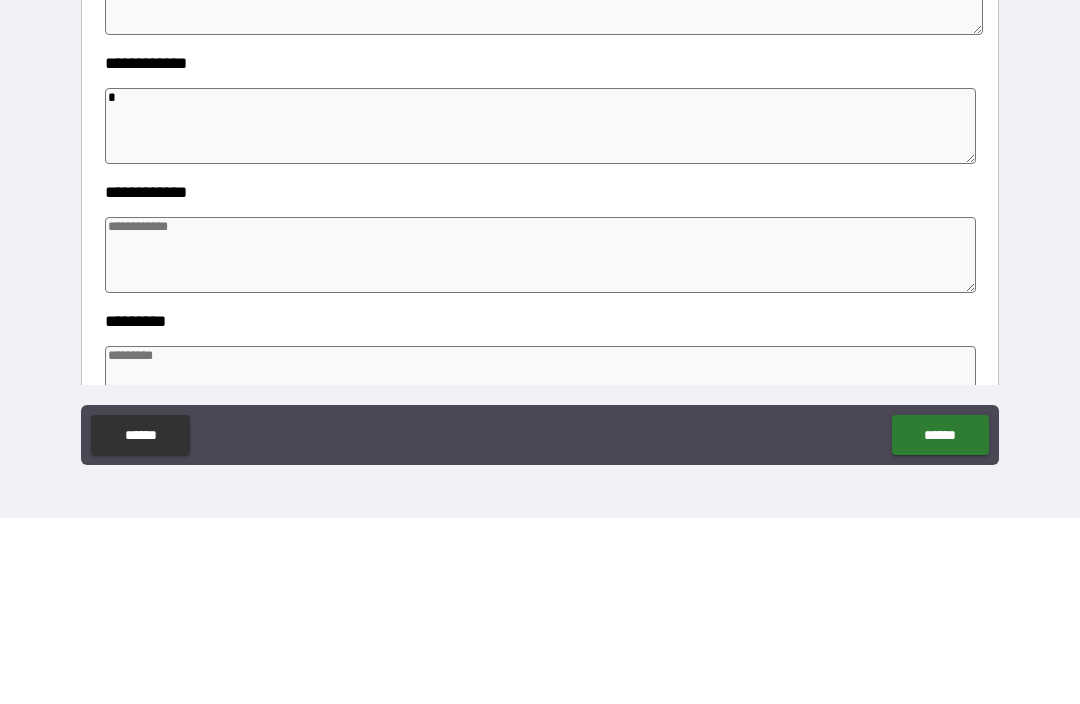 type on "**" 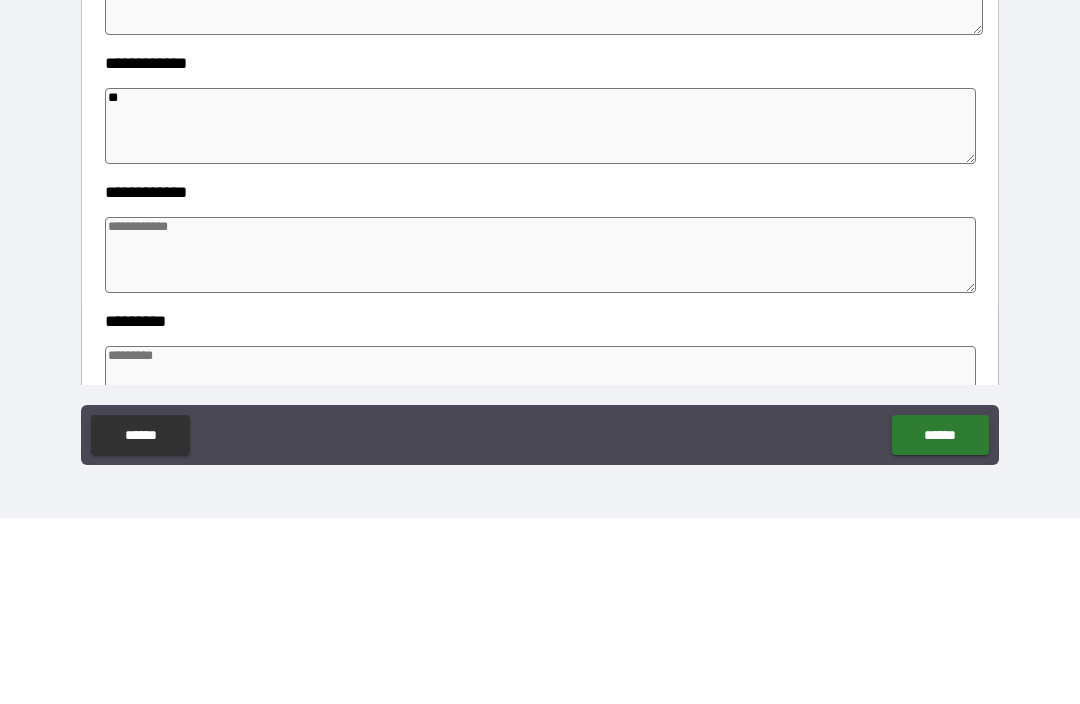 type on "*" 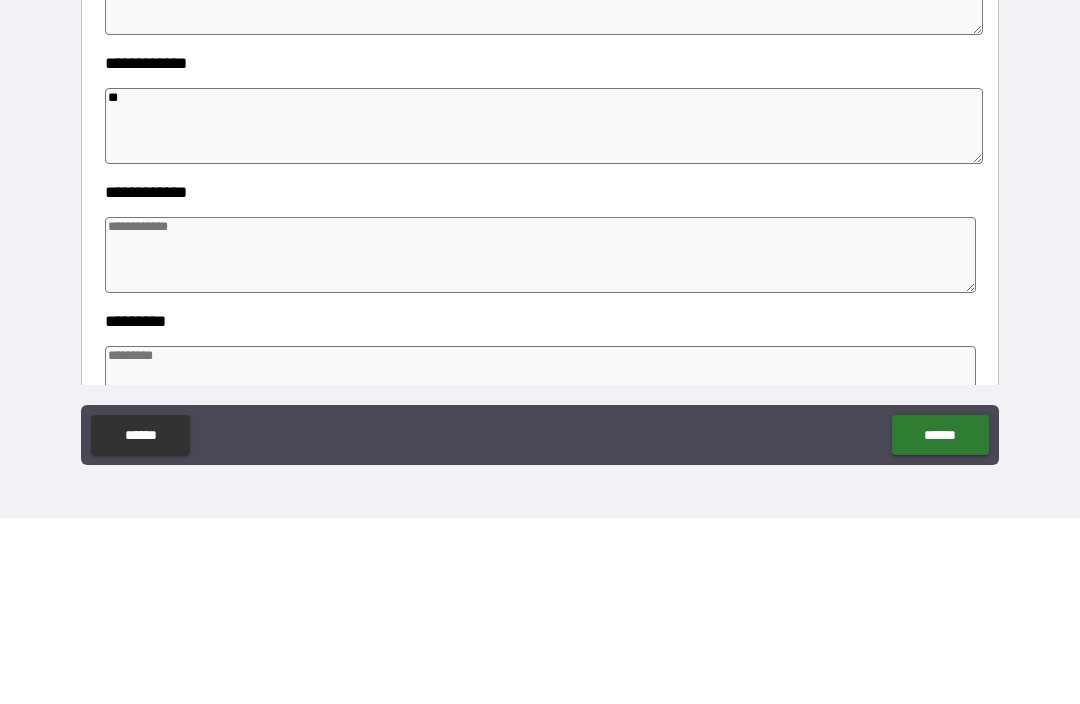 type on "*" 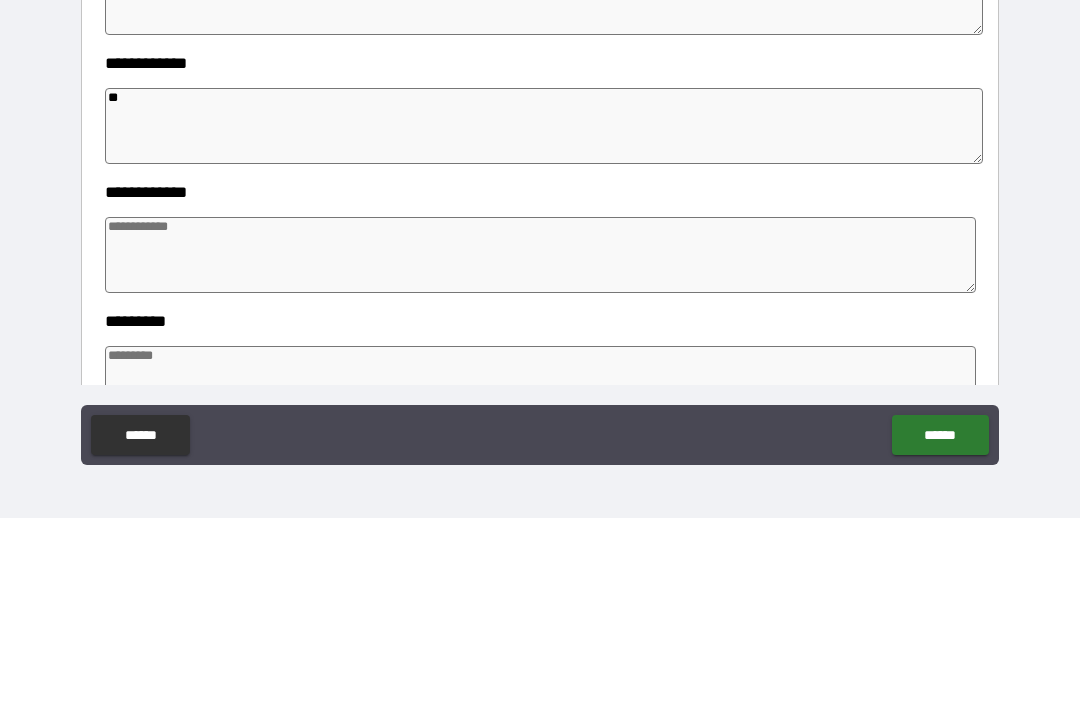 type on "*" 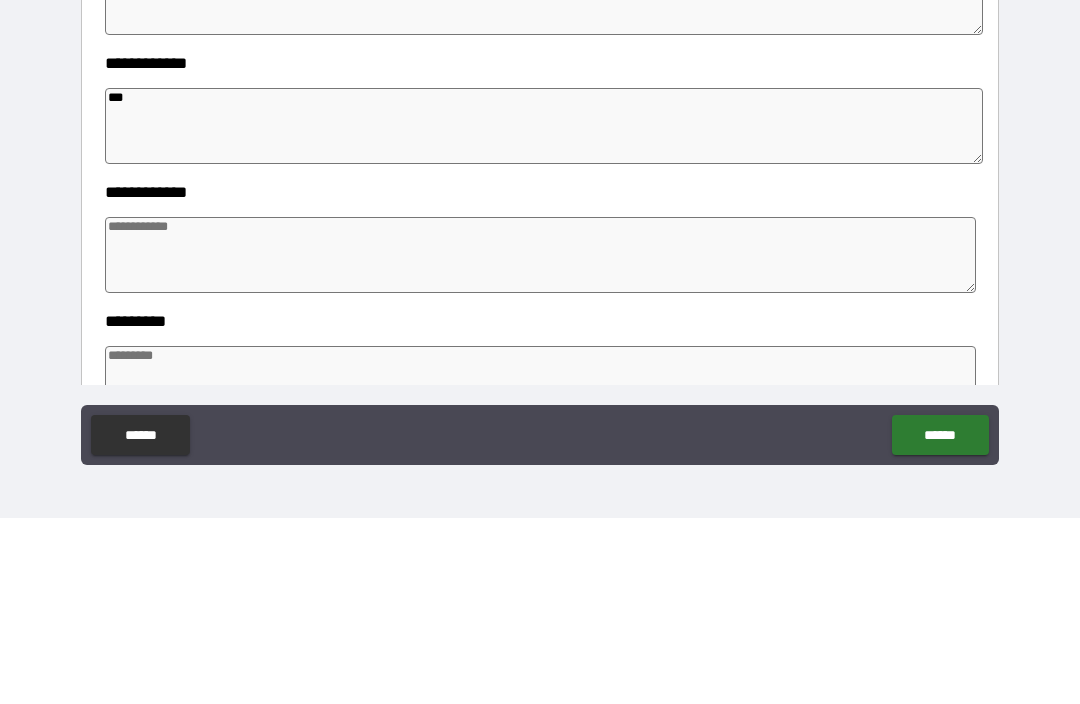 type on "*" 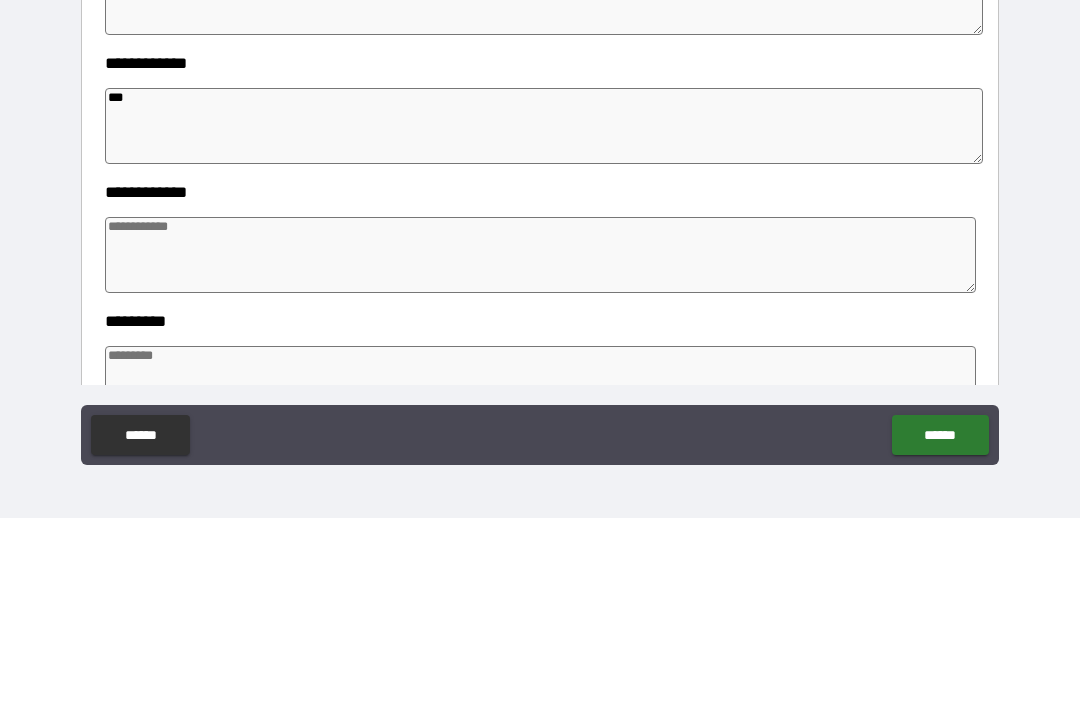 type on "*" 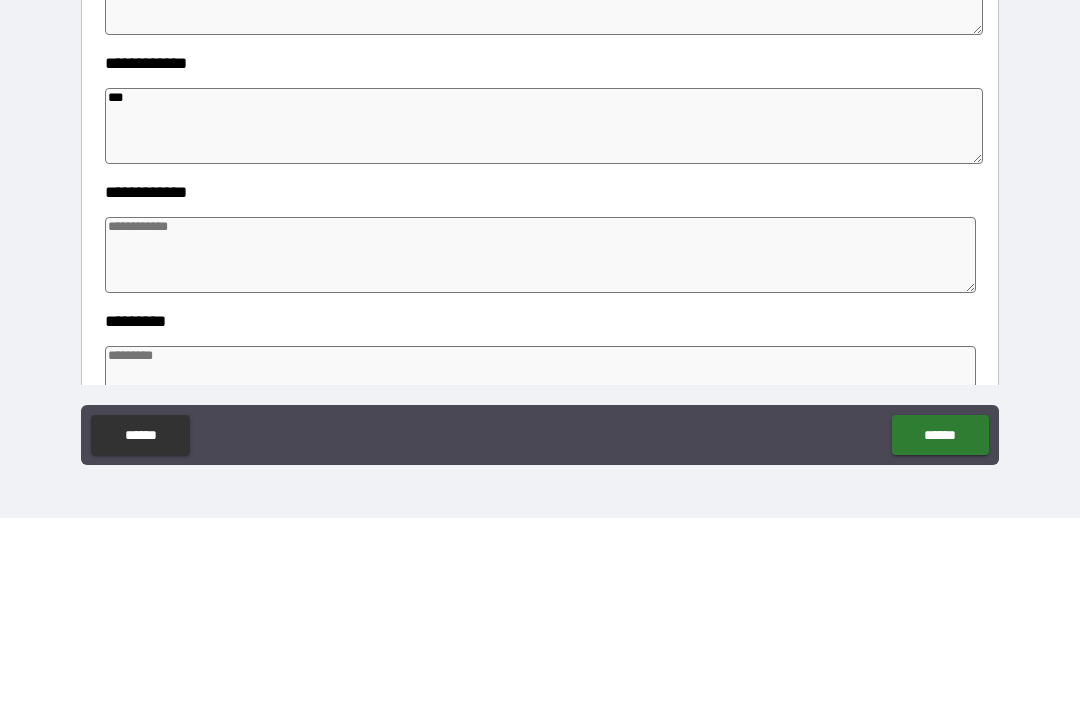 type on "*" 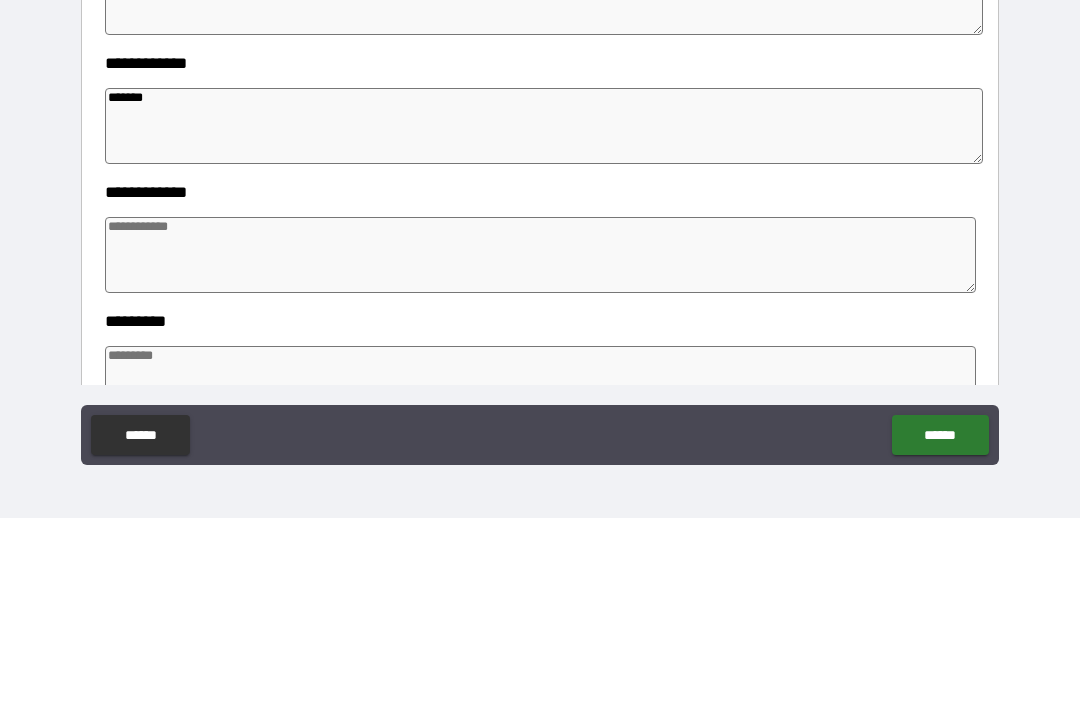 type on "*" 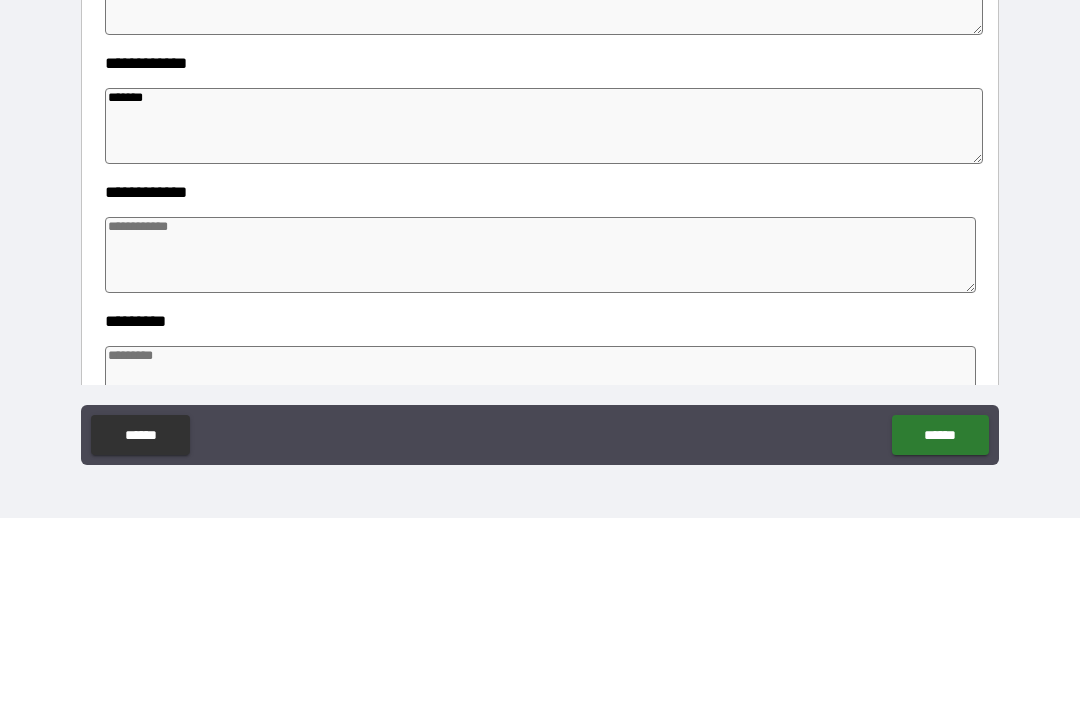 type on "*******" 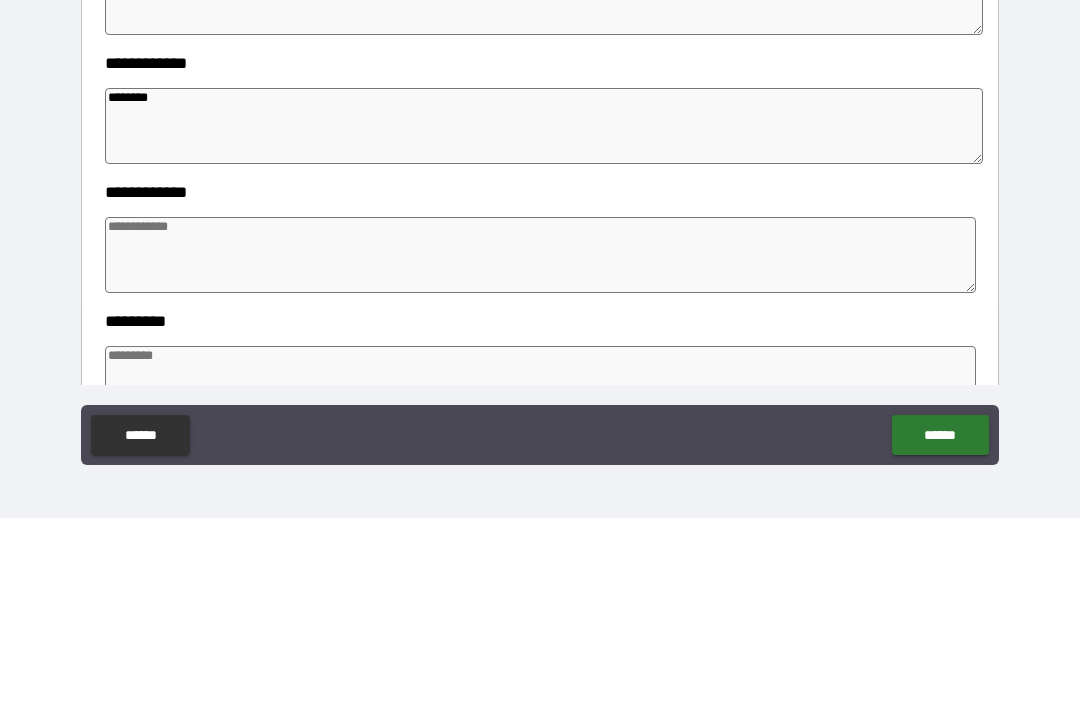 type on "*" 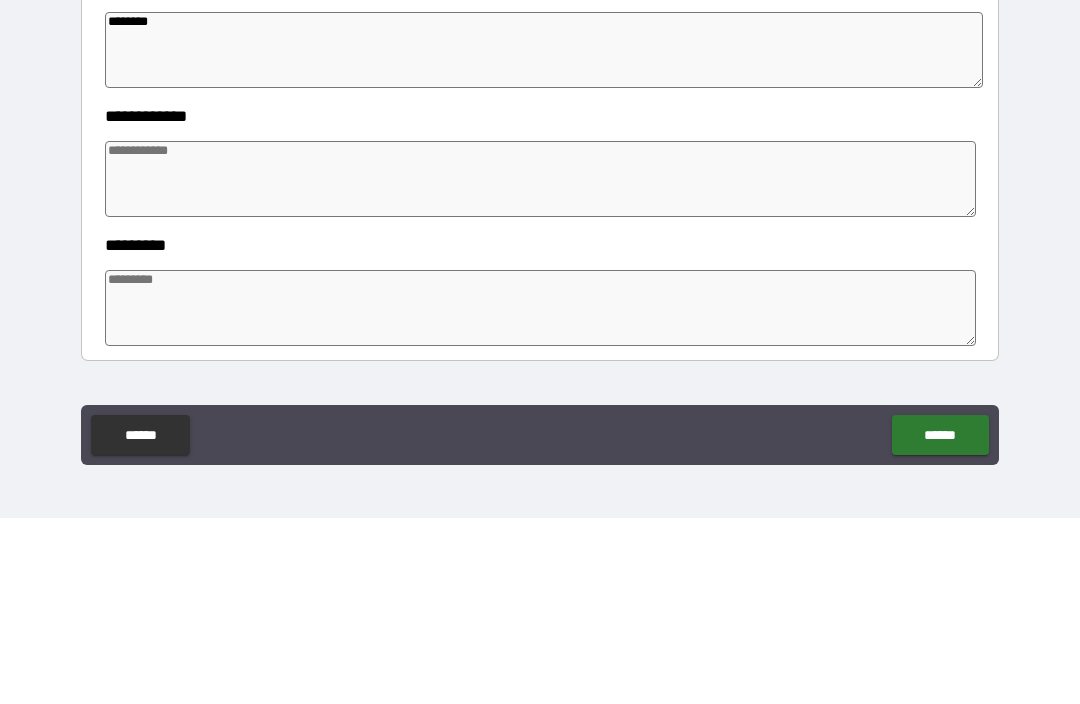 scroll, scrollTop: 438, scrollLeft: 0, axis: vertical 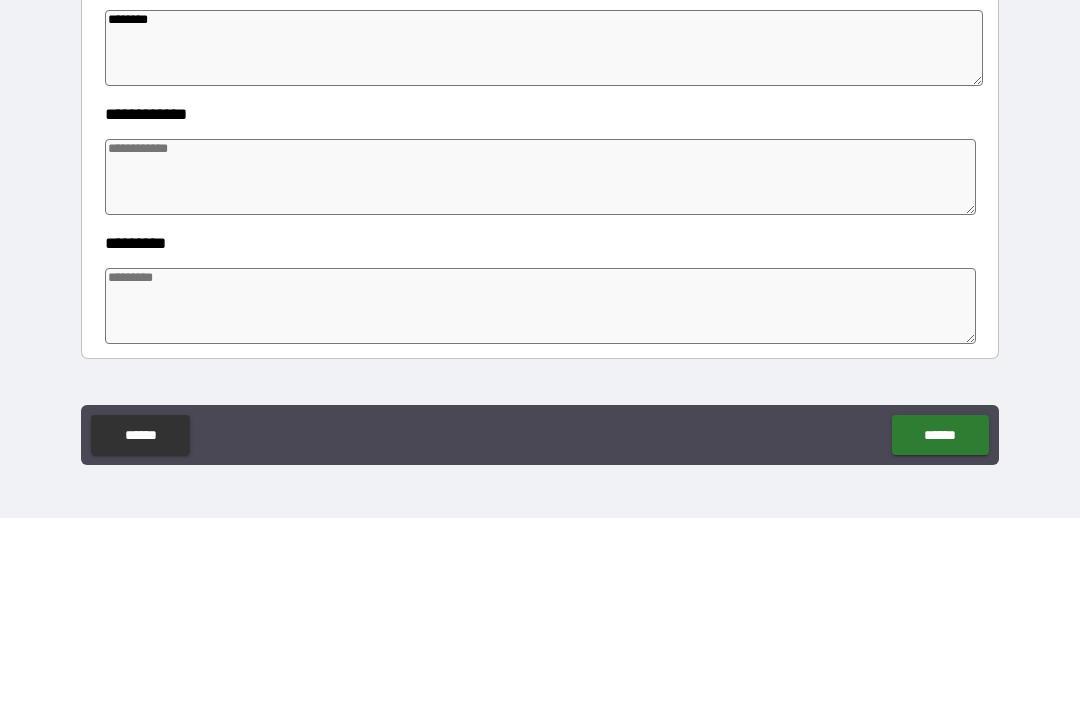 type on "*******" 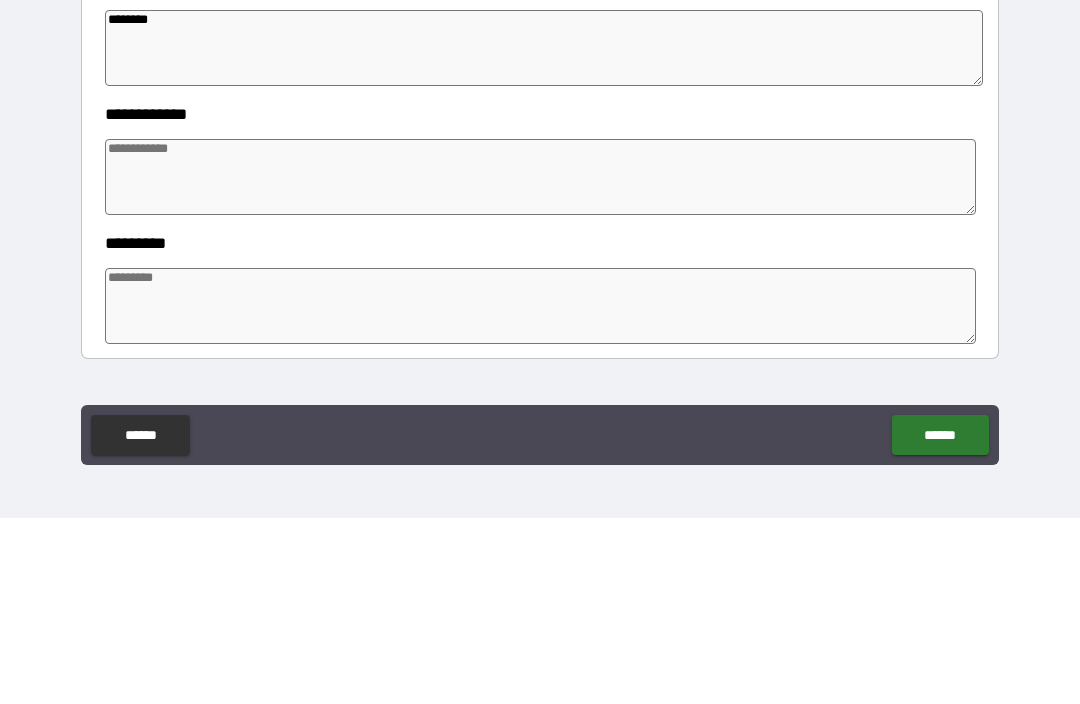 type on "*" 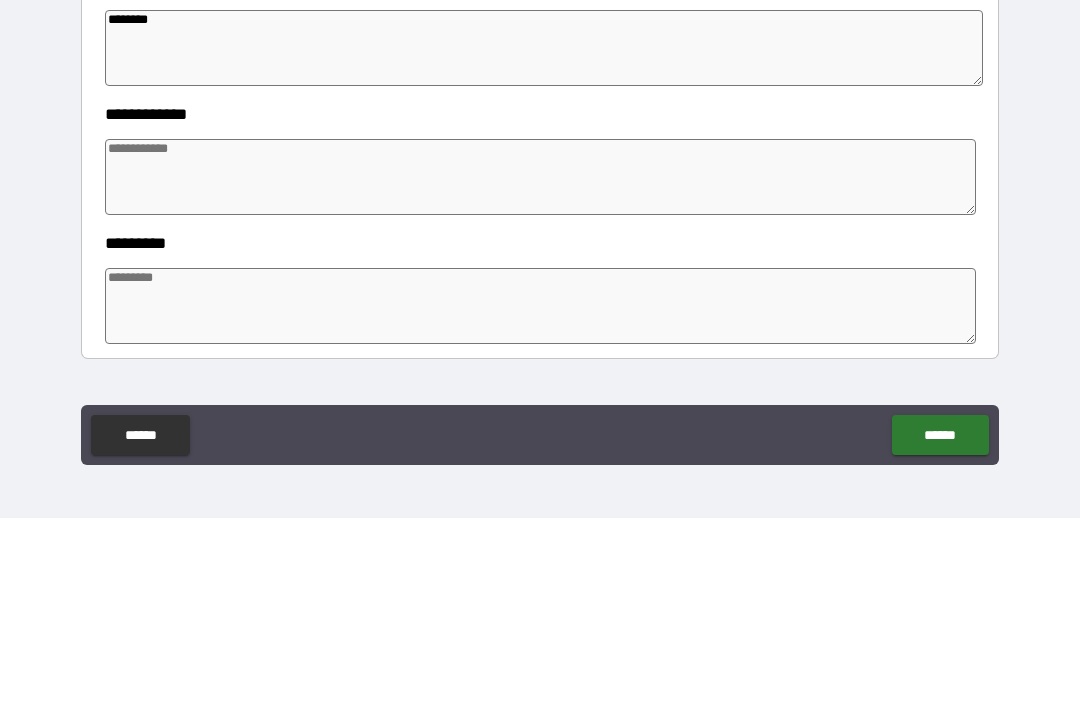 type on "*" 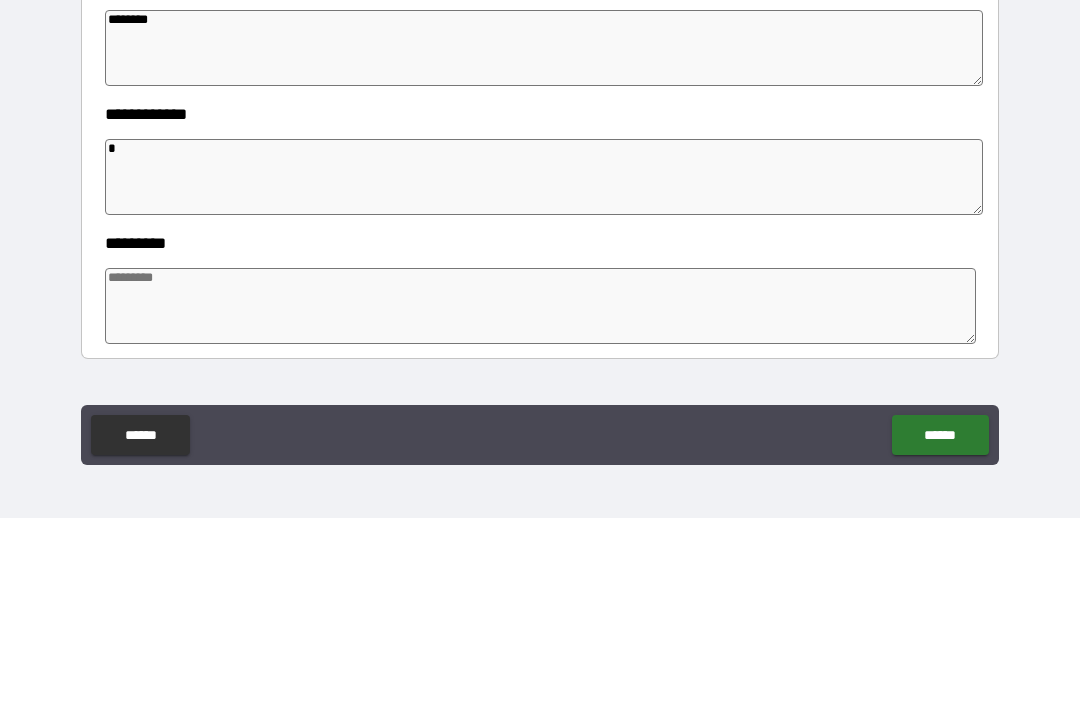 type on "*" 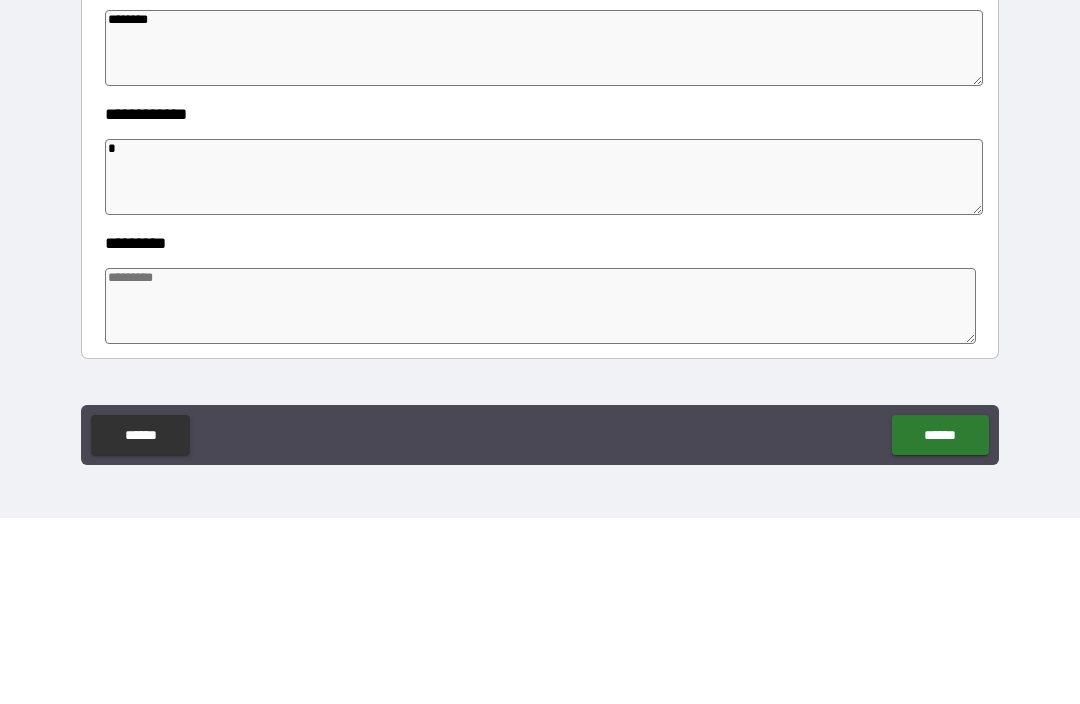 type on "*" 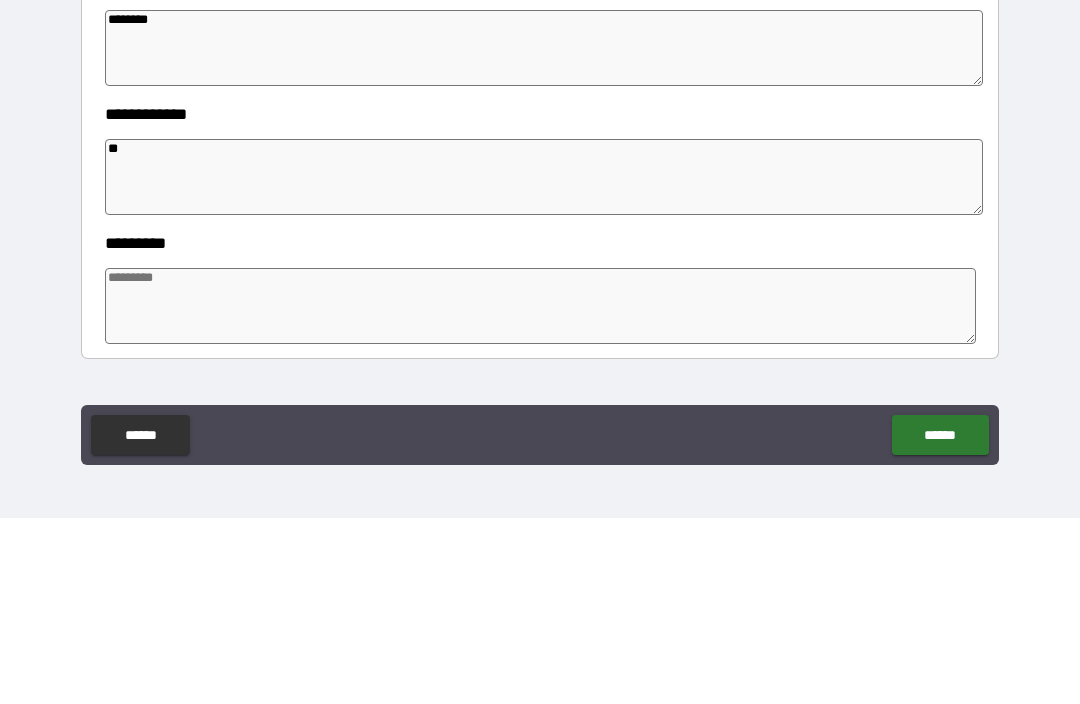 type on "*" 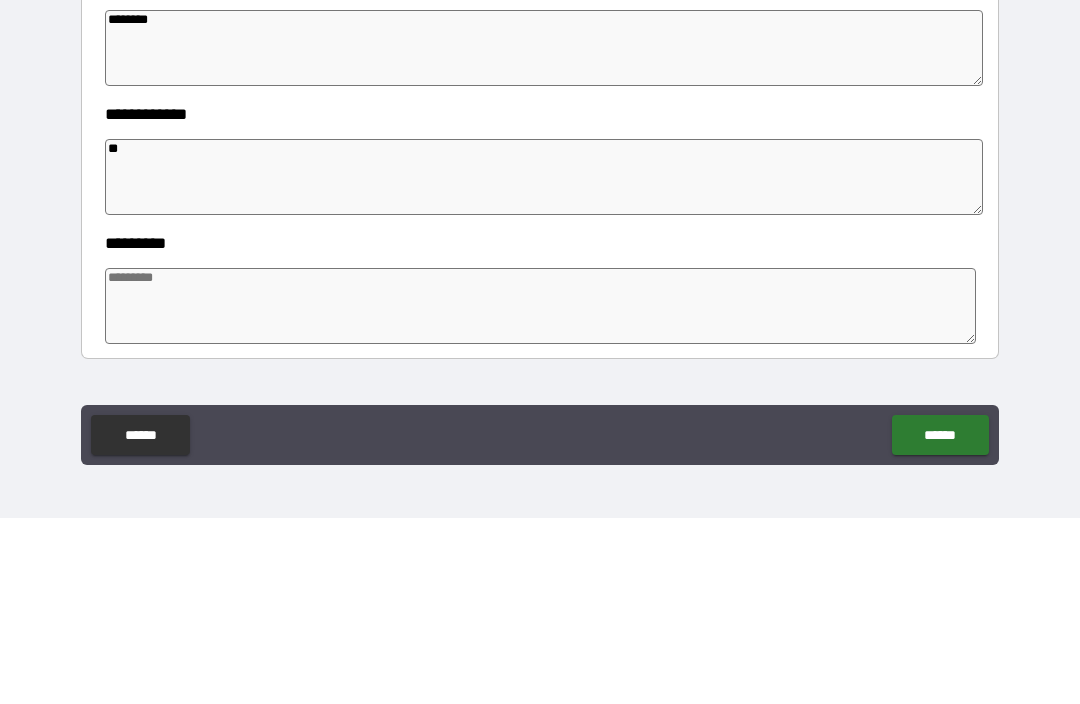 type on "***" 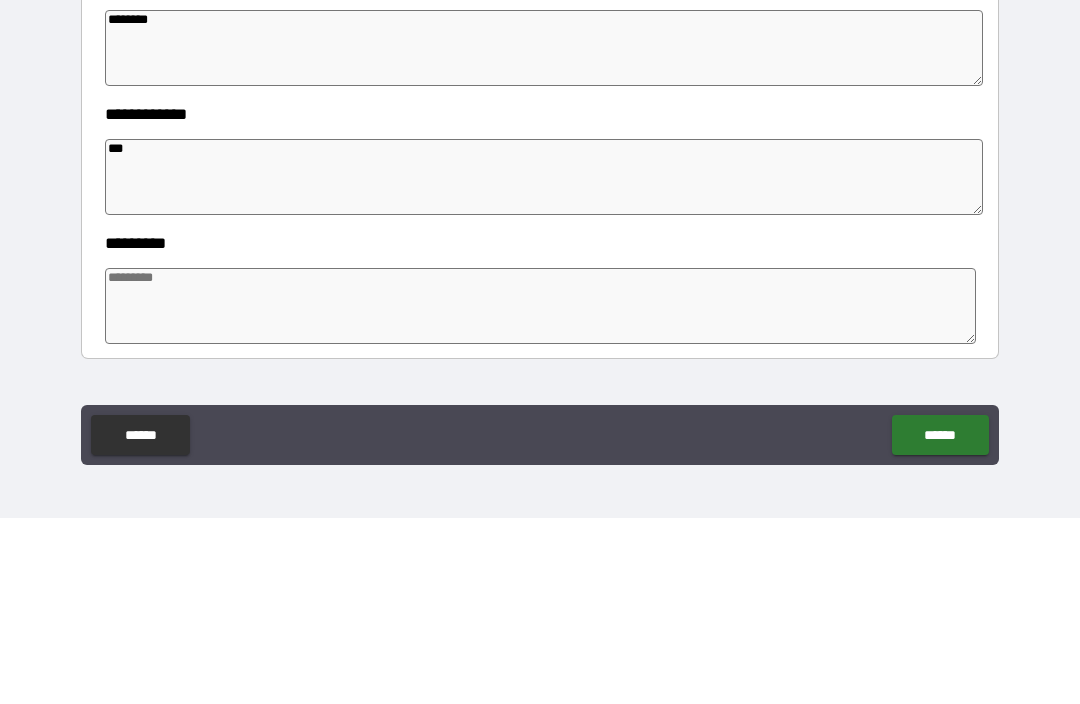 type on "*" 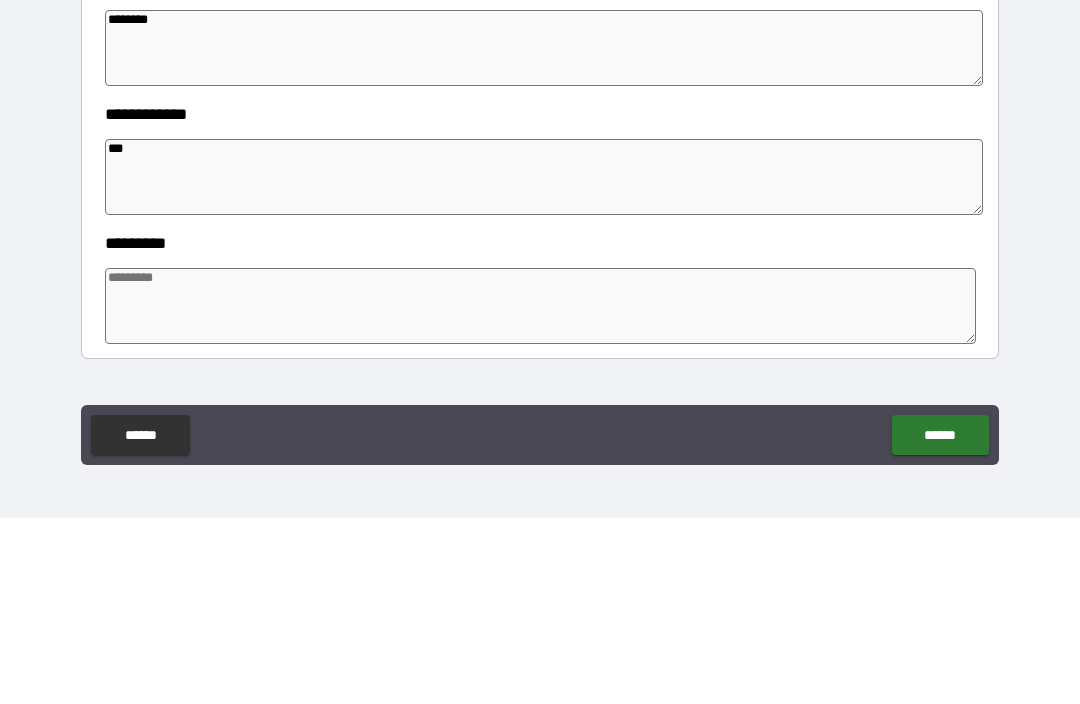 type on "****" 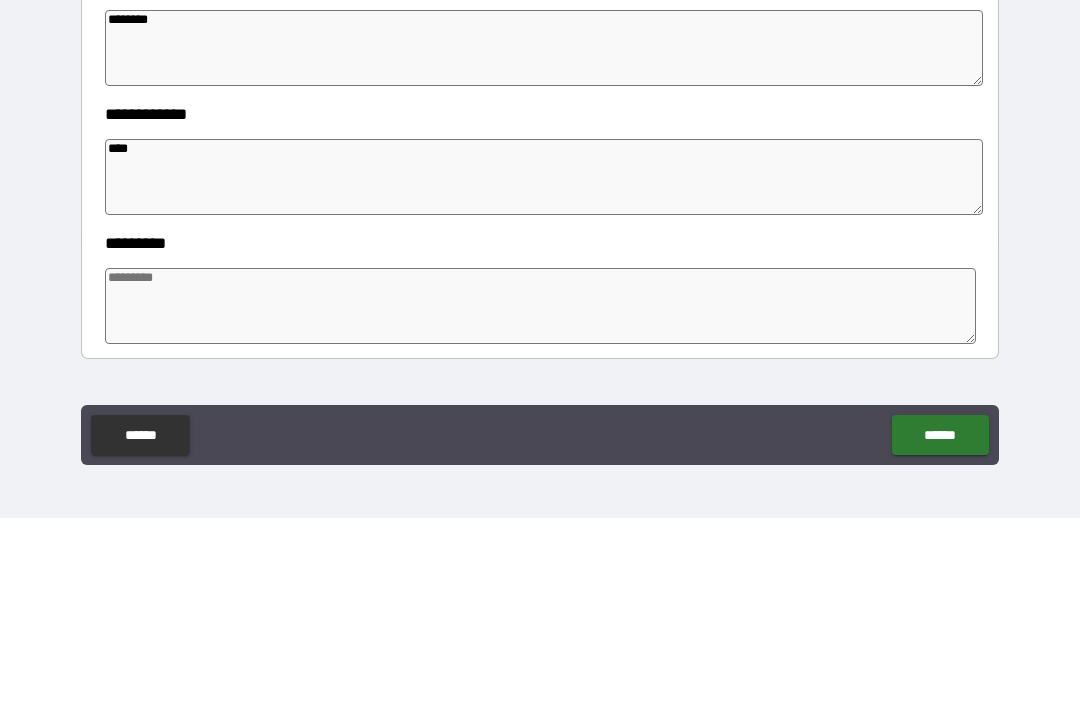 type on "*" 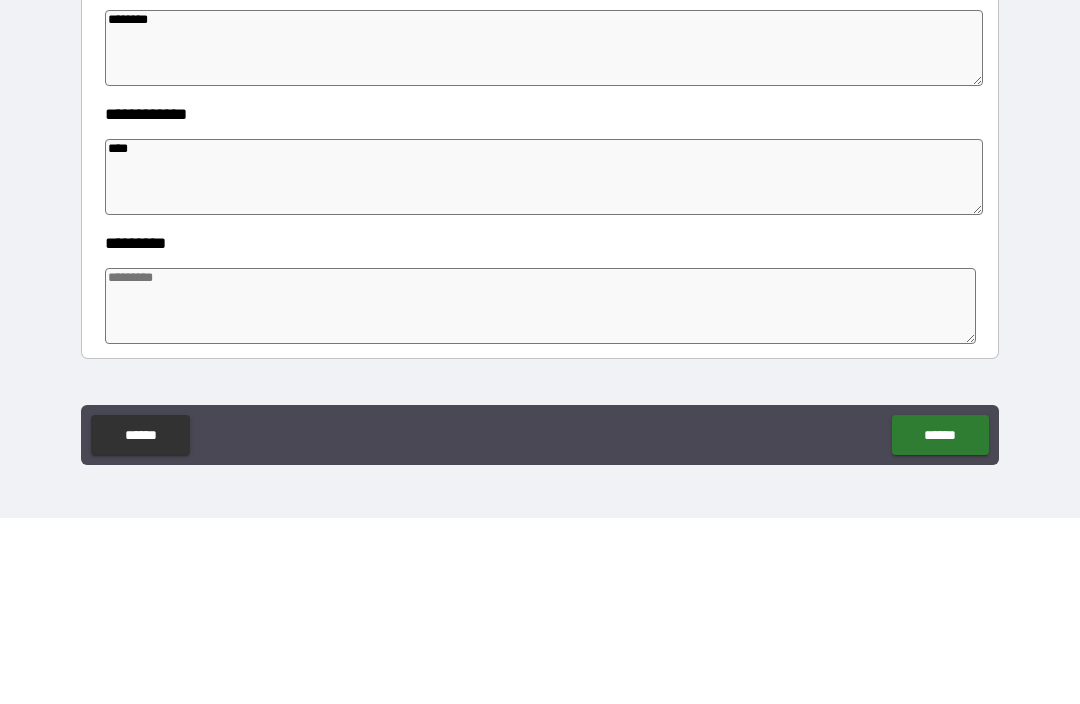 type 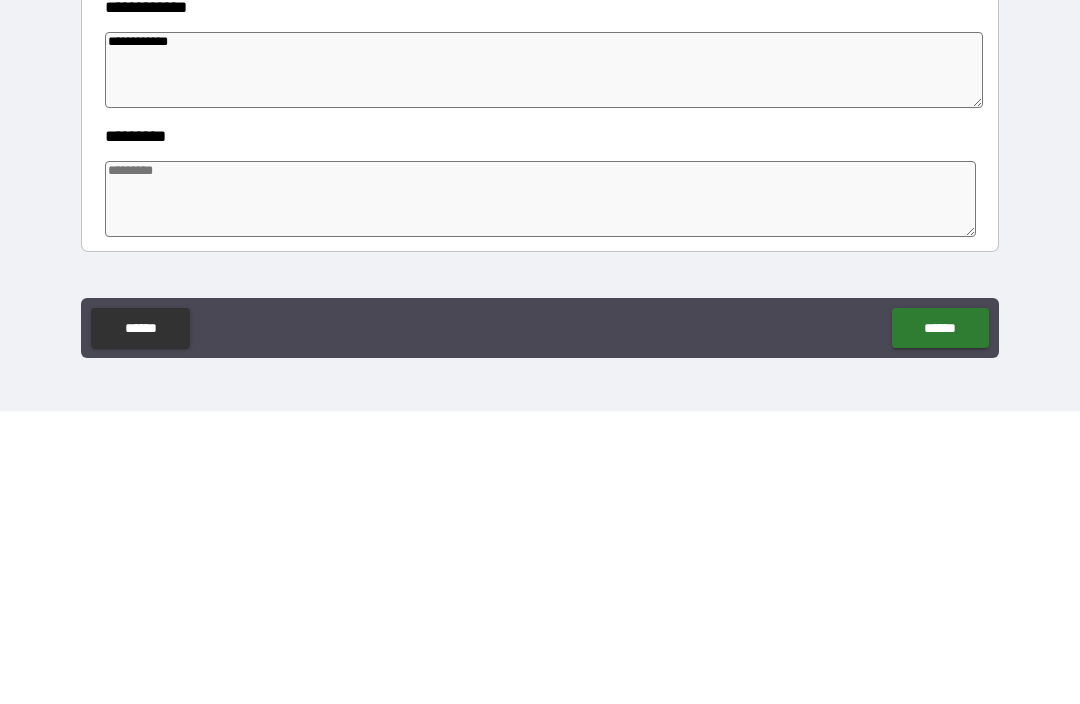 click at bounding box center (540, 492) 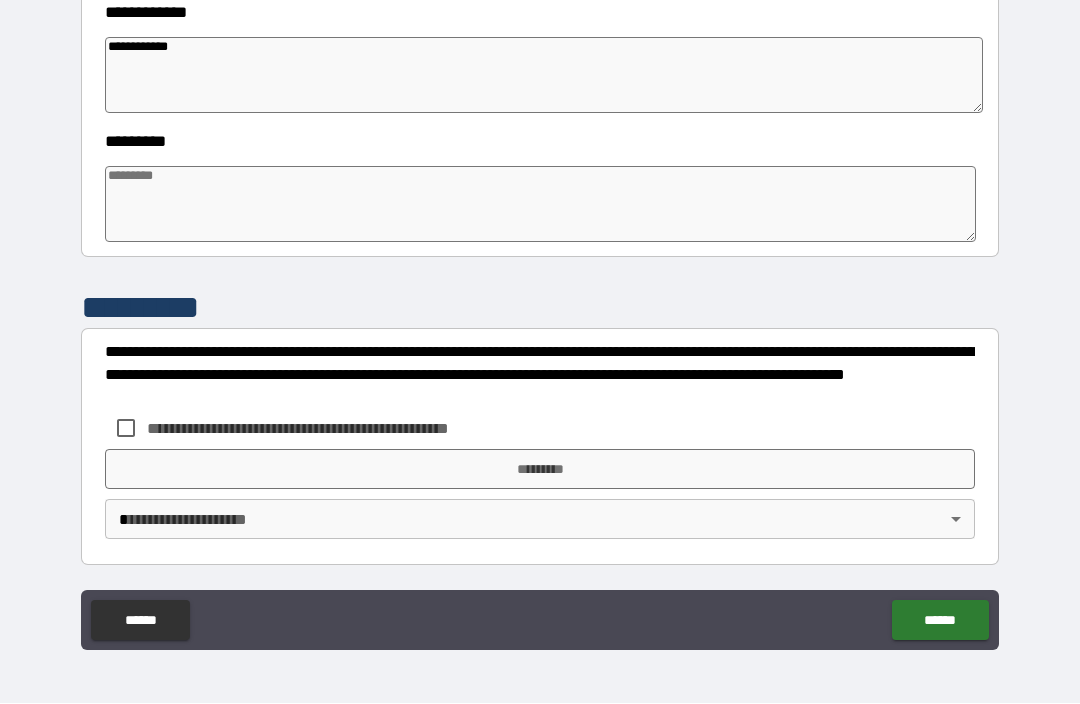 scroll, scrollTop: 725, scrollLeft: 0, axis: vertical 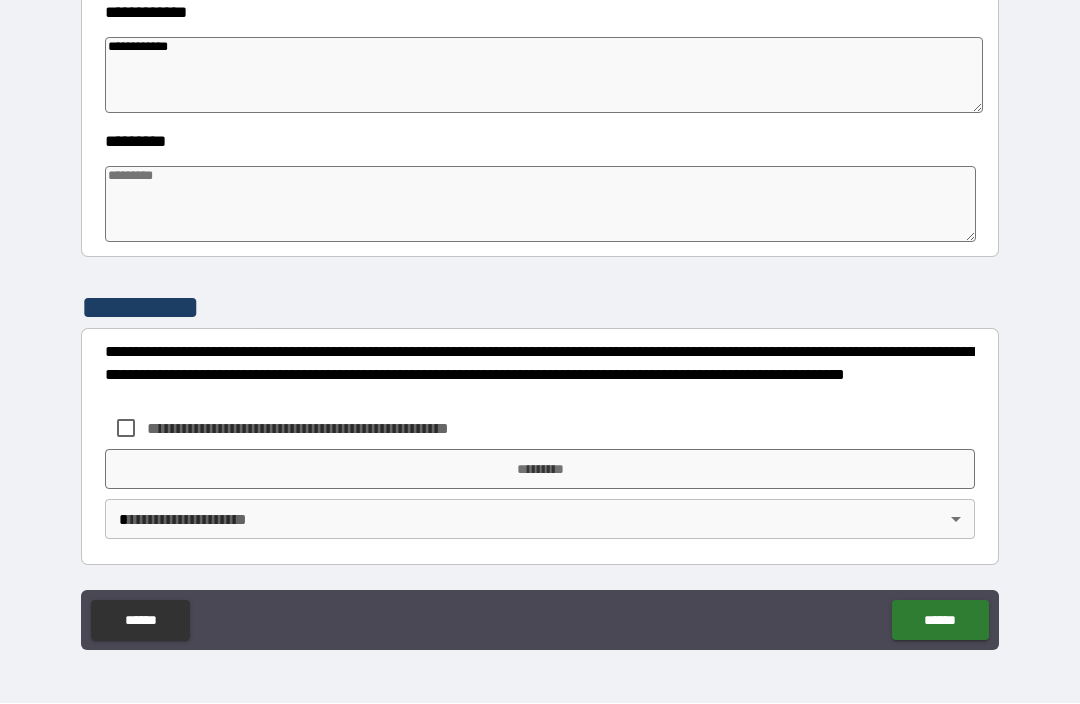 click at bounding box center [540, 205] 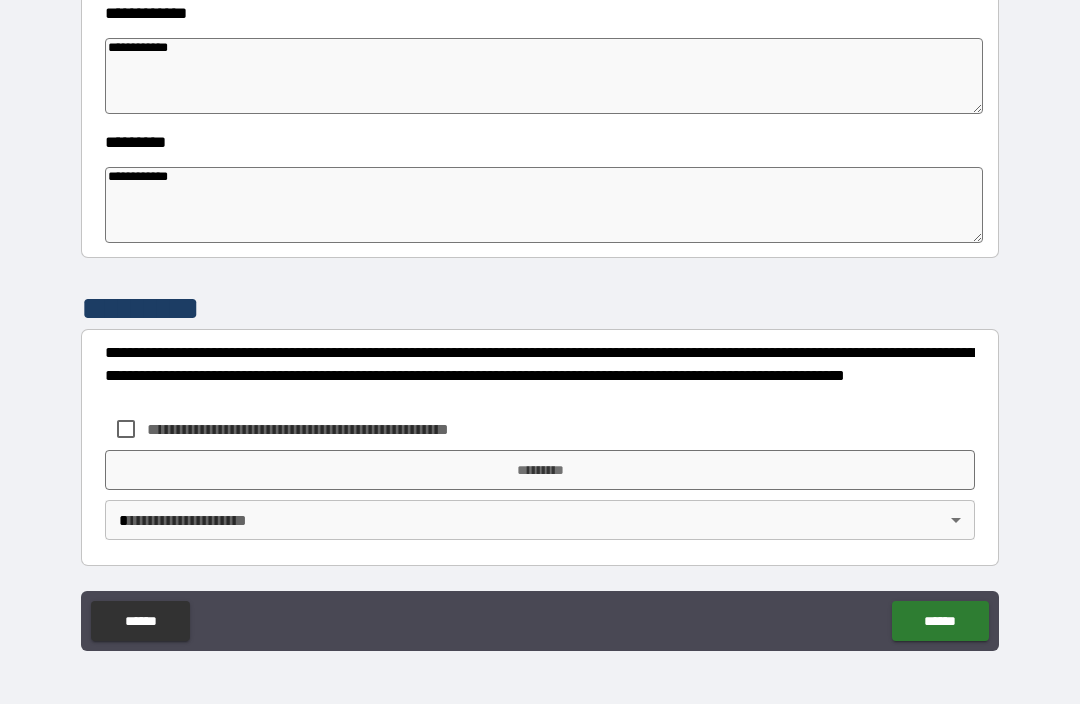 click on "**********" at bounding box center [540, 321] 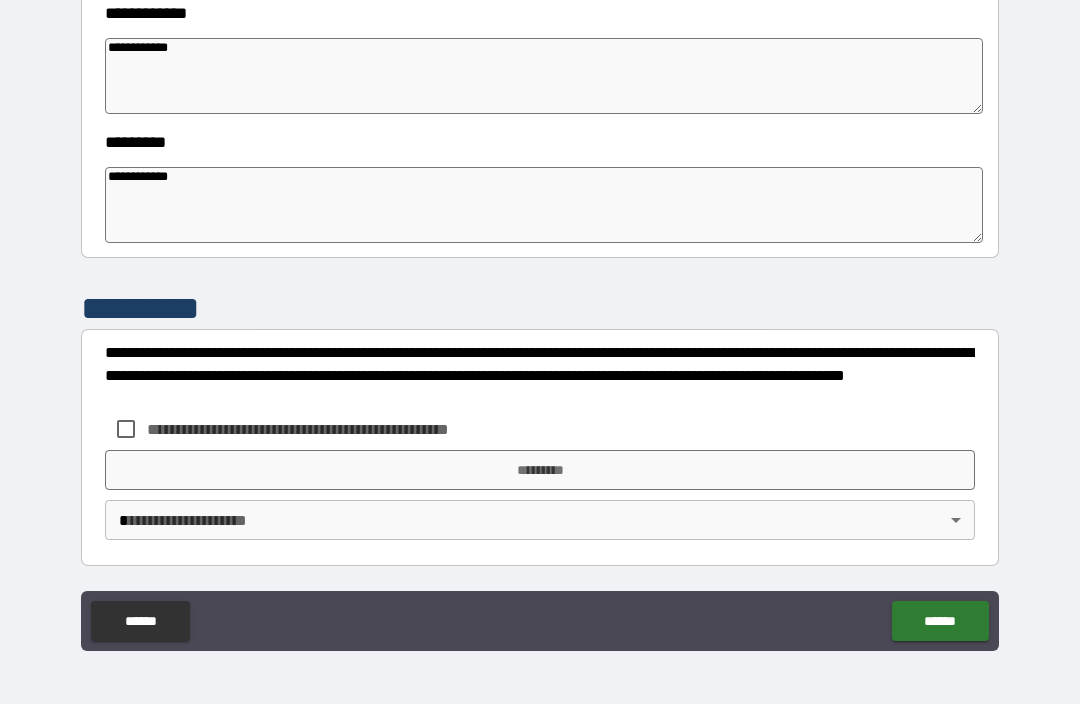 scroll, scrollTop: 725, scrollLeft: 0, axis: vertical 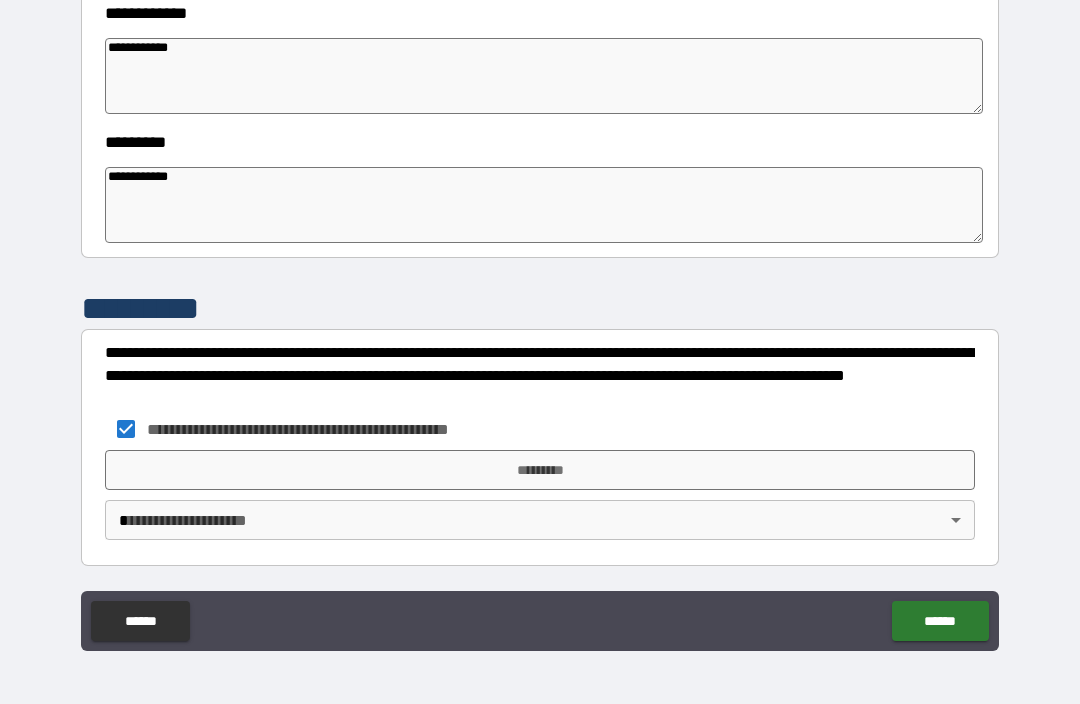 click on "*********" at bounding box center (540, 470) 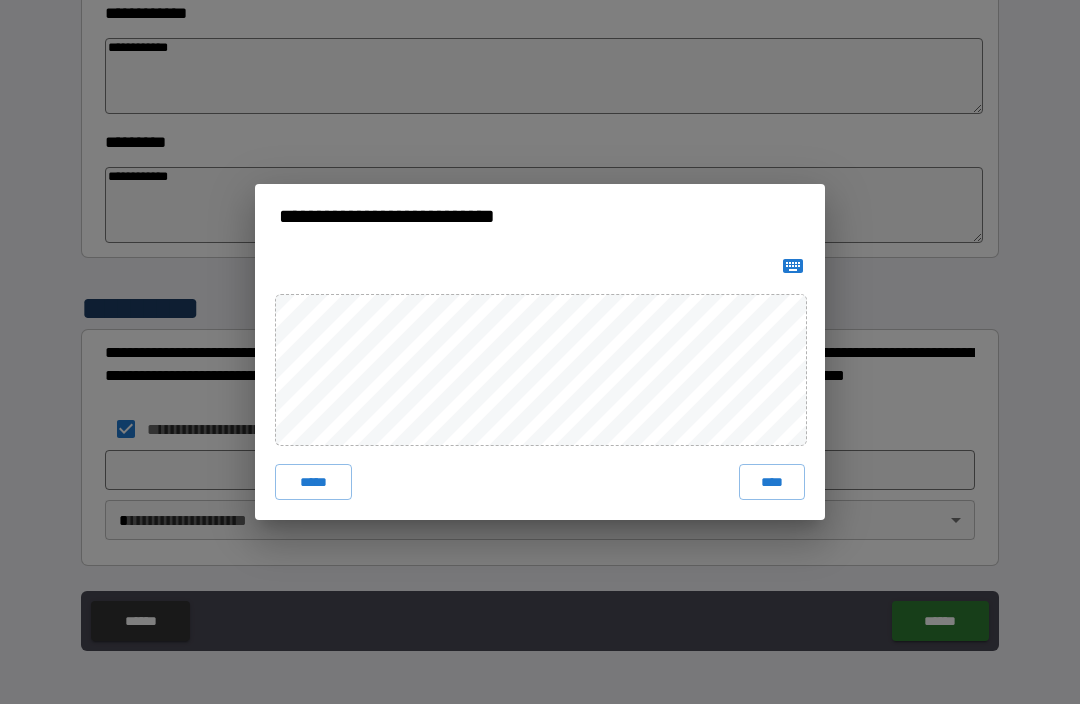 click on "*****" at bounding box center (313, 482) 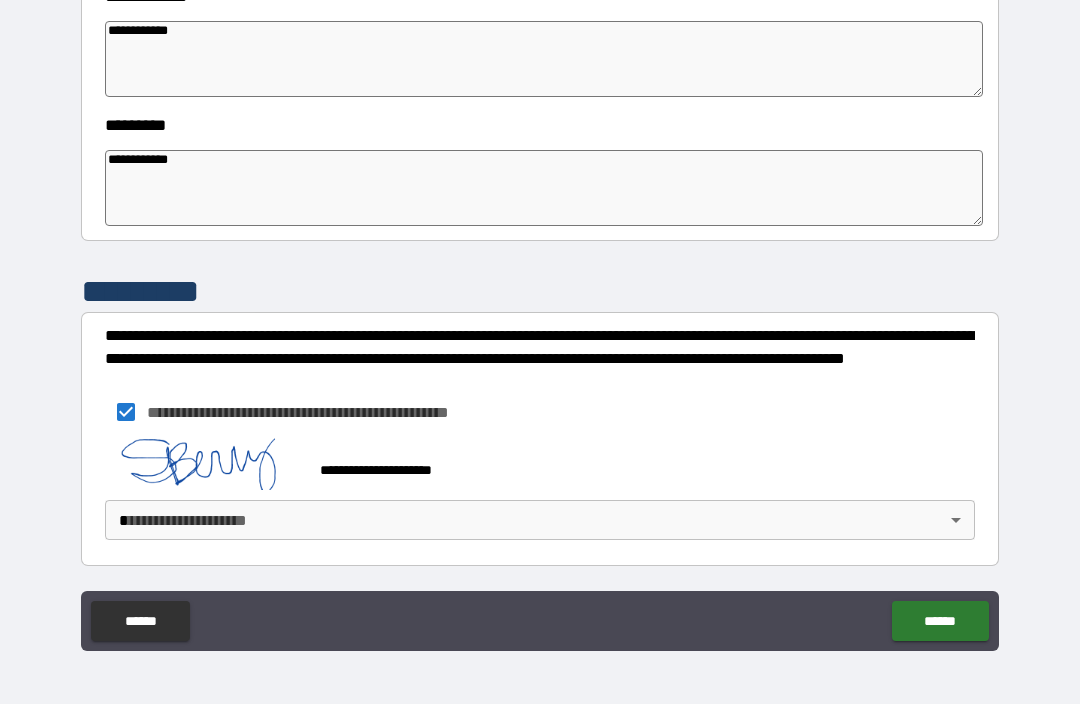 scroll, scrollTop: 742, scrollLeft: 0, axis: vertical 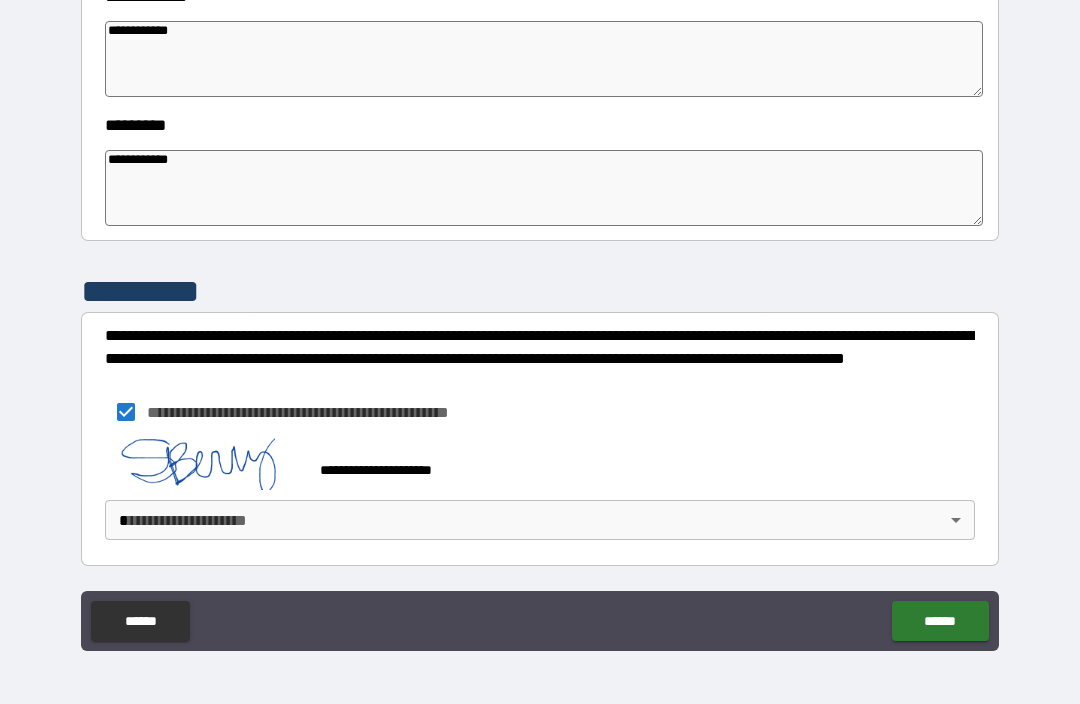 click on "**********" at bounding box center (540, 319) 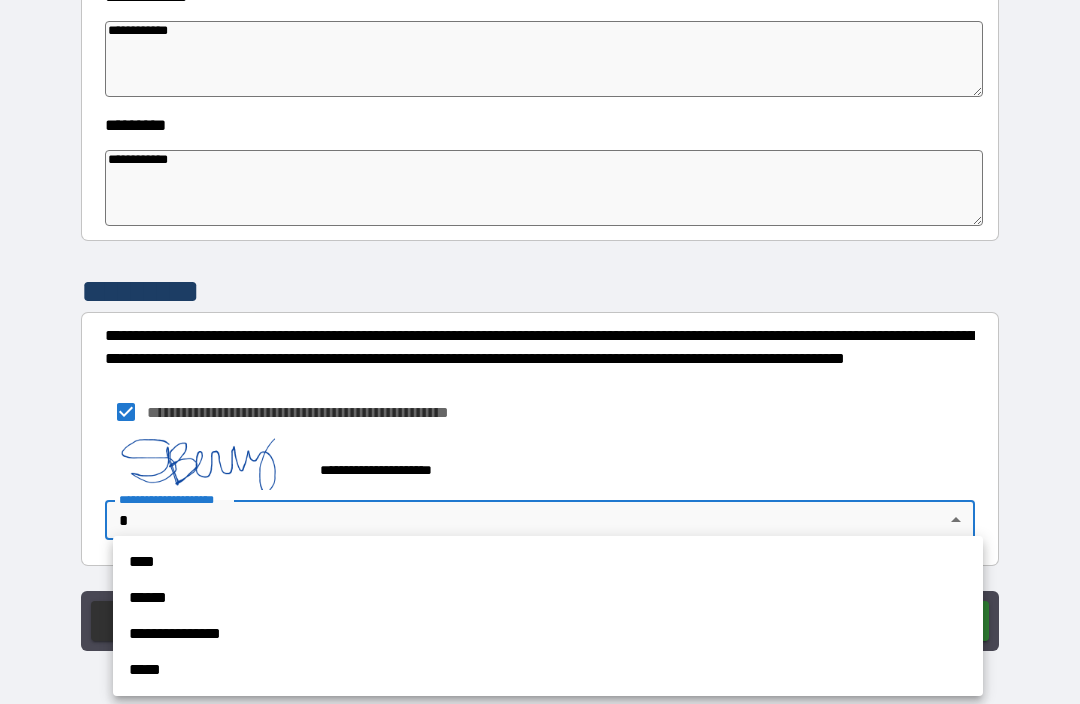 click on "****" at bounding box center [548, 562] 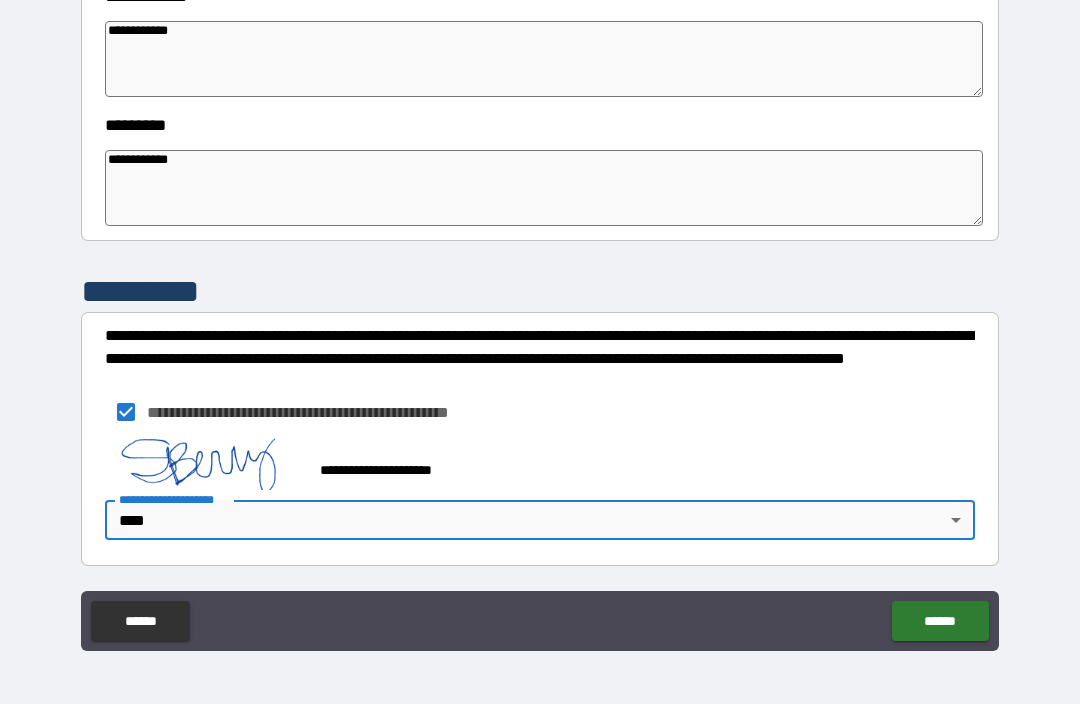 click on "******" at bounding box center (940, 621) 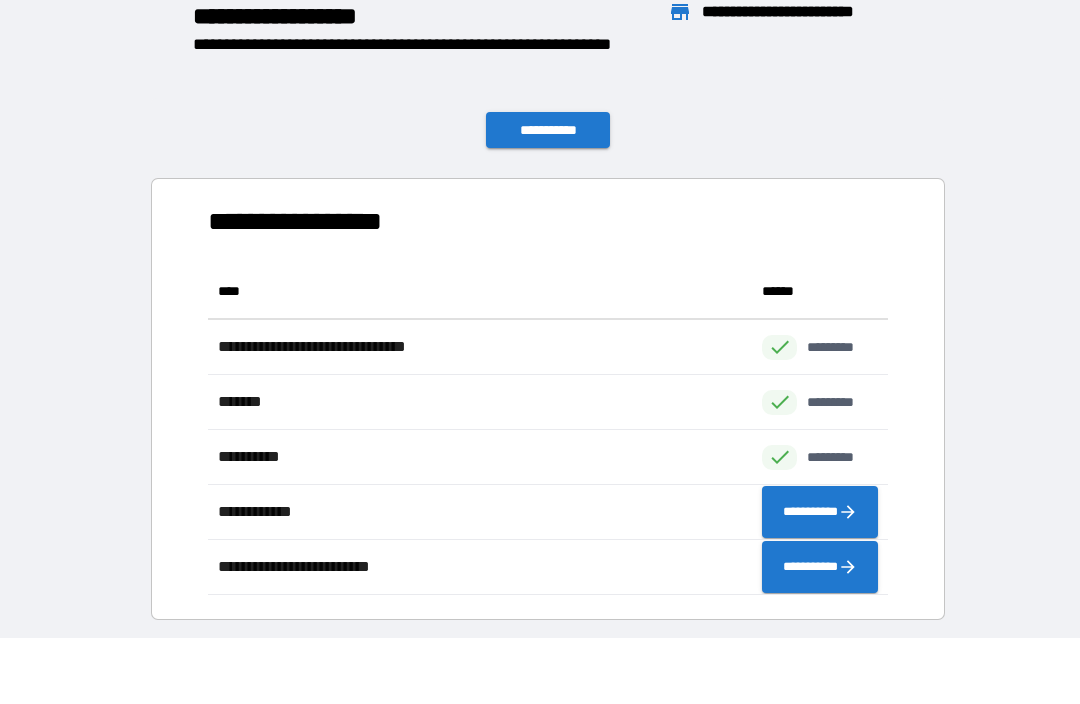 scroll, scrollTop: 1, scrollLeft: 1, axis: both 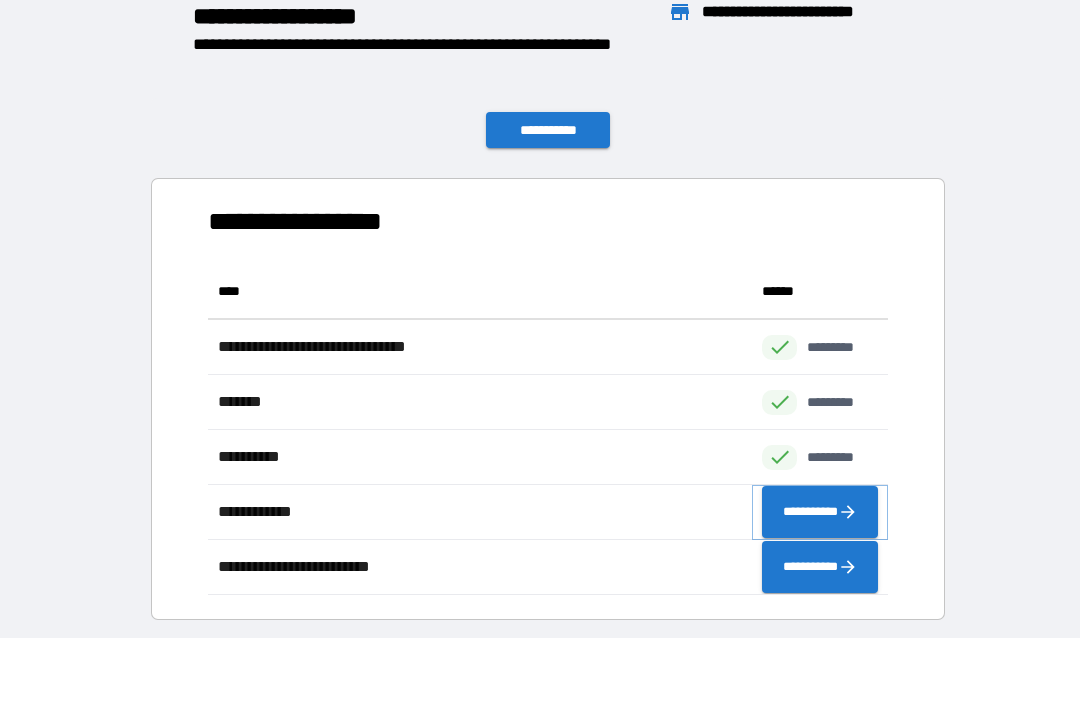 click on "**********" at bounding box center (820, 512) 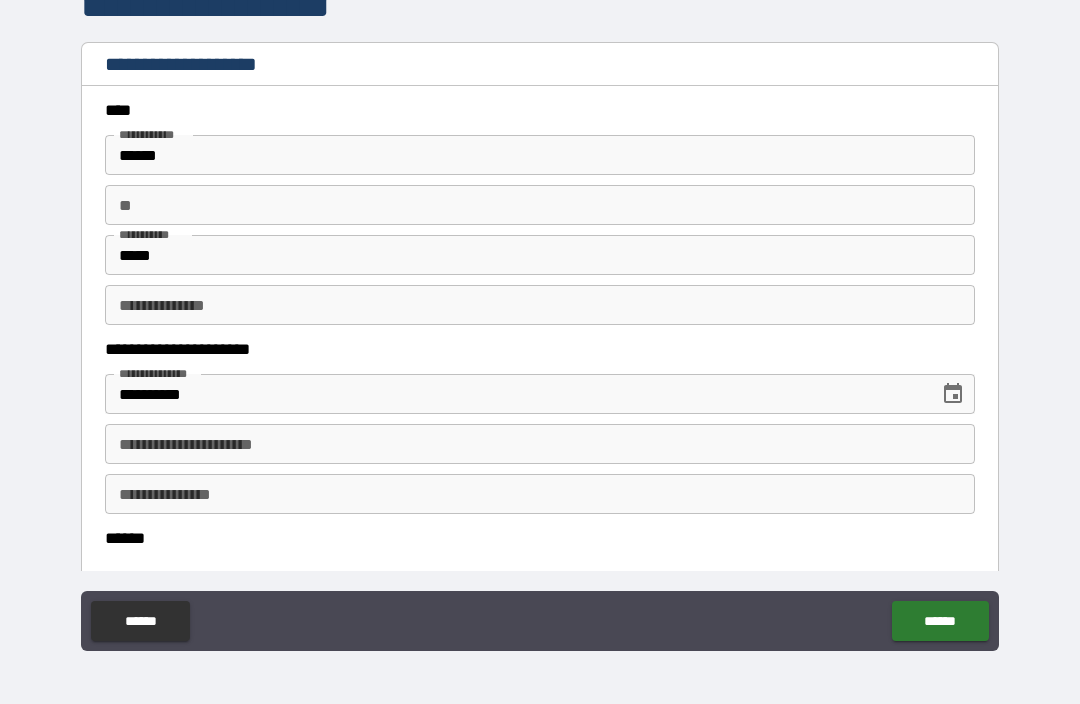 click on "******" at bounding box center (540, 155) 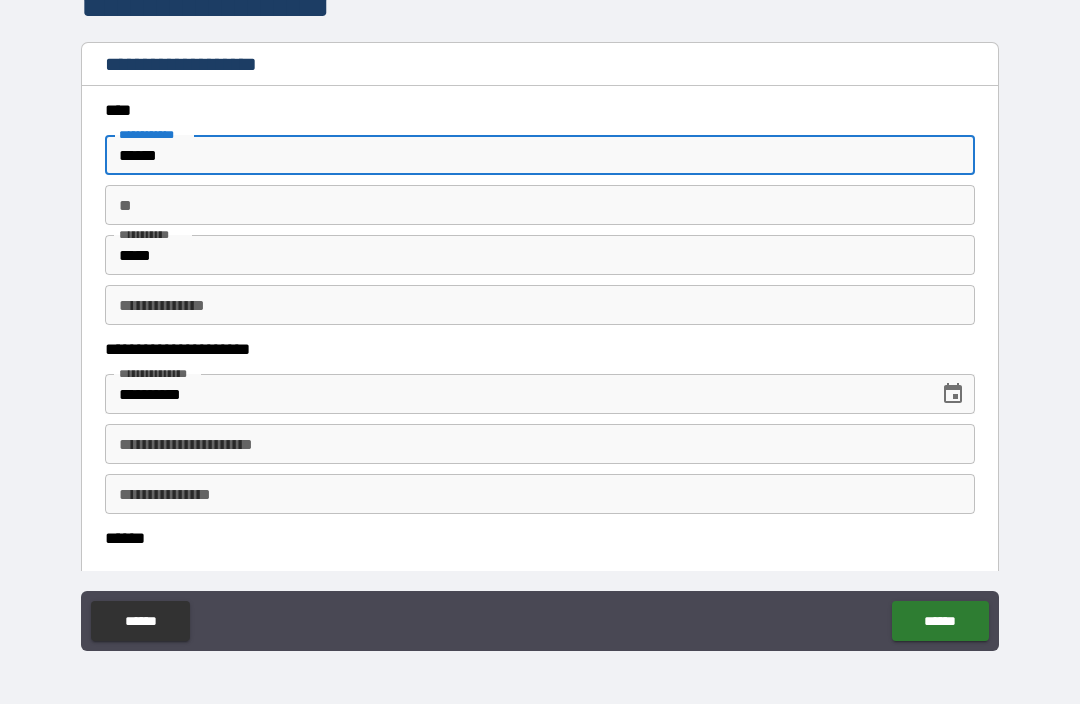 click on "**" at bounding box center [540, 205] 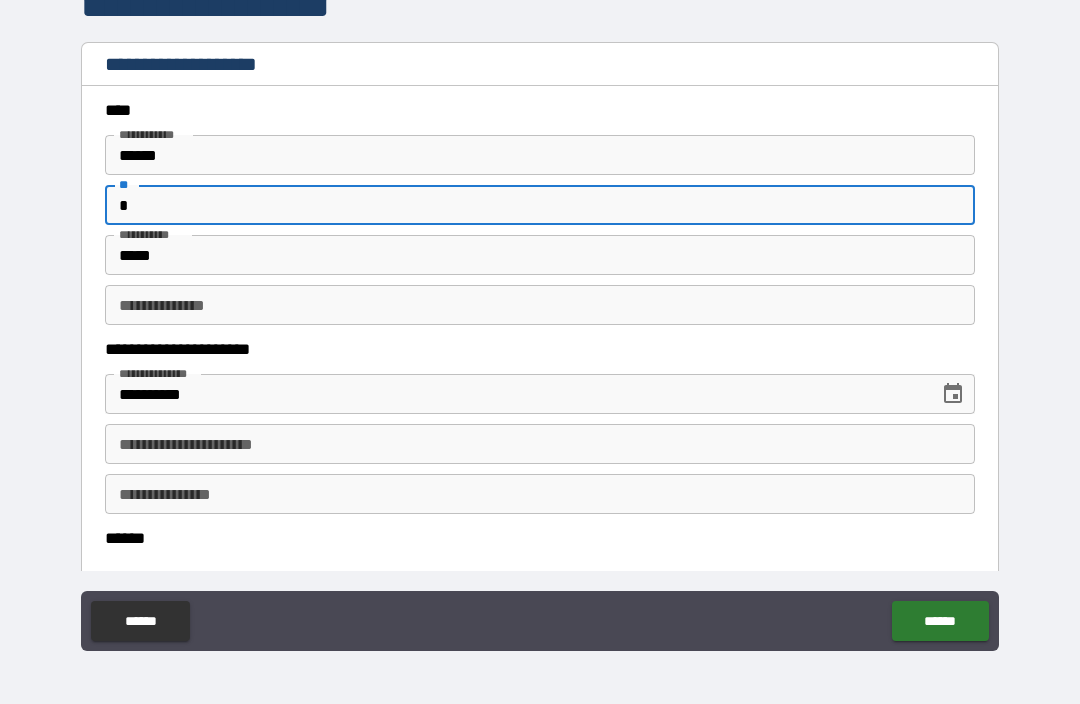 click on "**********" at bounding box center (540, 321) 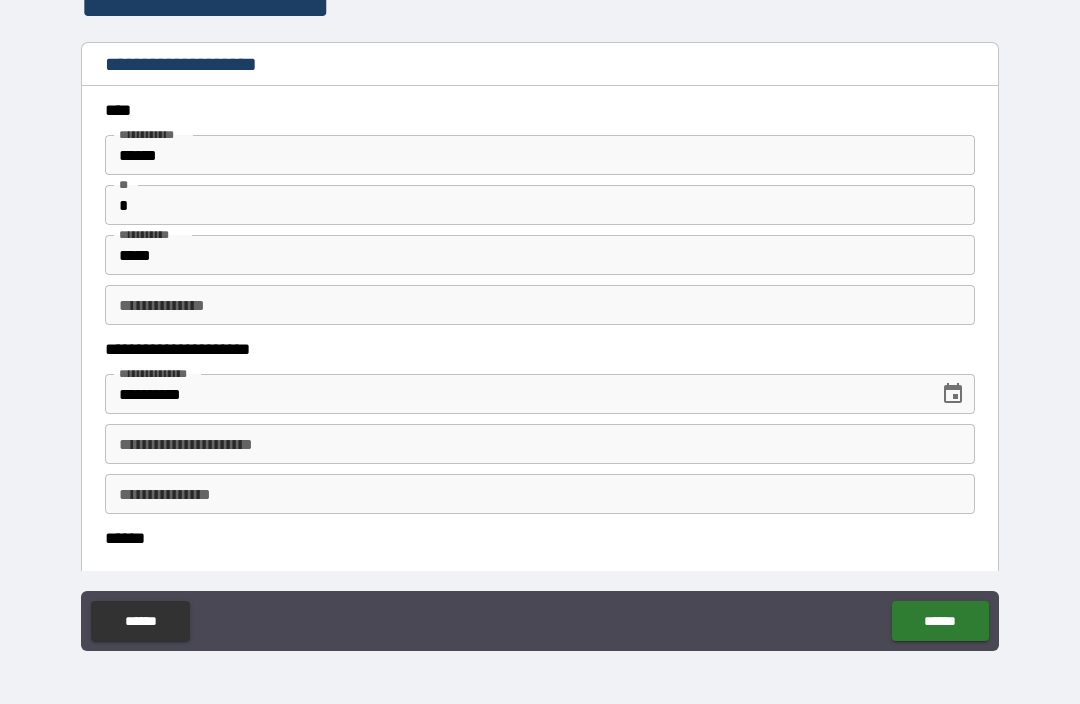 click on "**********" at bounding box center [540, 444] 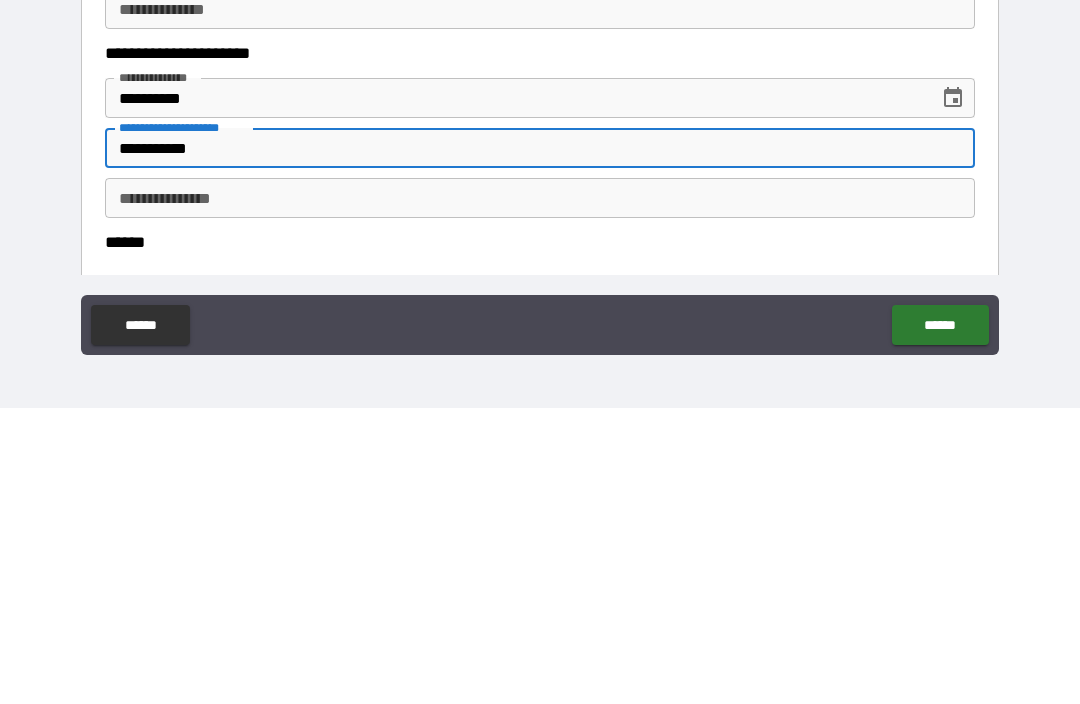 click on "**********" at bounding box center (540, 494) 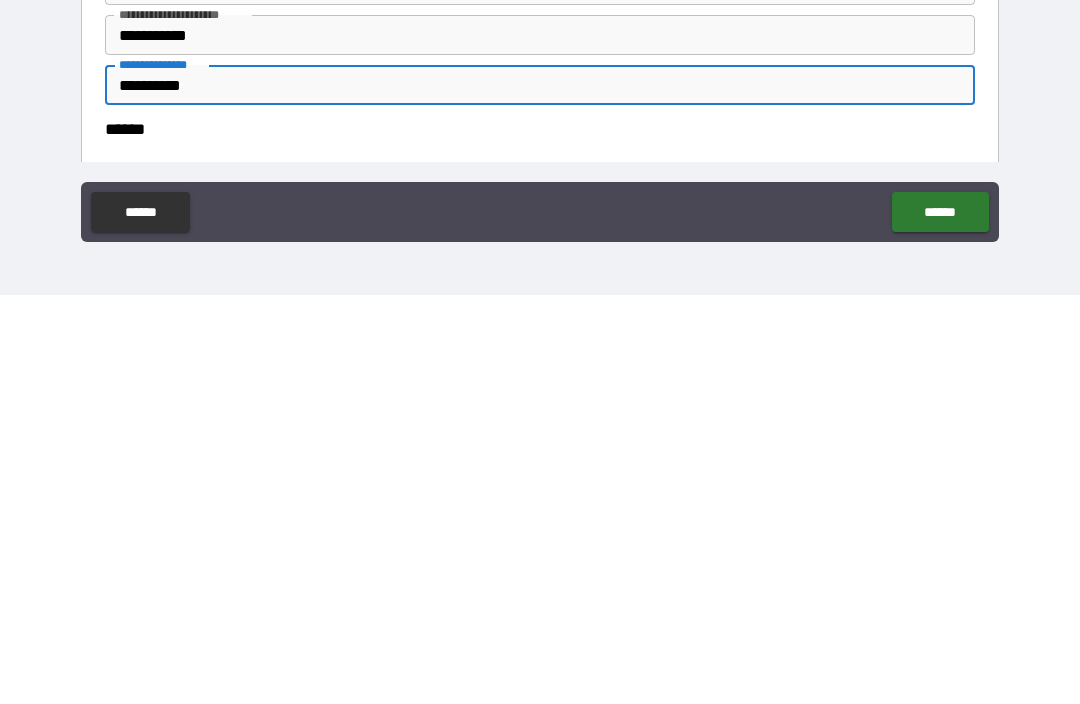 click on "******" at bounding box center [540, 538] 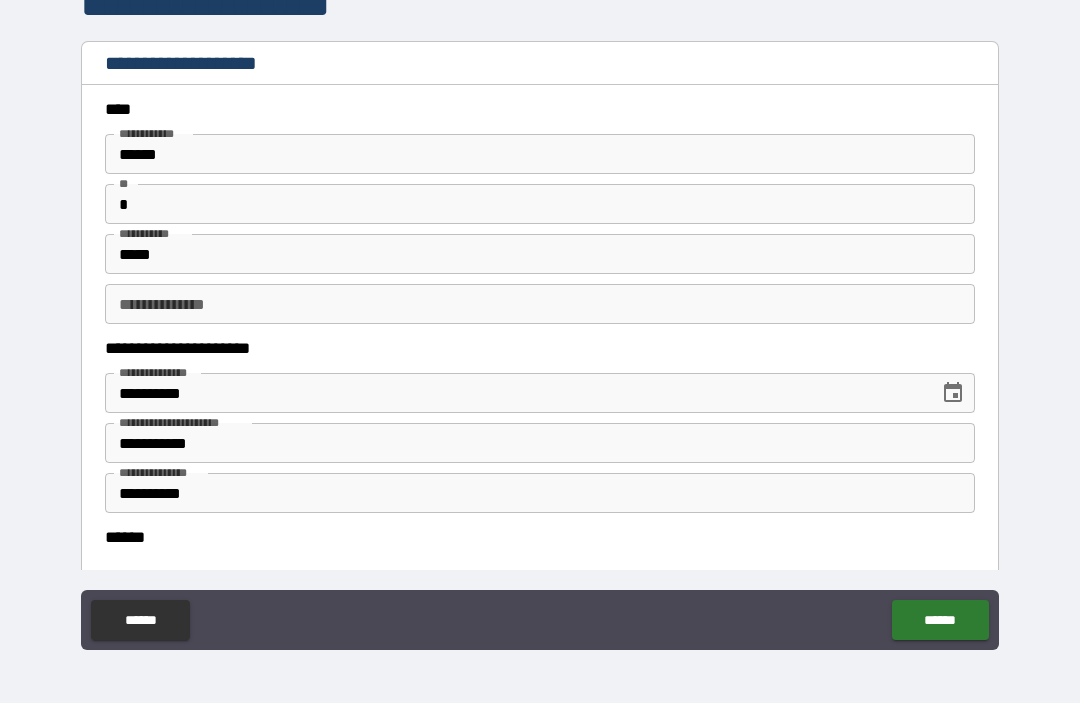 click on "******" at bounding box center (540, 538) 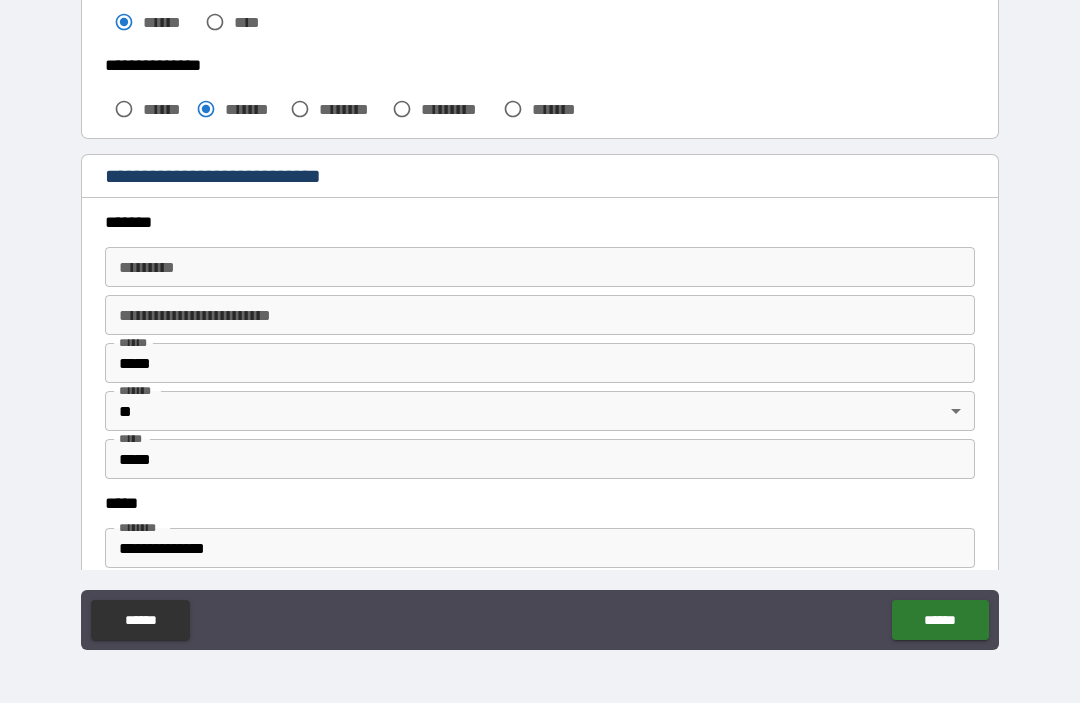 scroll, scrollTop: 565, scrollLeft: 0, axis: vertical 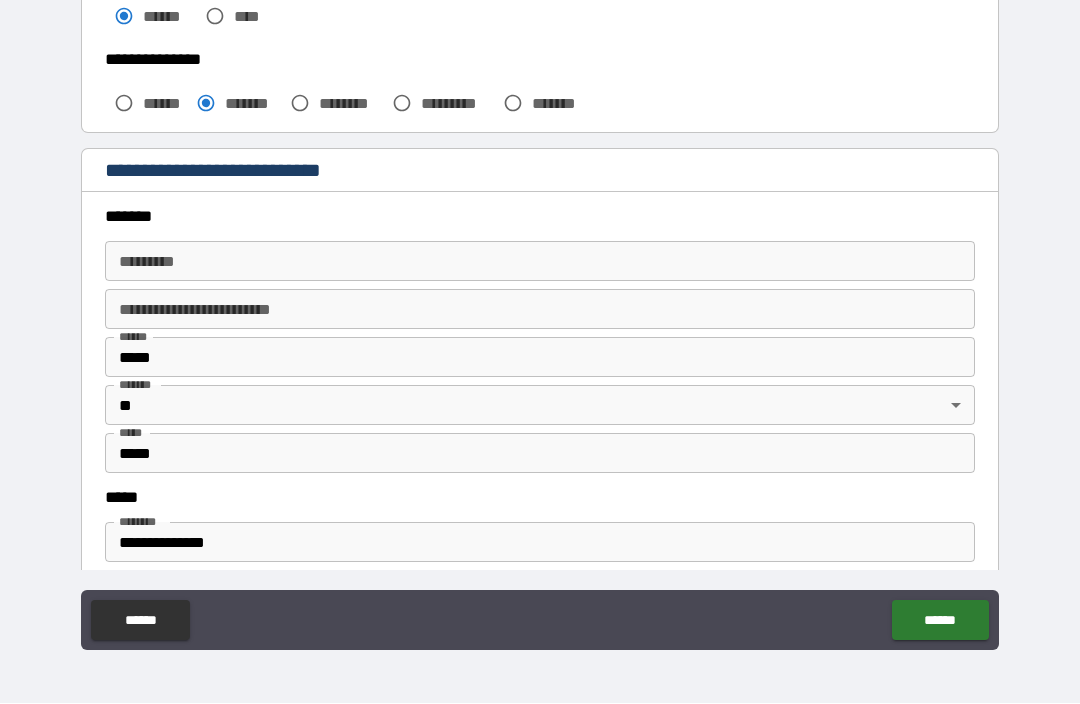 click on "*******   *" at bounding box center (540, 262) 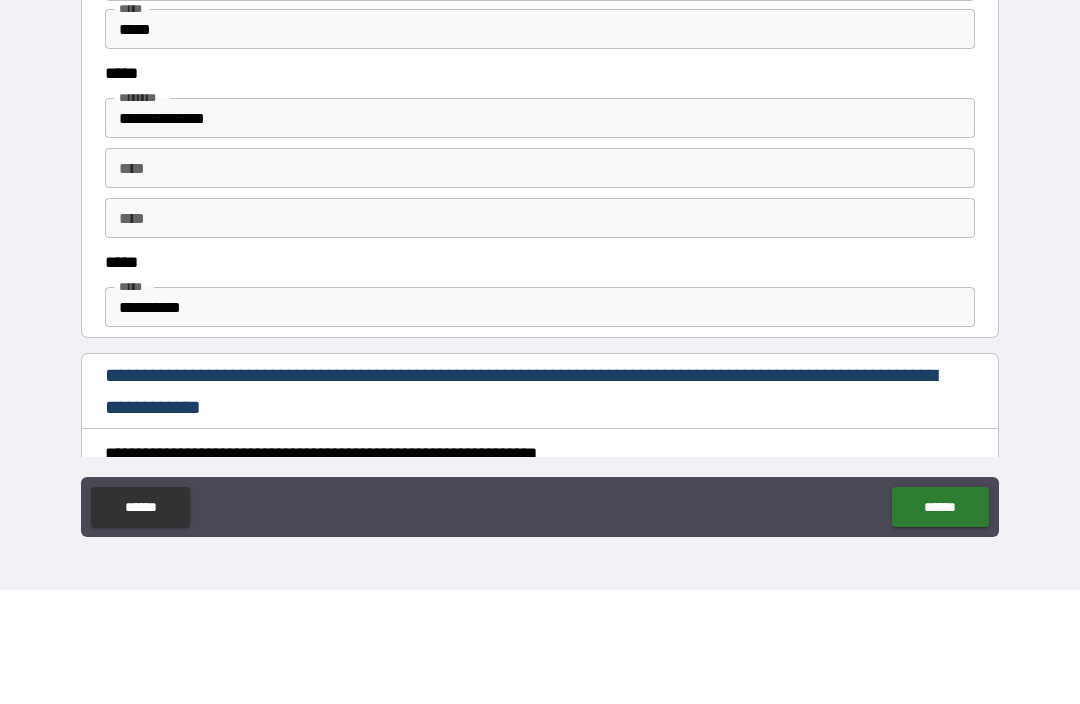 scroll, scrollTop: 909, scrollLeft: 0, axis: vertical 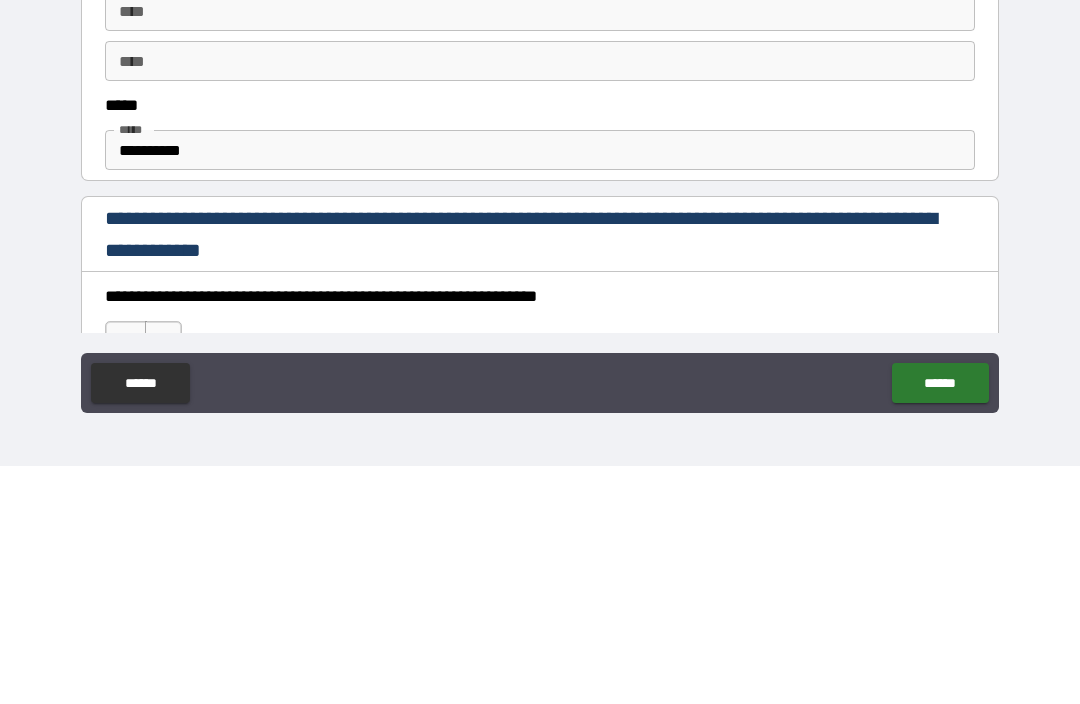 click on "**********" at bounding box center (540, 321) 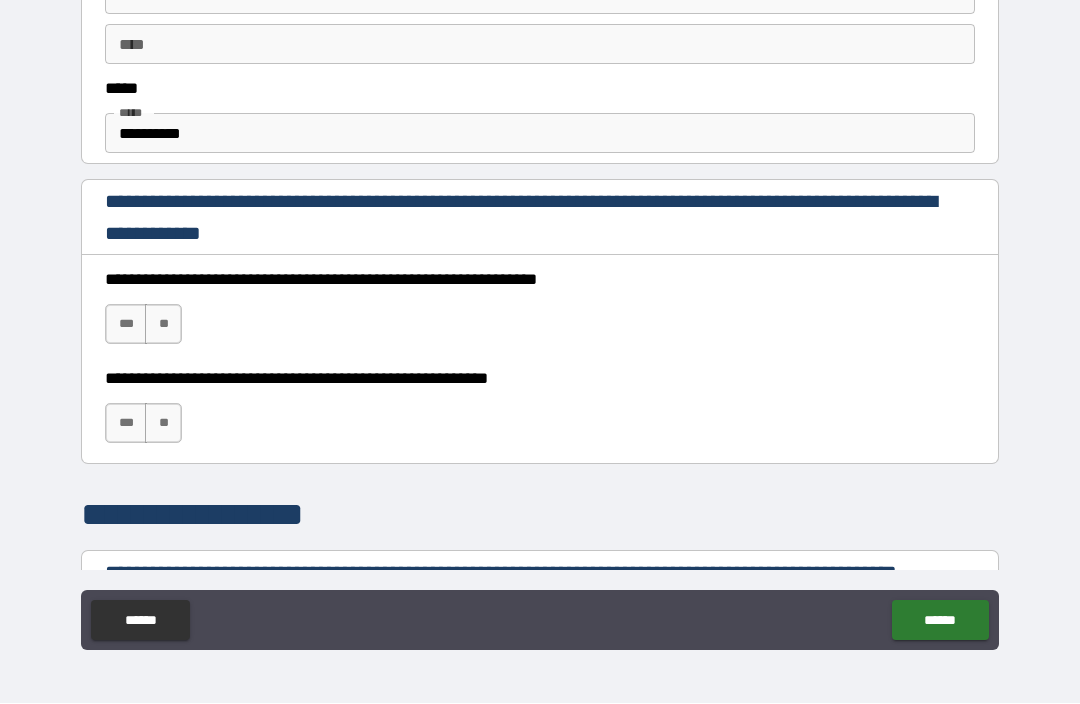 scroll, scrollTop: 1169, scrollLeft: 0, axis: vertical 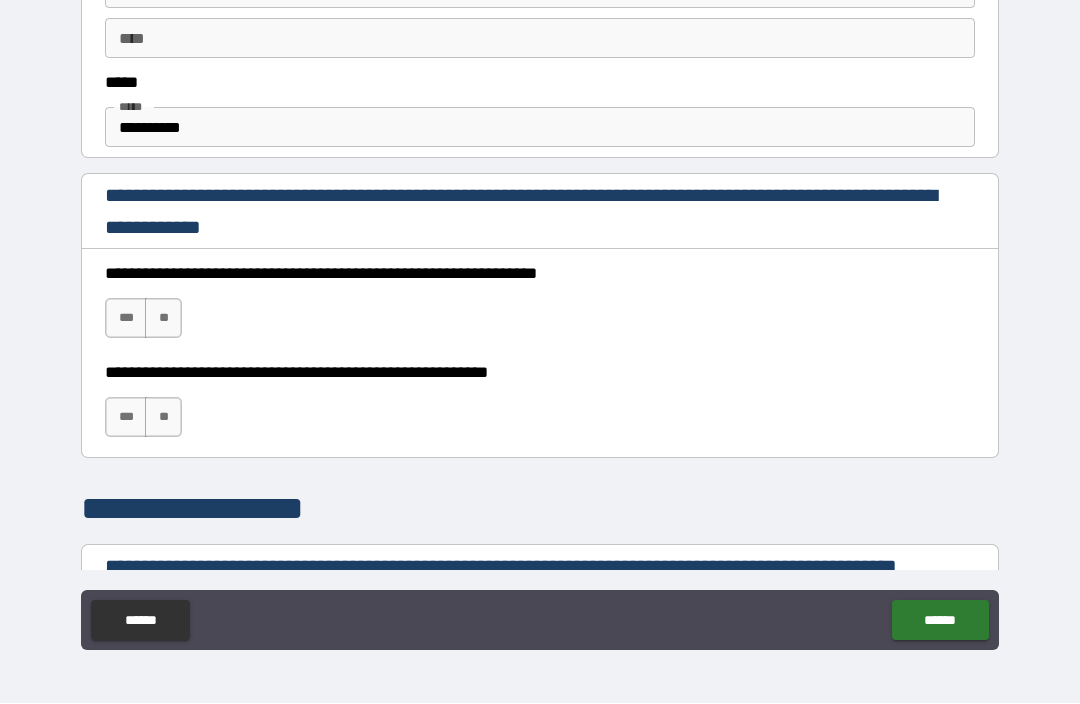 click on "***" at bounding box center (126, 319) 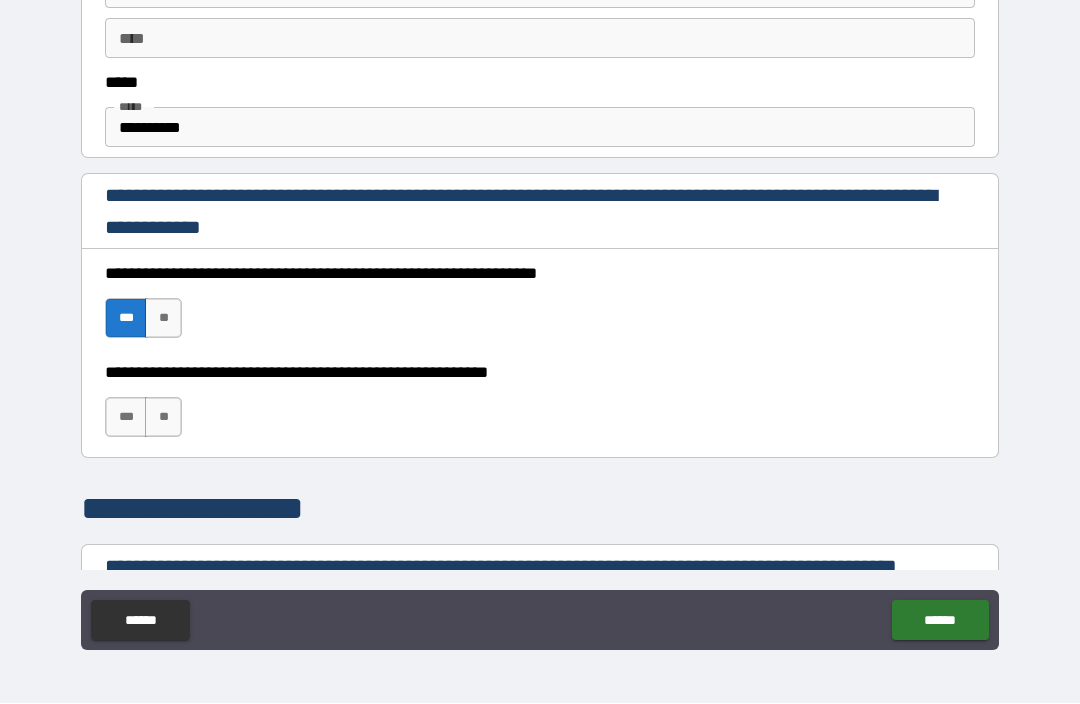 click on "**" at bounding box center (163, 418) 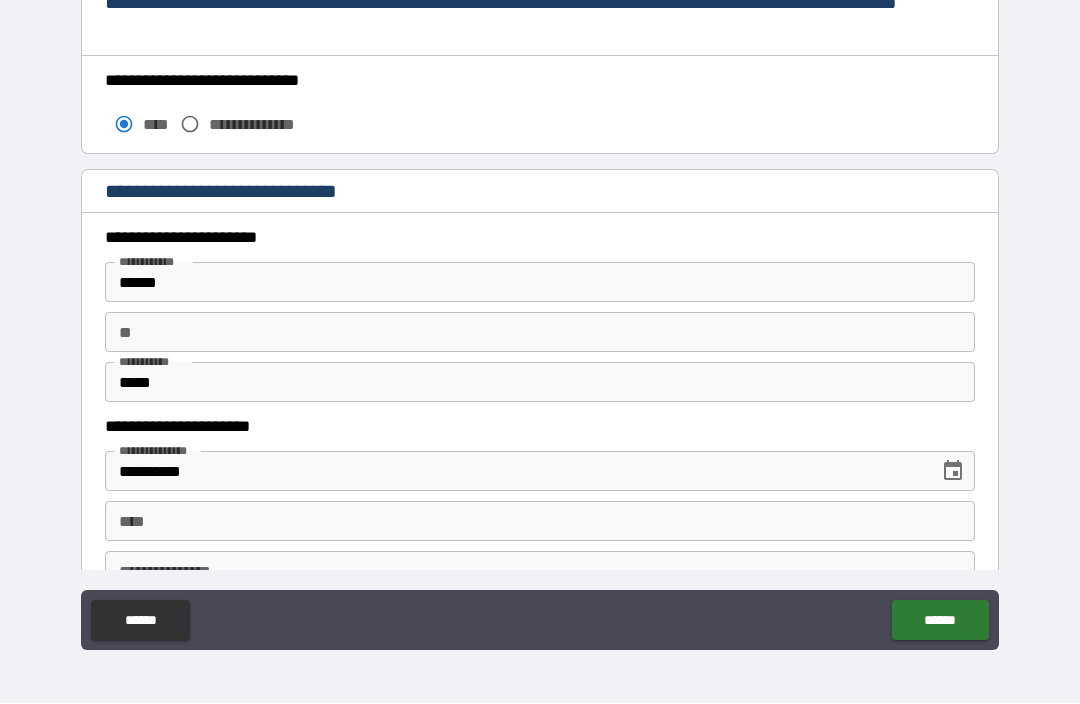 scroll, scrollTop: 1737, scrollLeft: 0, axis: vertical 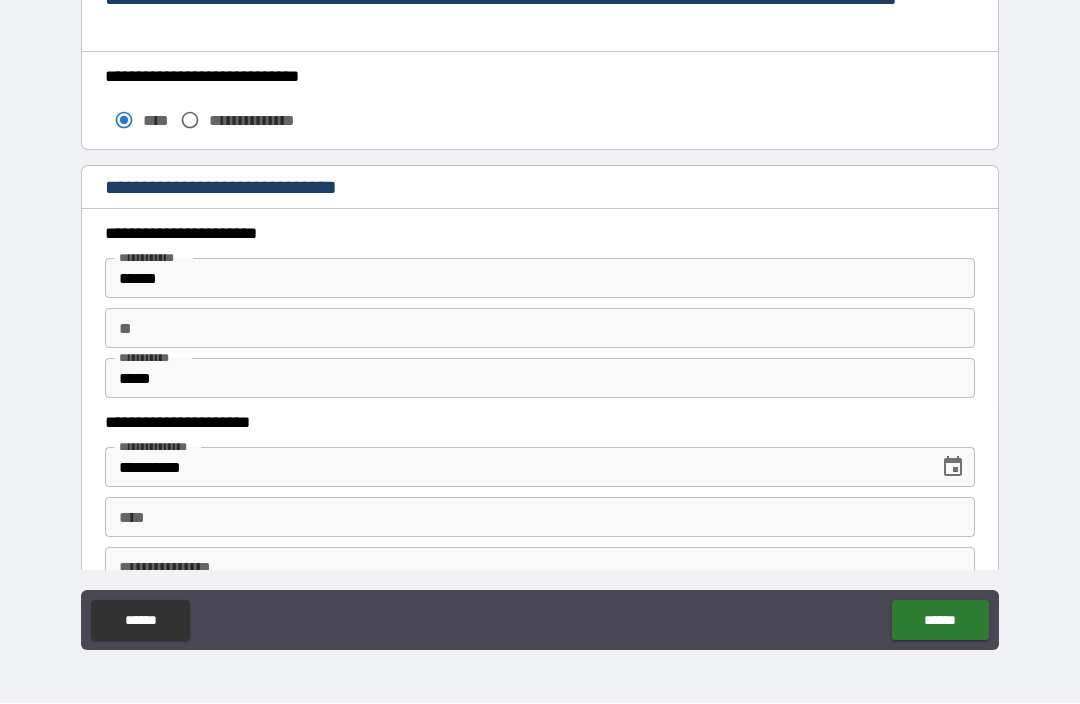 click on "**" at bounding box center (540, 329) 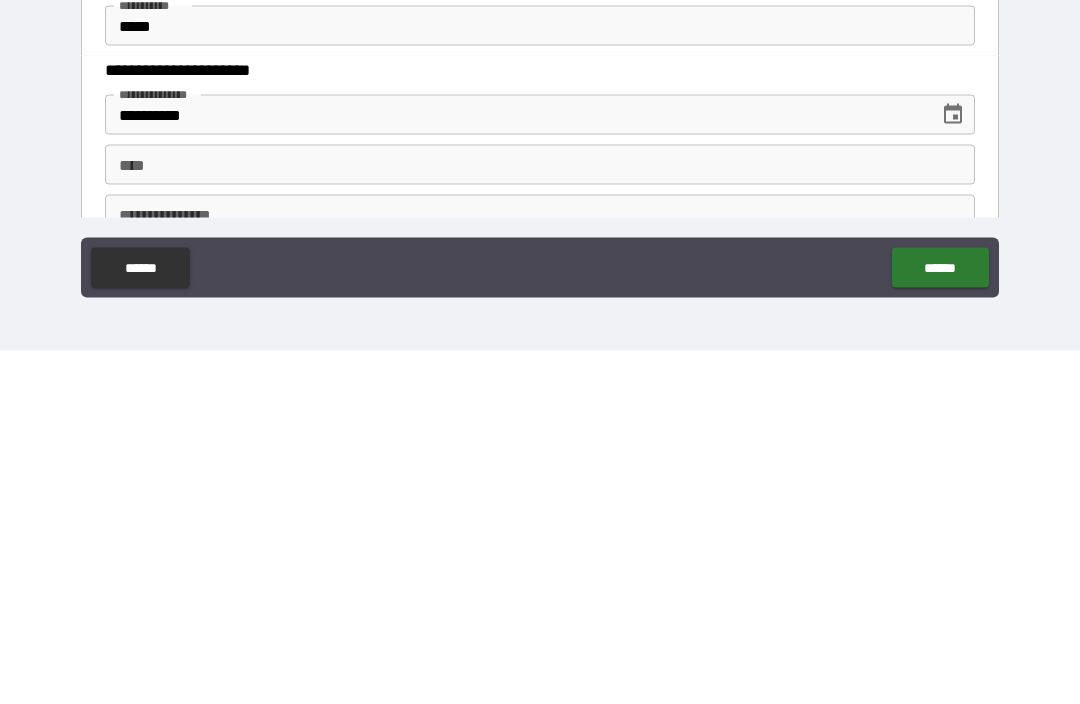 click on "**********" at bounding box center [540, 321] 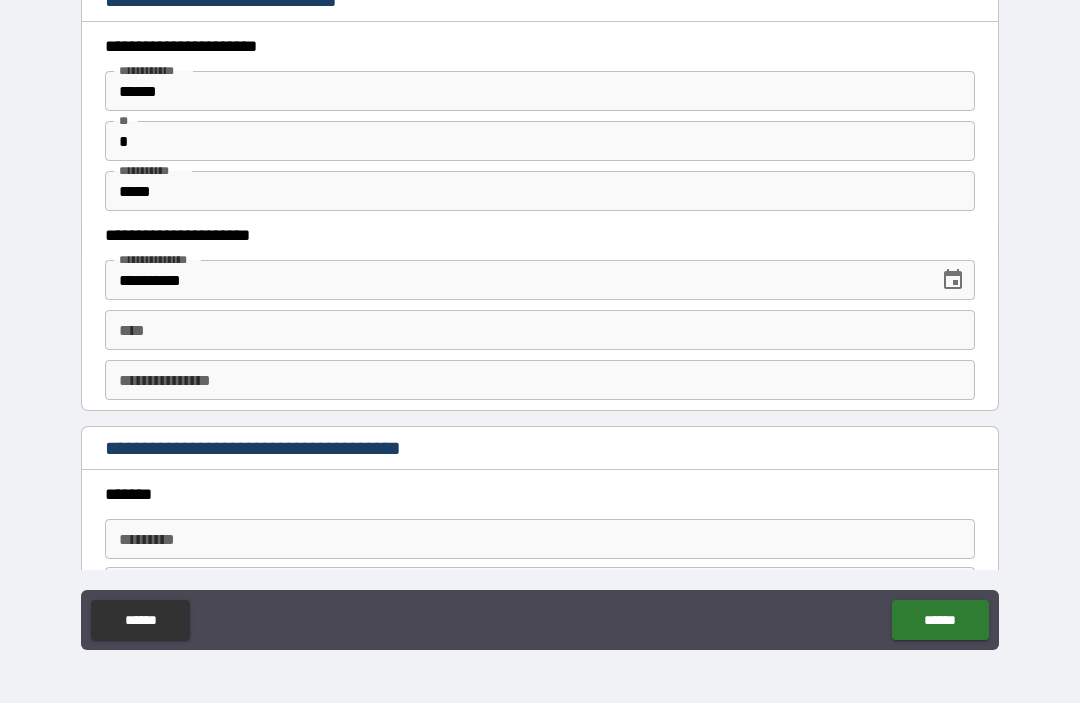 scroll, scrollTop: 1957, scrollLeft: 0, axis: vertical 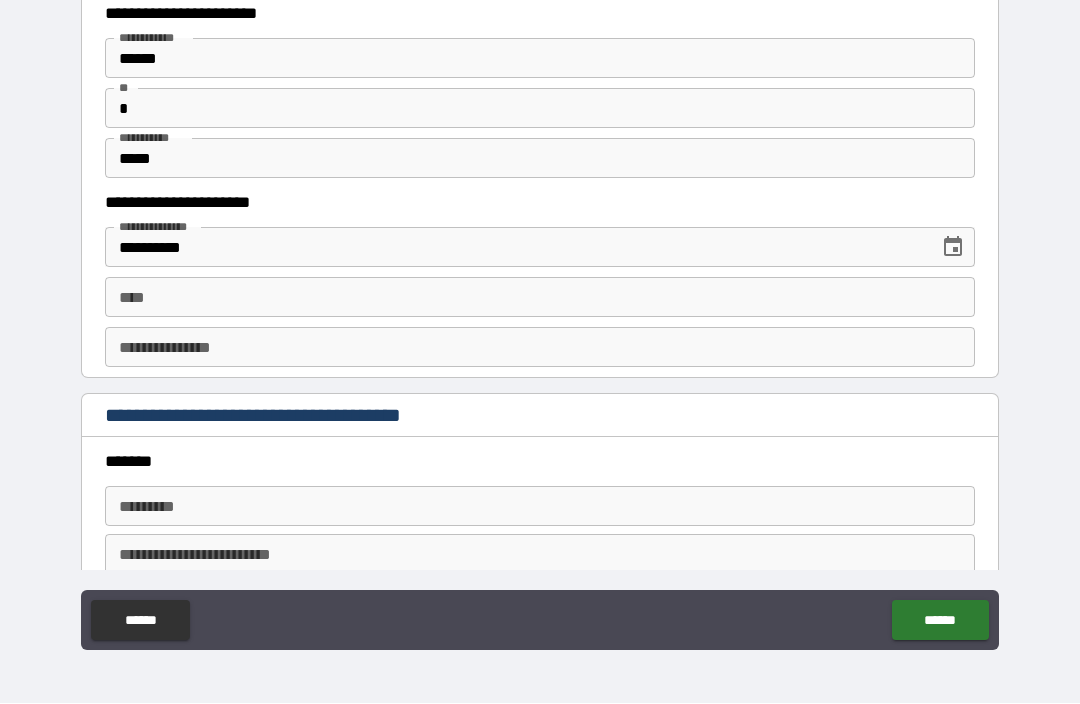 click on "****" at bounding box center (540, 298) 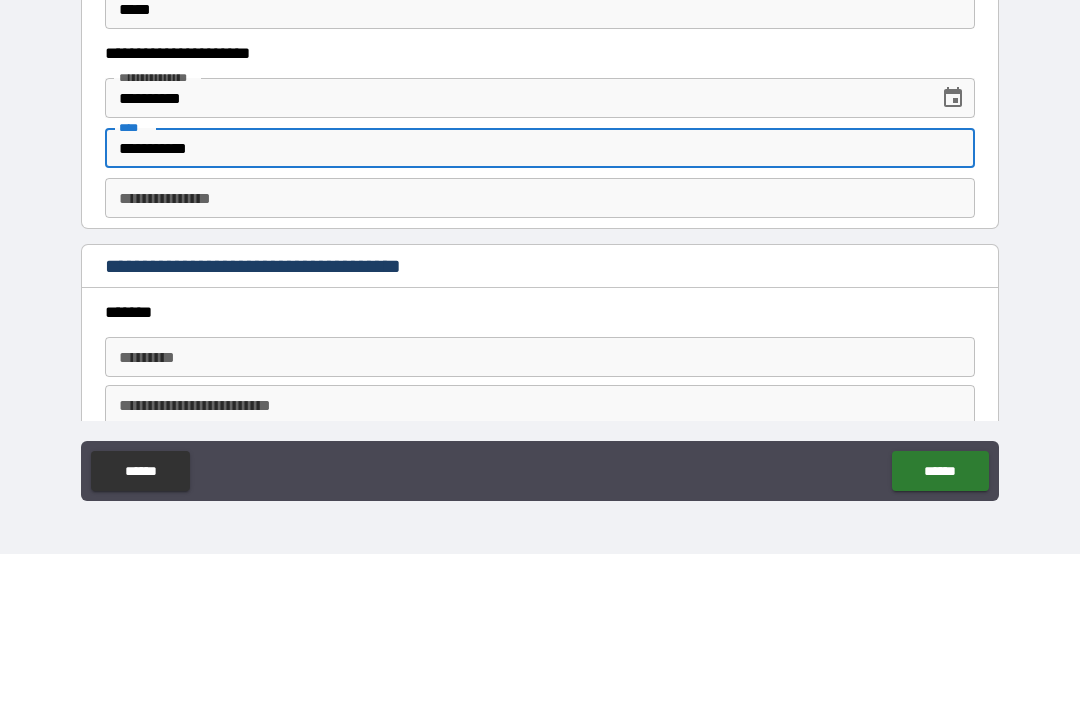 click on "**********" at bounding box center [540, 348] 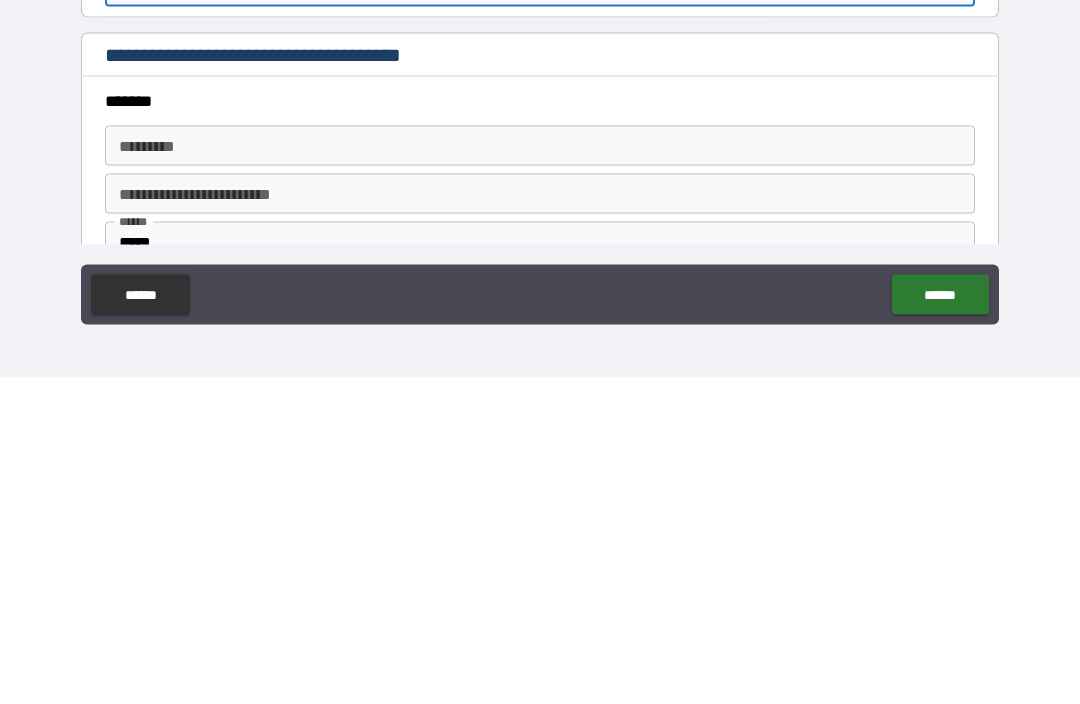 scroll, scrollTop: 1998, scrollLeft: 0, axis: vertical 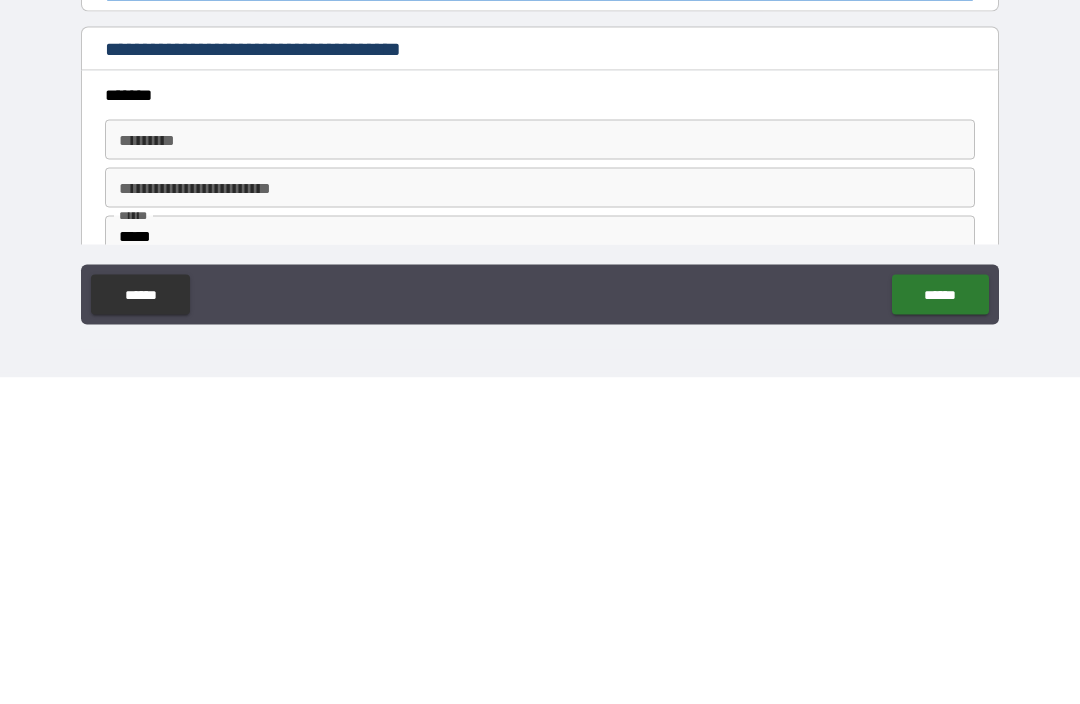 click on "*******   *" at bounding box center (540, 466) 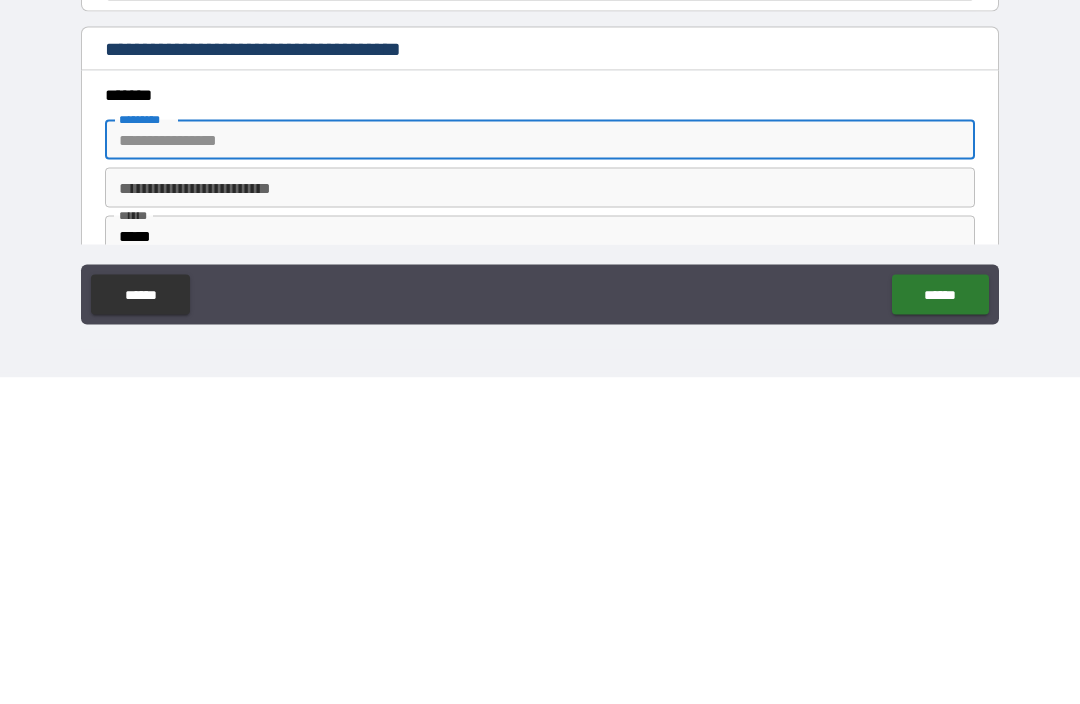 click on "**********" at bounding box center [540, 321] 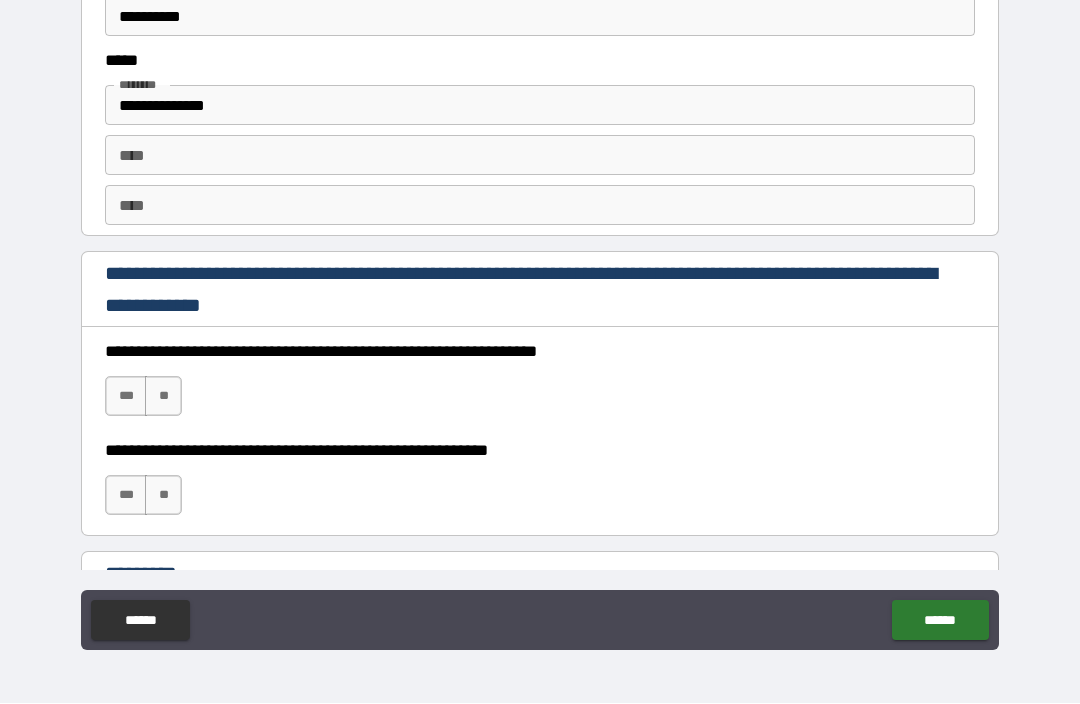 scroll, scrollTop: 2747, scrollLeft: 0, axis: vertical 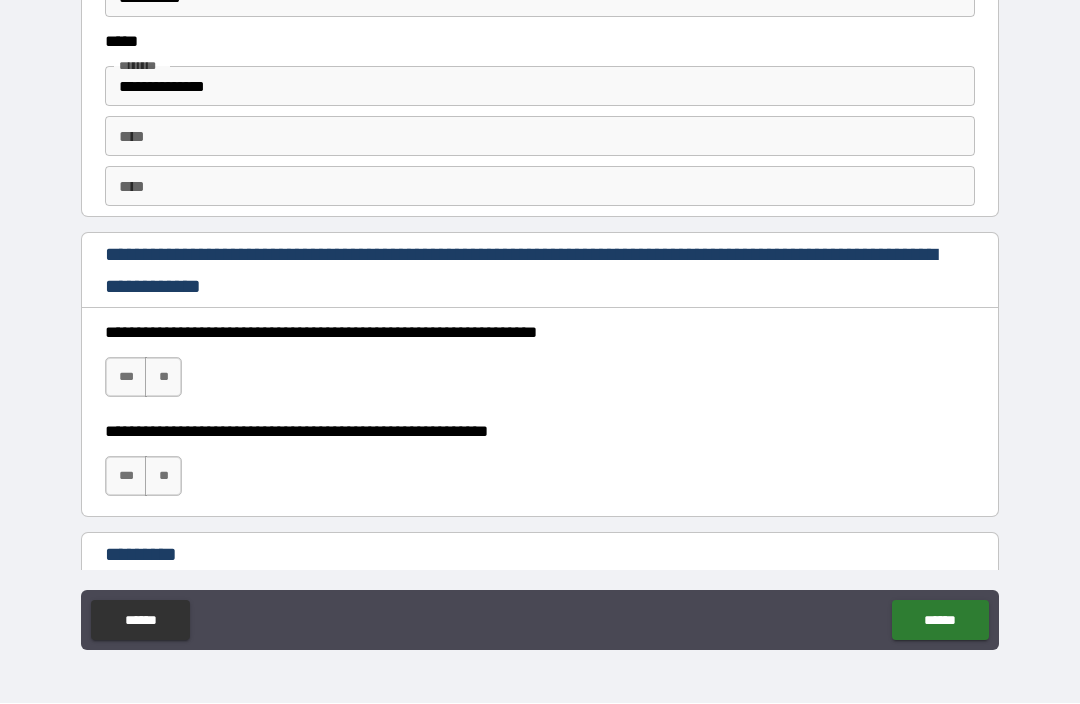 click on "***" at bounding box center [126, 378] 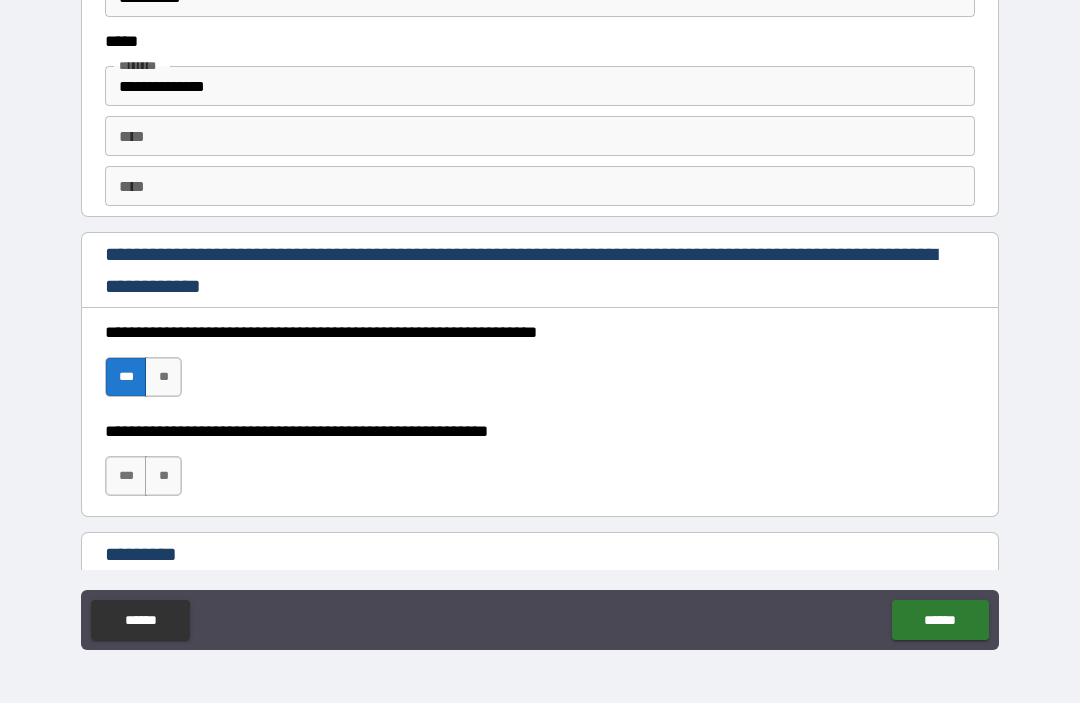 click on "***" at bounding box center (126, 477) 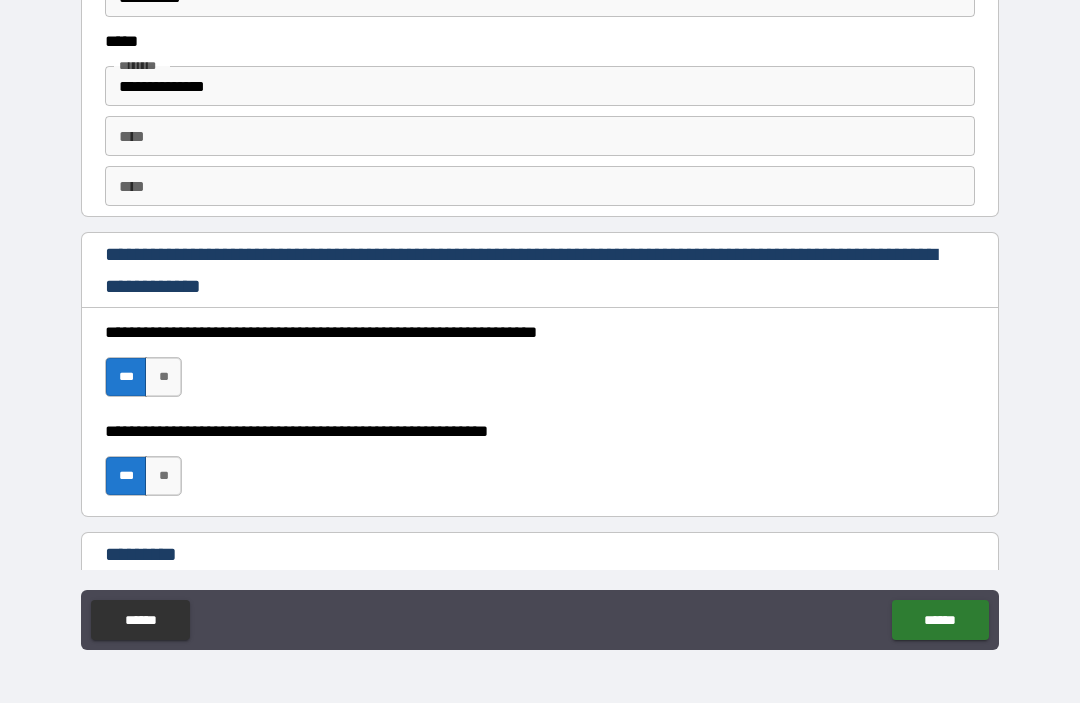 click on "**" at bounding box center (163, 477) 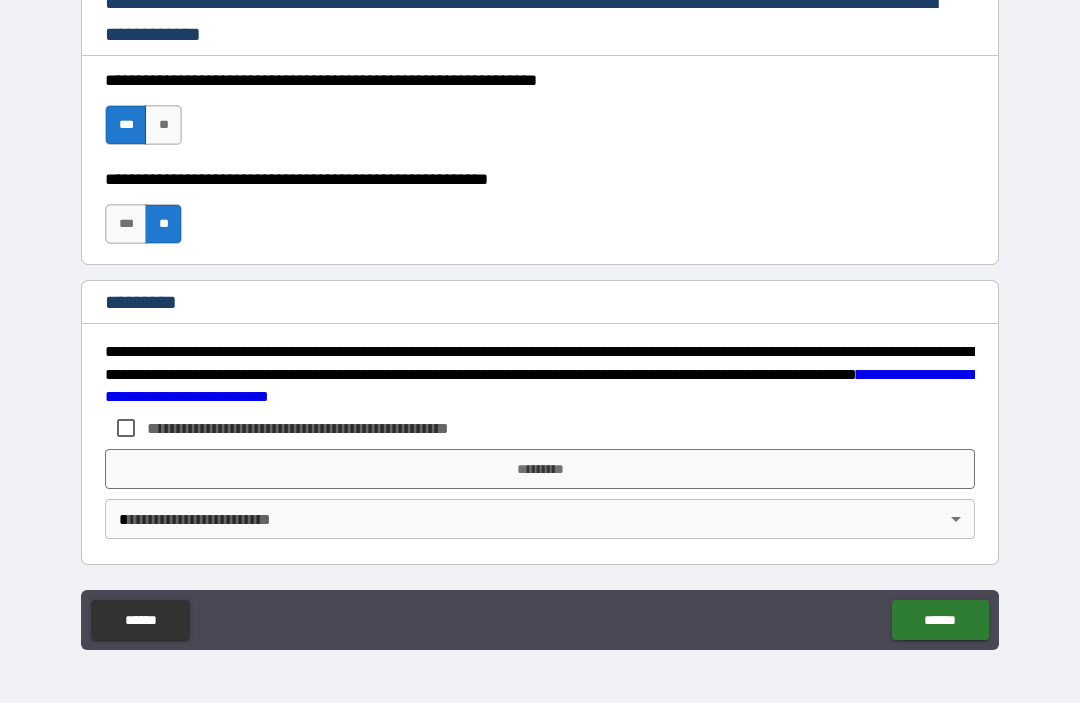 scroll, scrollTop: 2999, scrollLeft: 0, axis: vertical 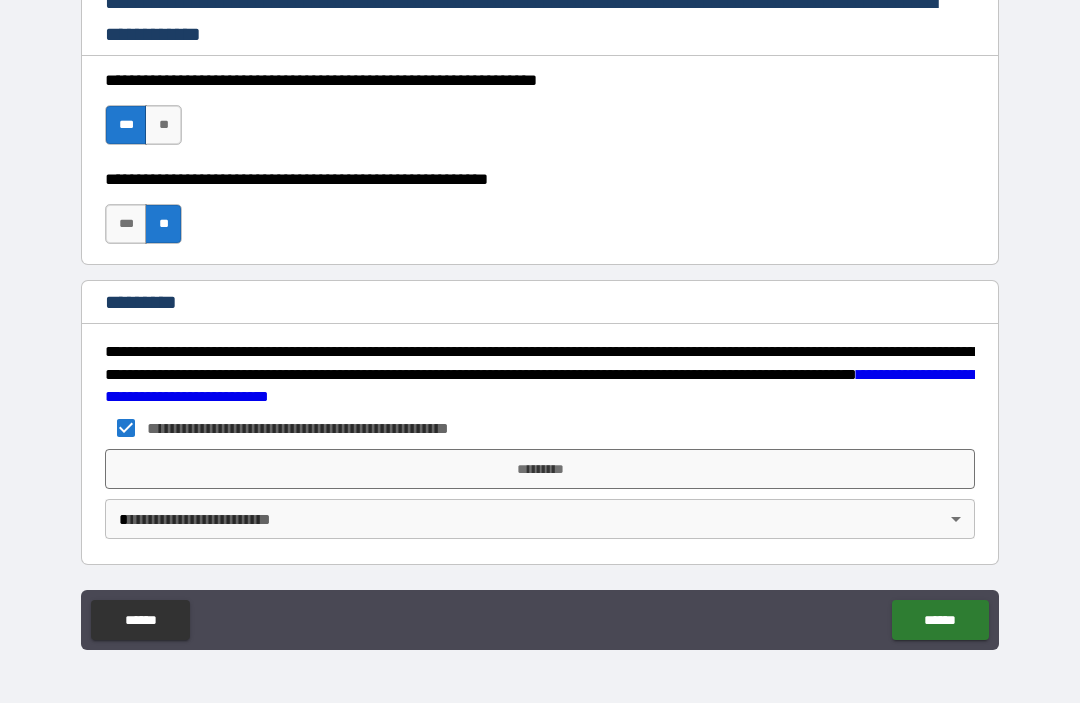click on "*********" at bounding box center [540, 470] 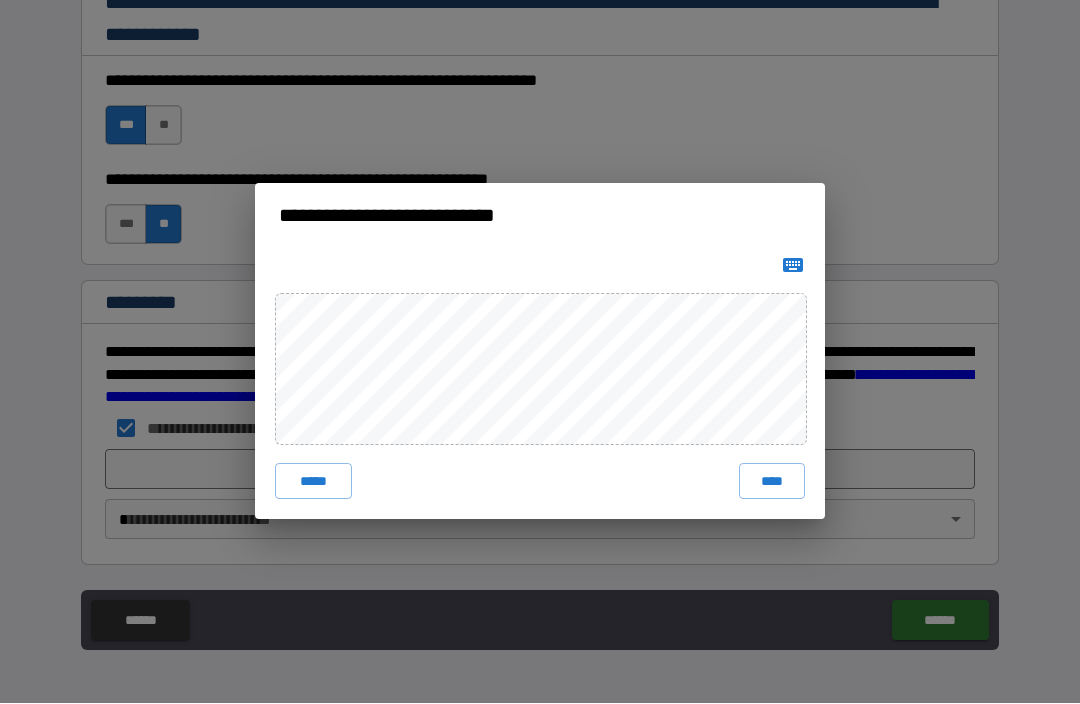 click on "****" at bounding box center [772, 482] 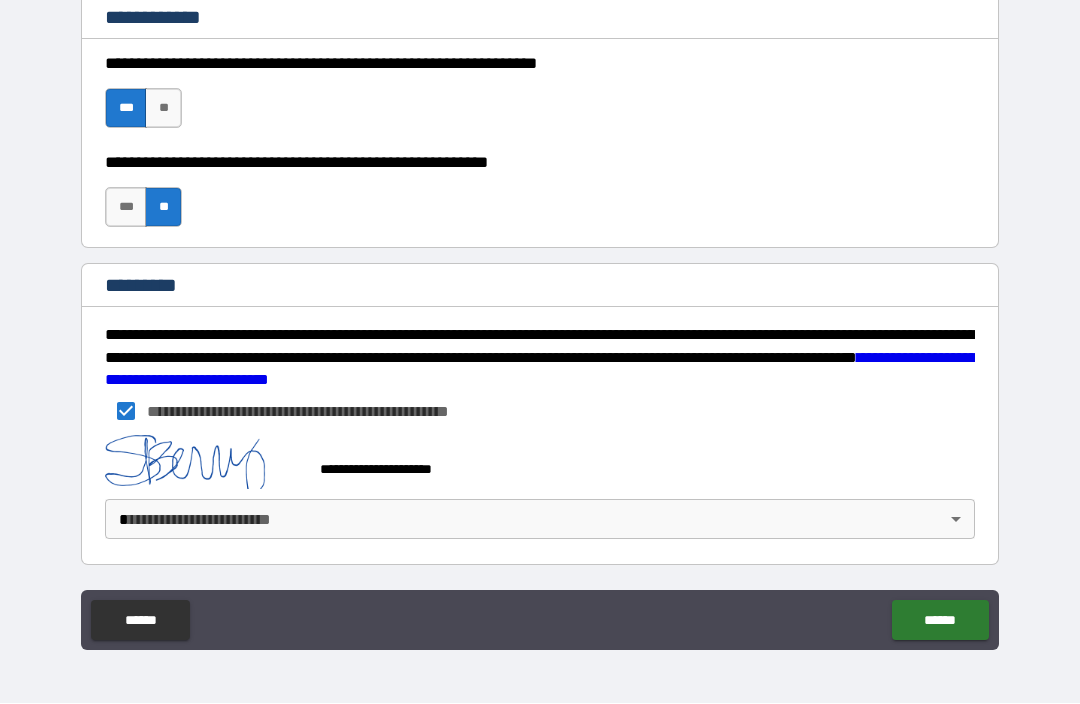 scroll, scrollTop: 3016, scrollLeft: 0, axis: vertical 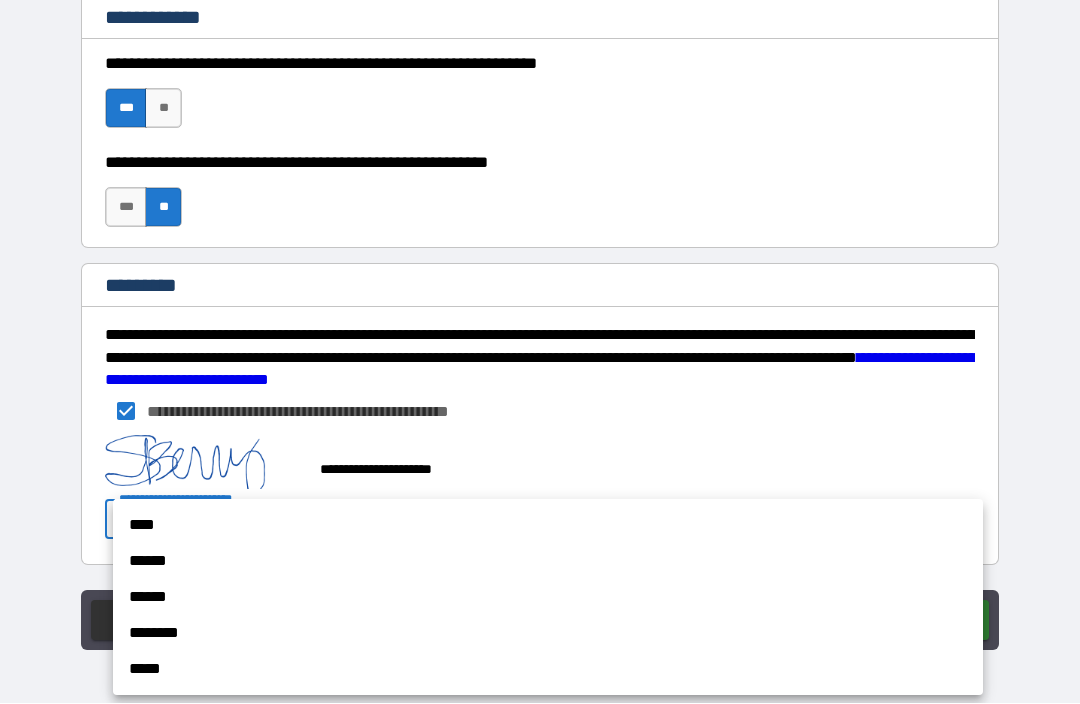 click on "****" at bounding box center [548, 526] 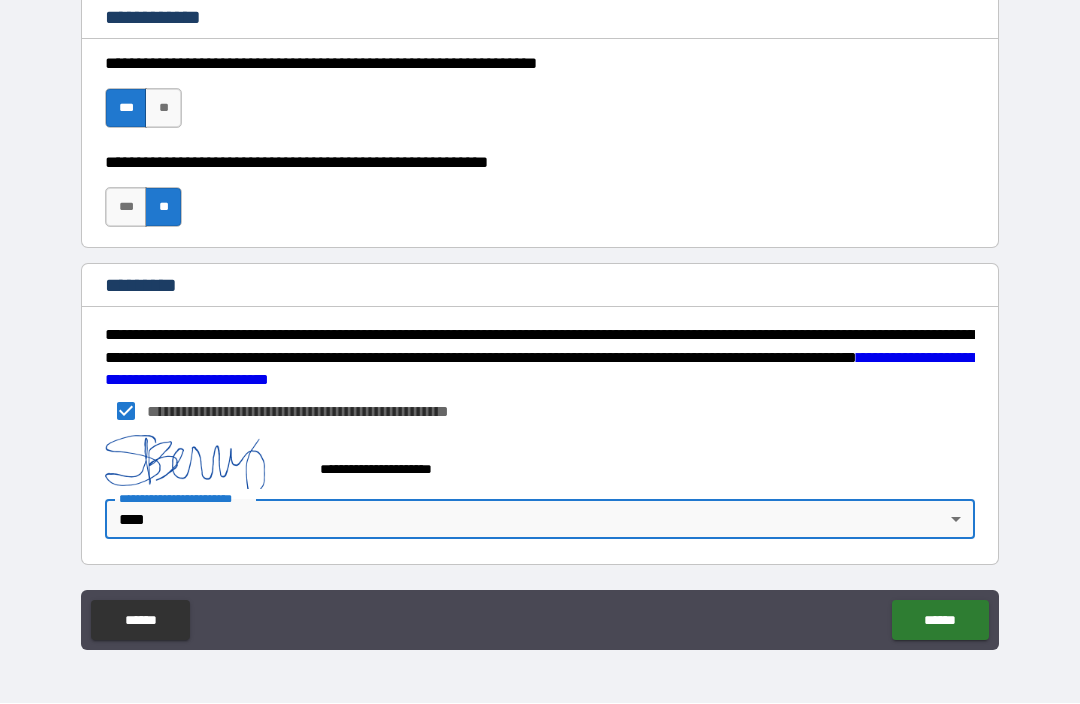 click on "******" at bounding box center [940, 621] 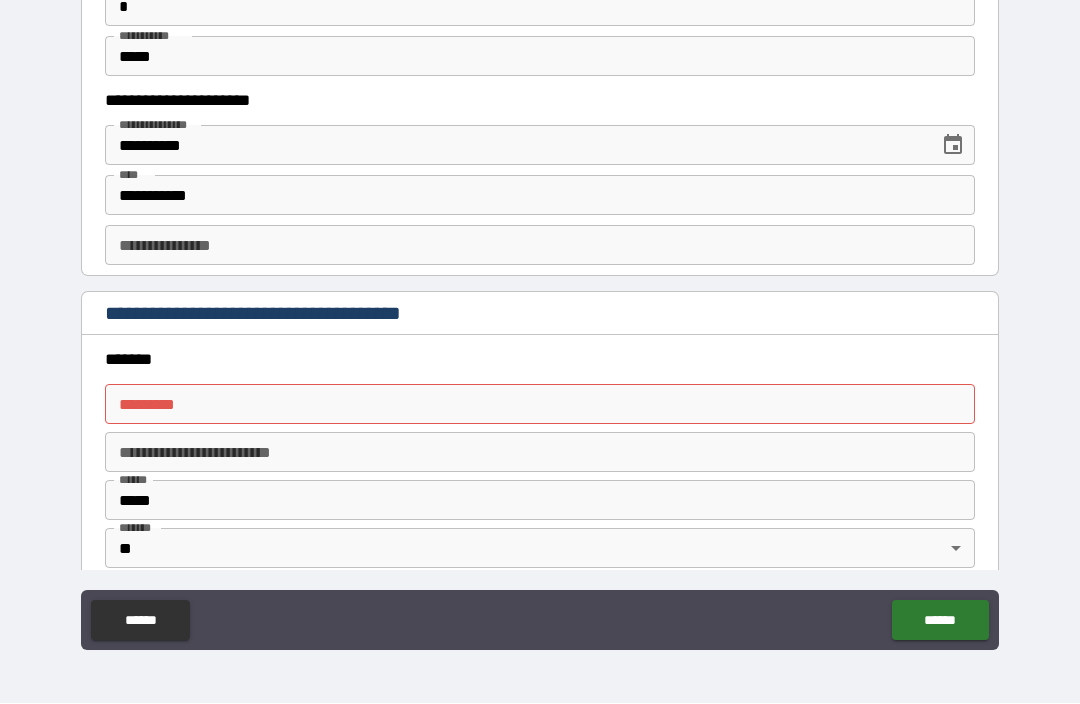 scroll, scrollTop: 2061, scrollLeft: 0, axis: vertical 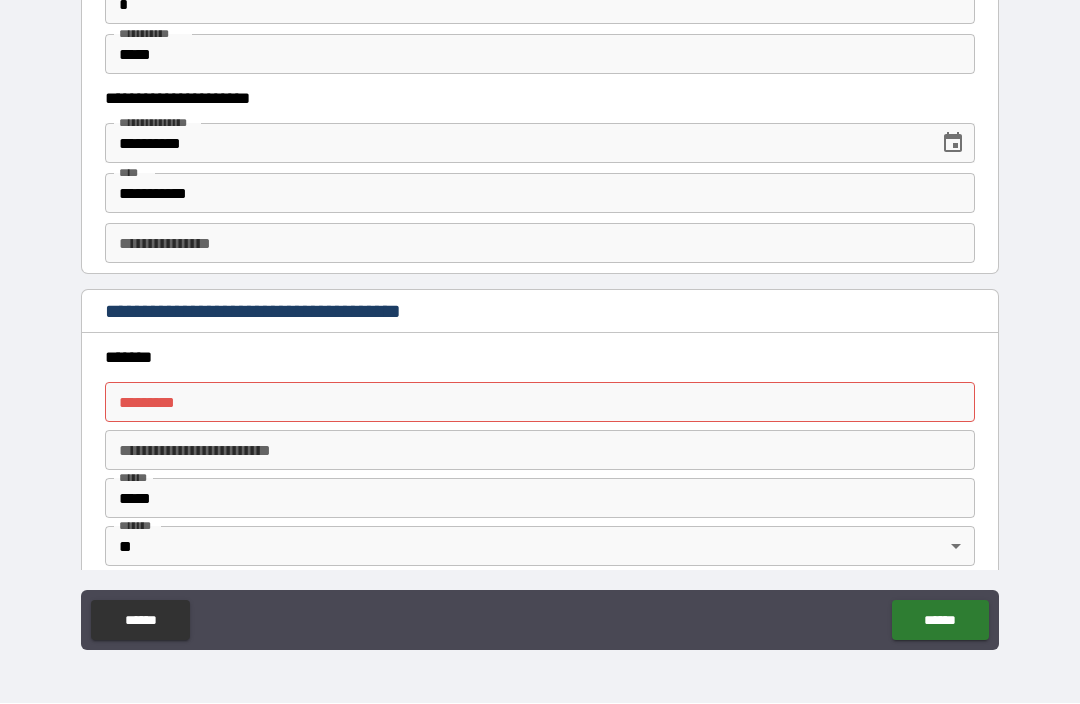 click on "*******   *" at bounding box center [540, 403] 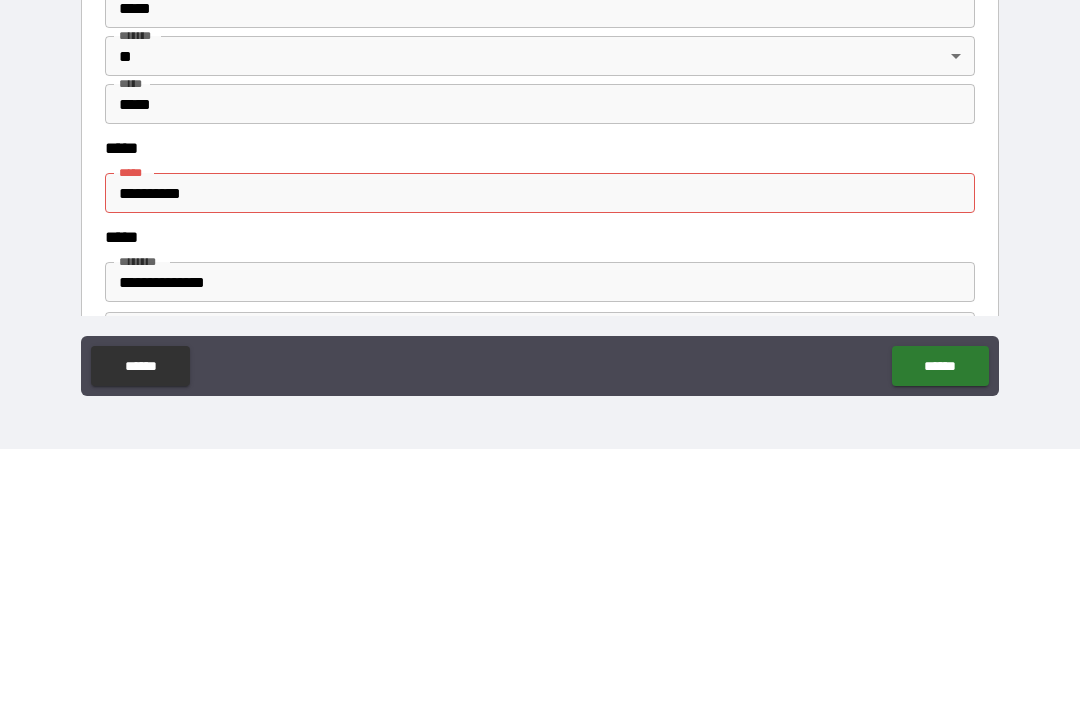 scroll, scrollTop: 2317, scrollLeft: 0, axis: vertical 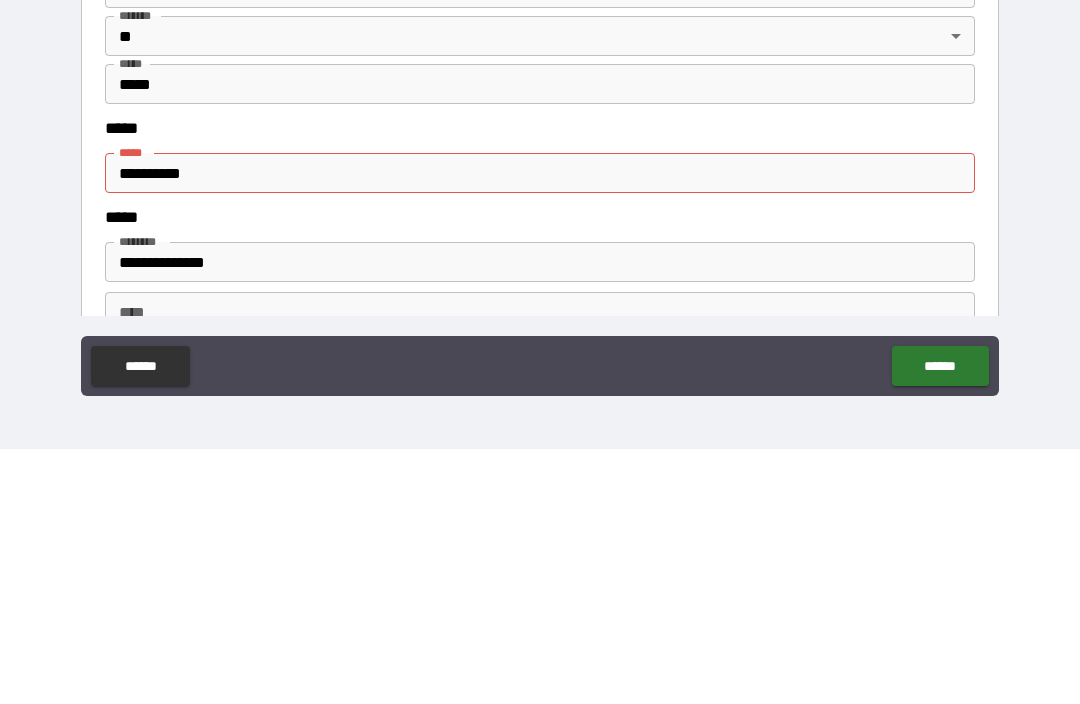 click on "**********" at bounding box center [540, 428] 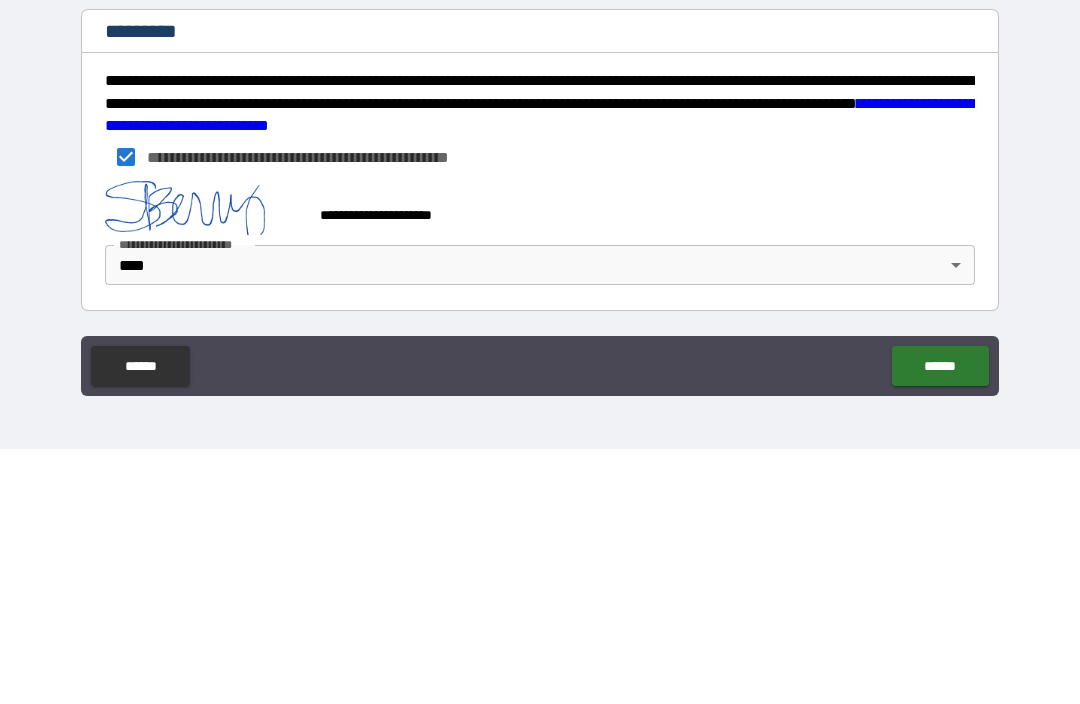 scroll, scrollTop: 3016, scrollLeft: 0, axis: vertical 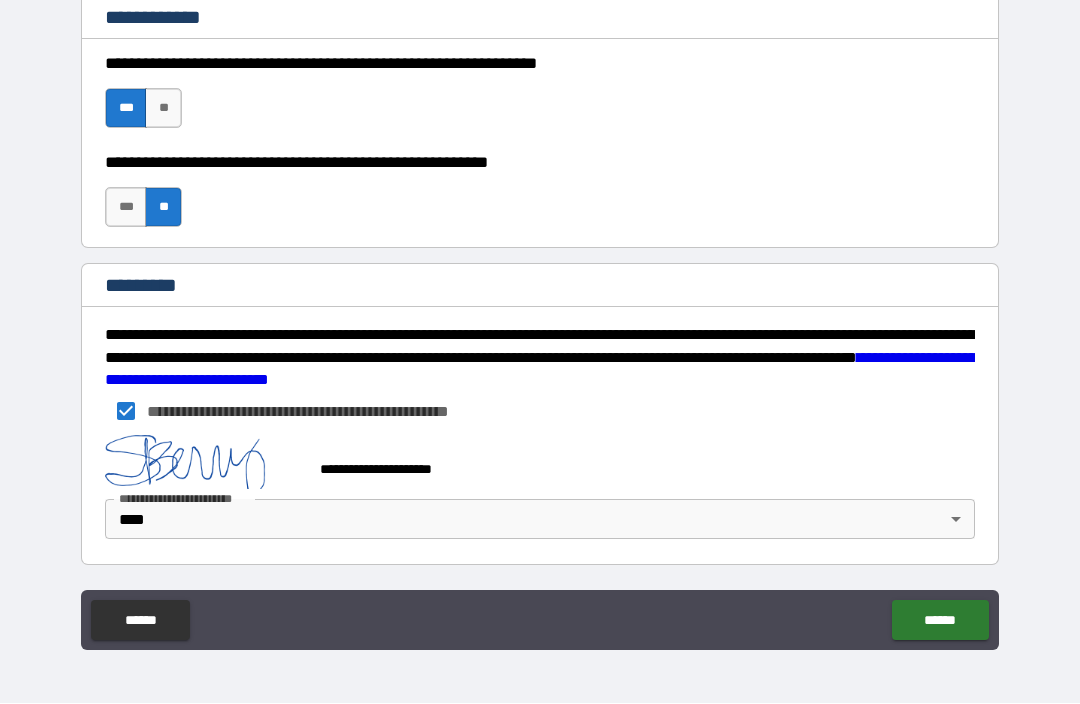 click on "******" at bounding box center [940, 621] 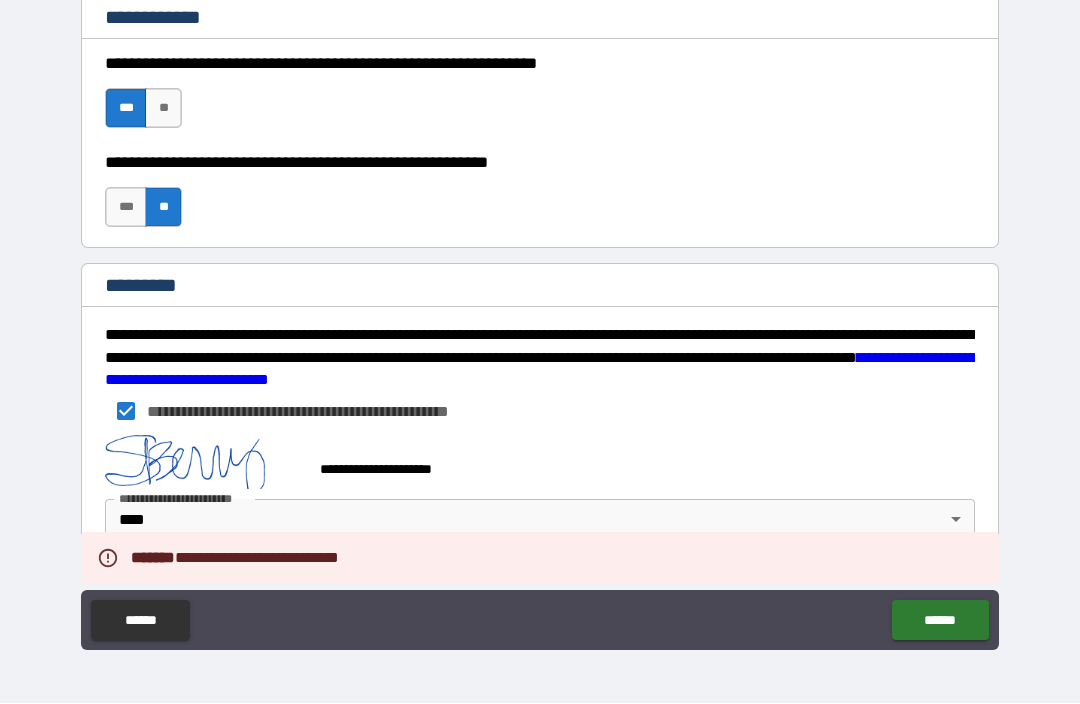 scroll, scrollTop: 3016, scrollLeft: 0, axis: vertical 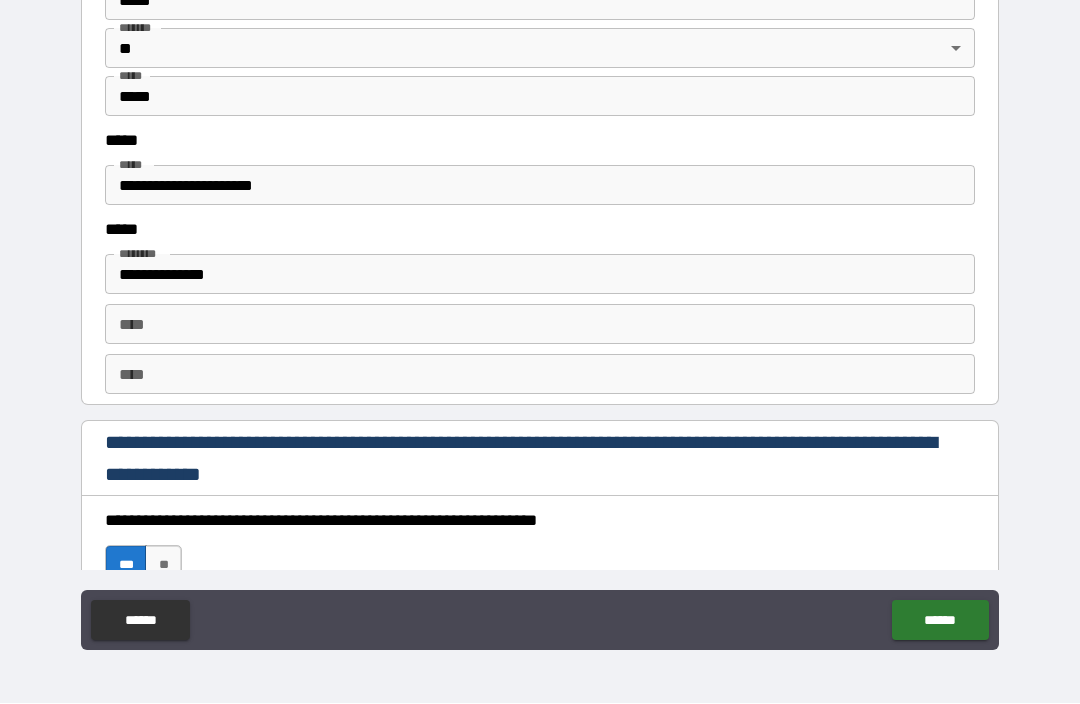 click on "******" at bounding box center (940, 621) 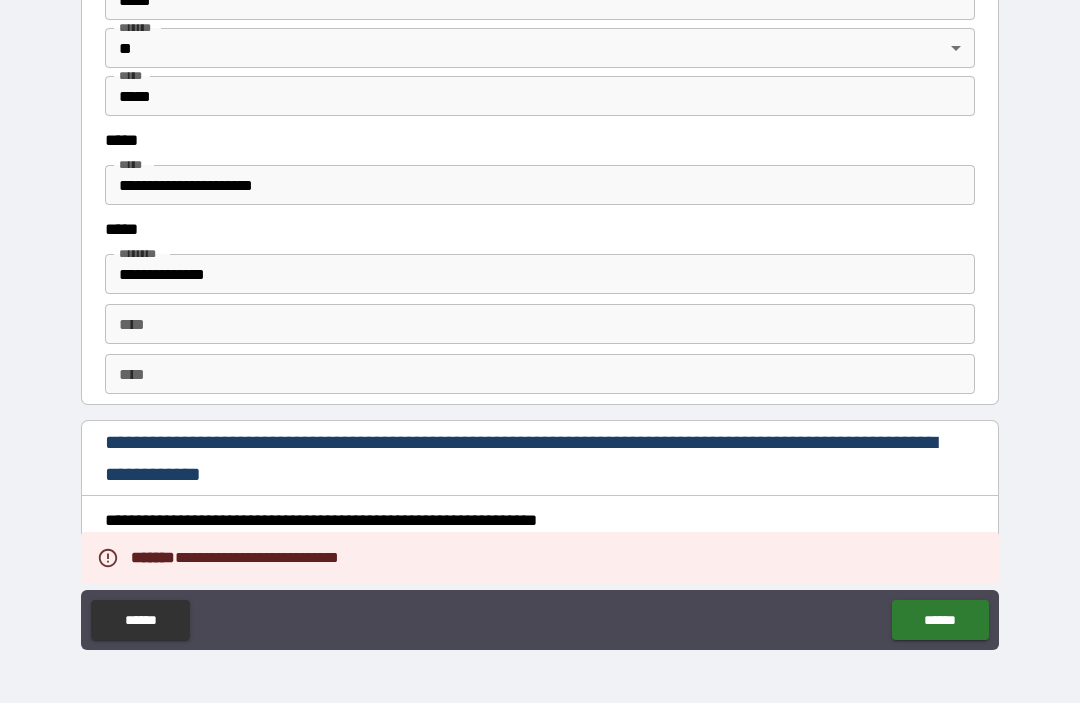 click on "**********" at bounding box center (540, 186) 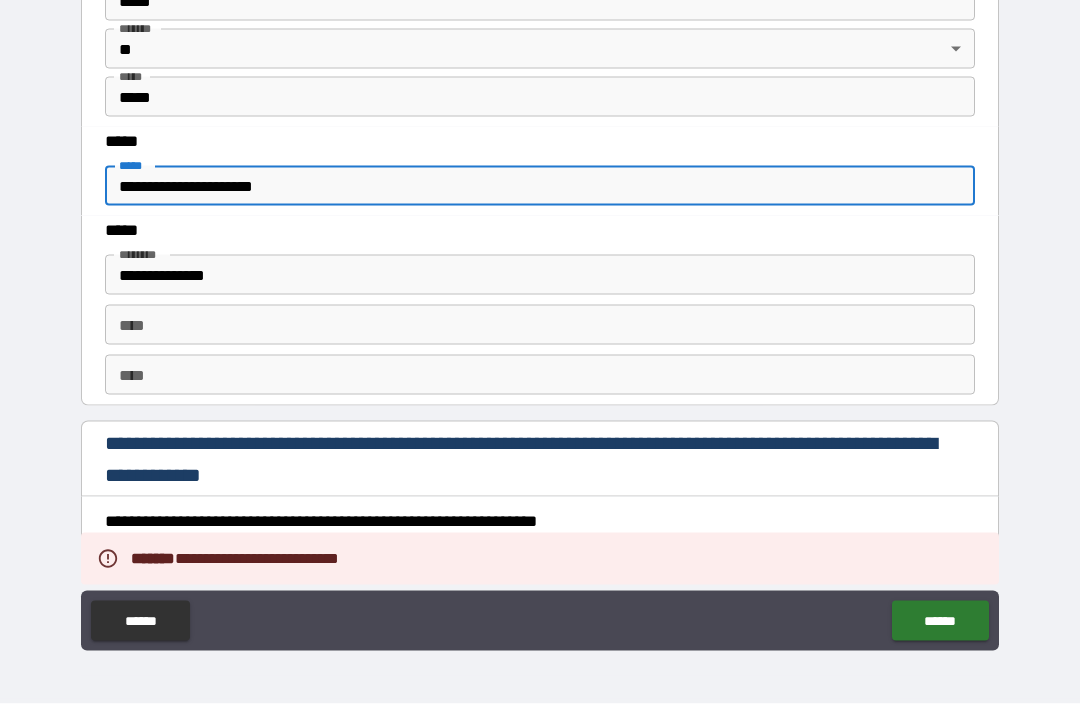 click on "**********" at bounding box center [540, 186] 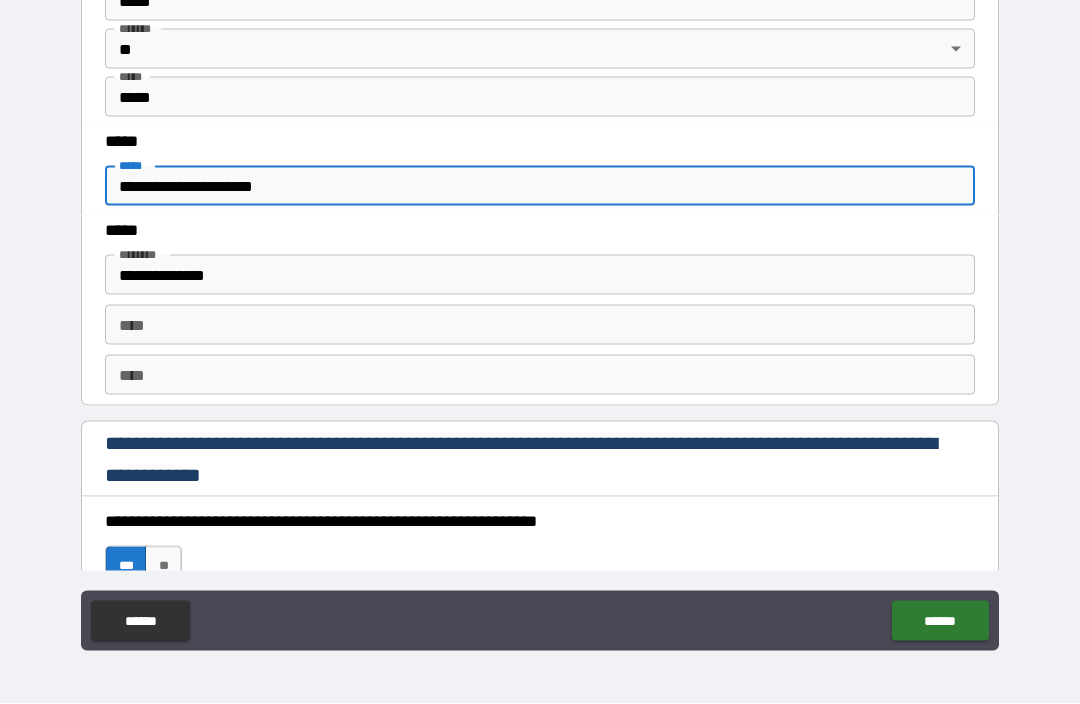 click on "**********" at bounding box center (540, 186) 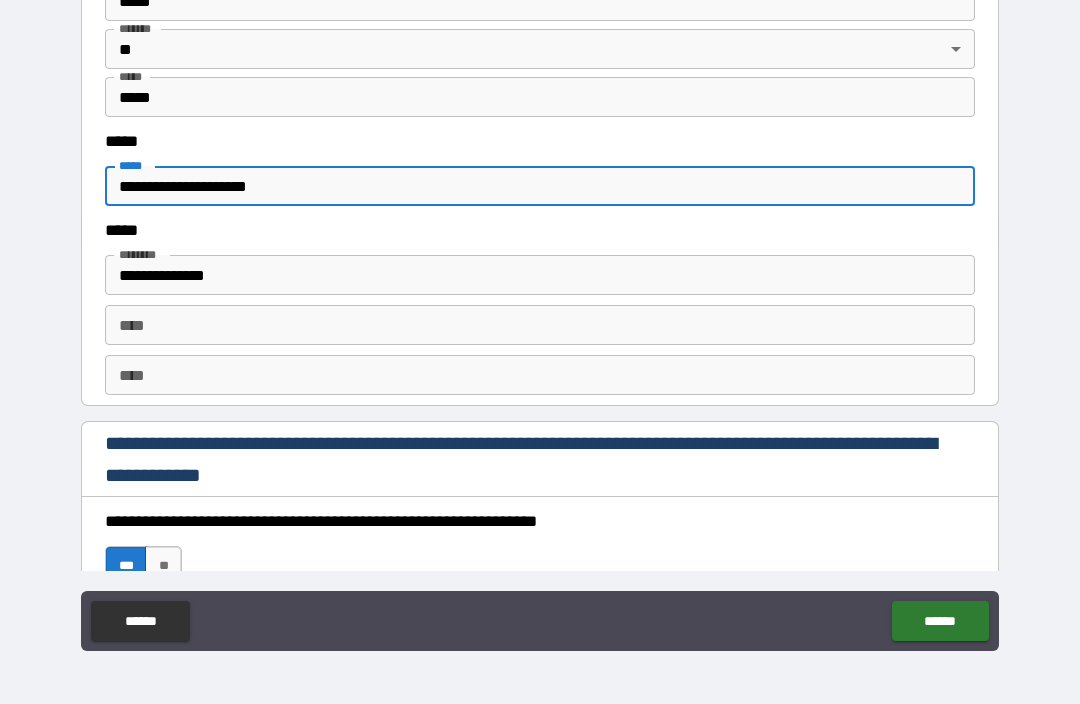 click on "**********" at bounding box center (540, 186) 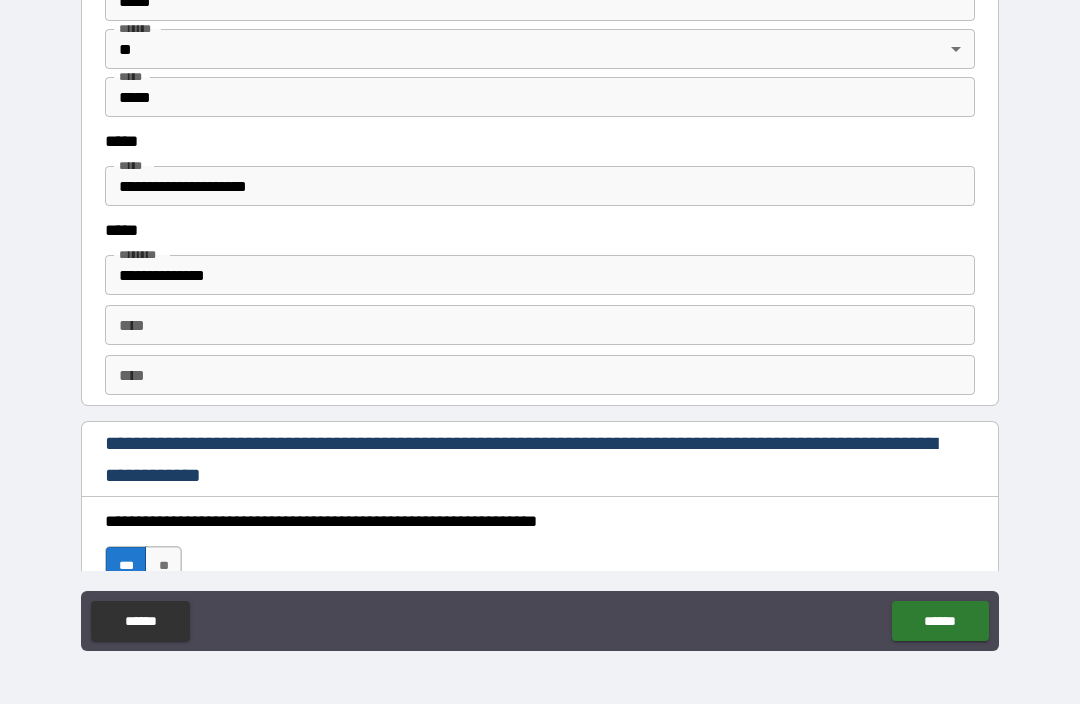 click on "******" at bounding box center [940, 621] 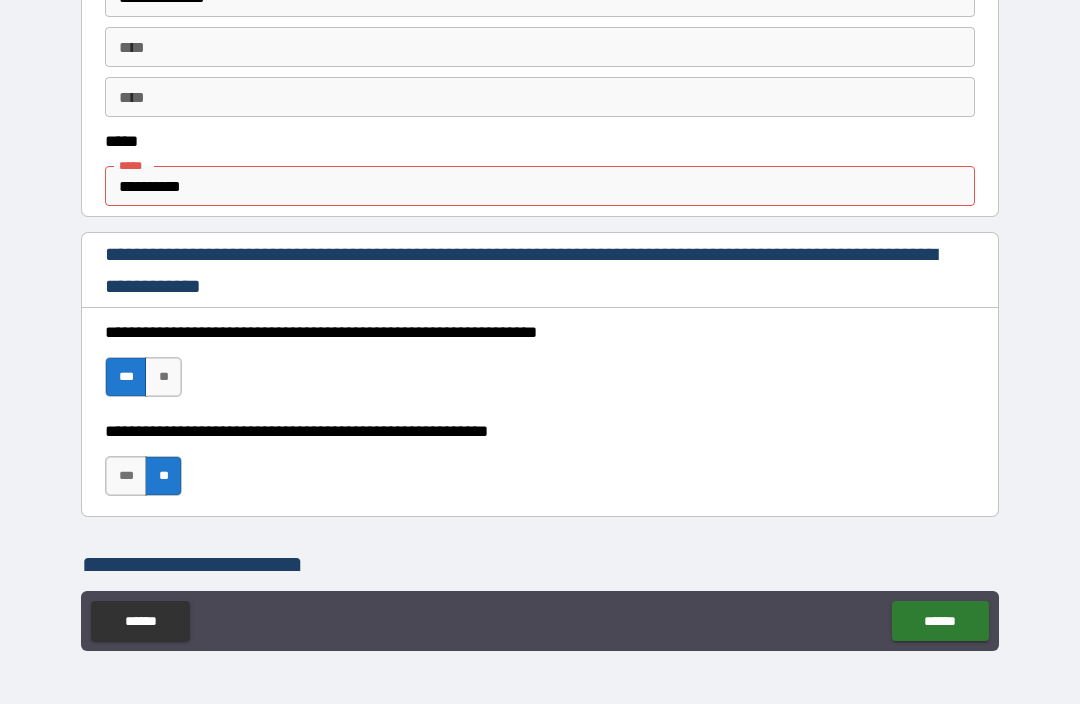 scroll, scrollTop: 1099, scrollLeft: 0, axis: vertical 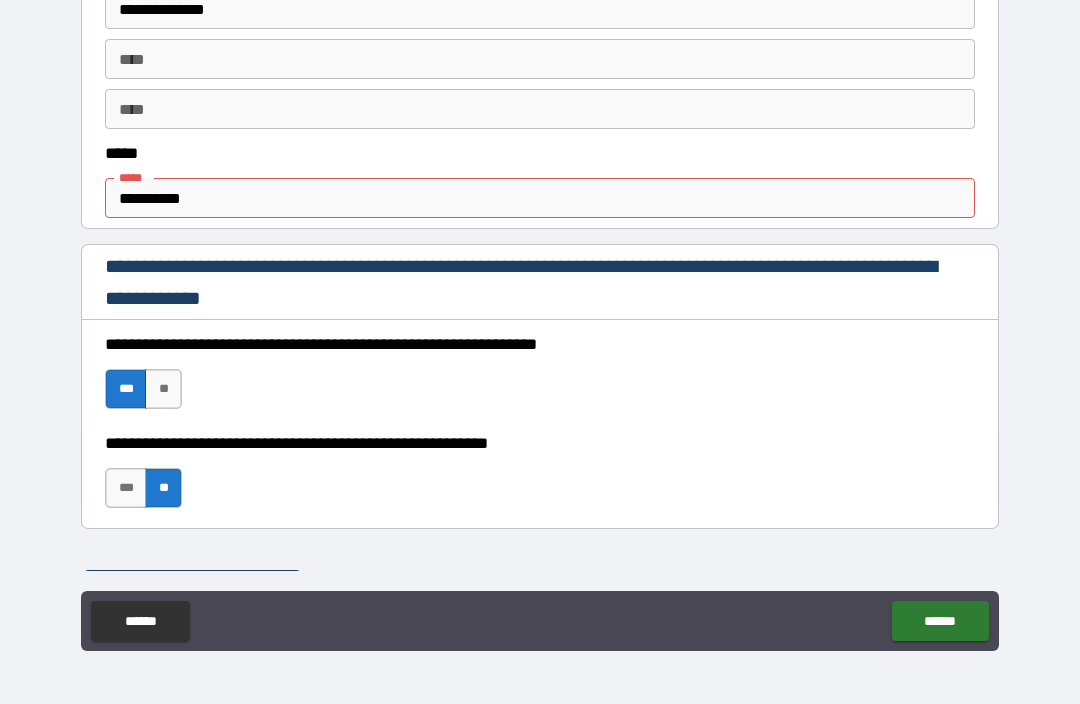 click on "**********" at bounding box center (540, 198) 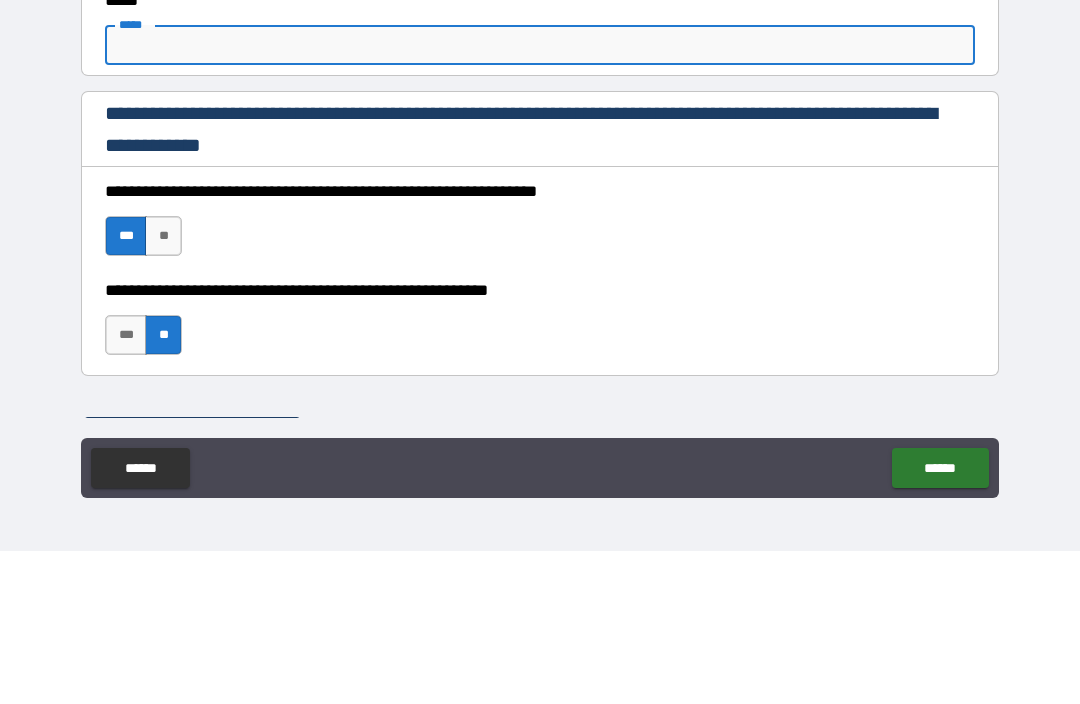 scroll, scrollTop: 13, scrollLeft: 0, axis: vertical 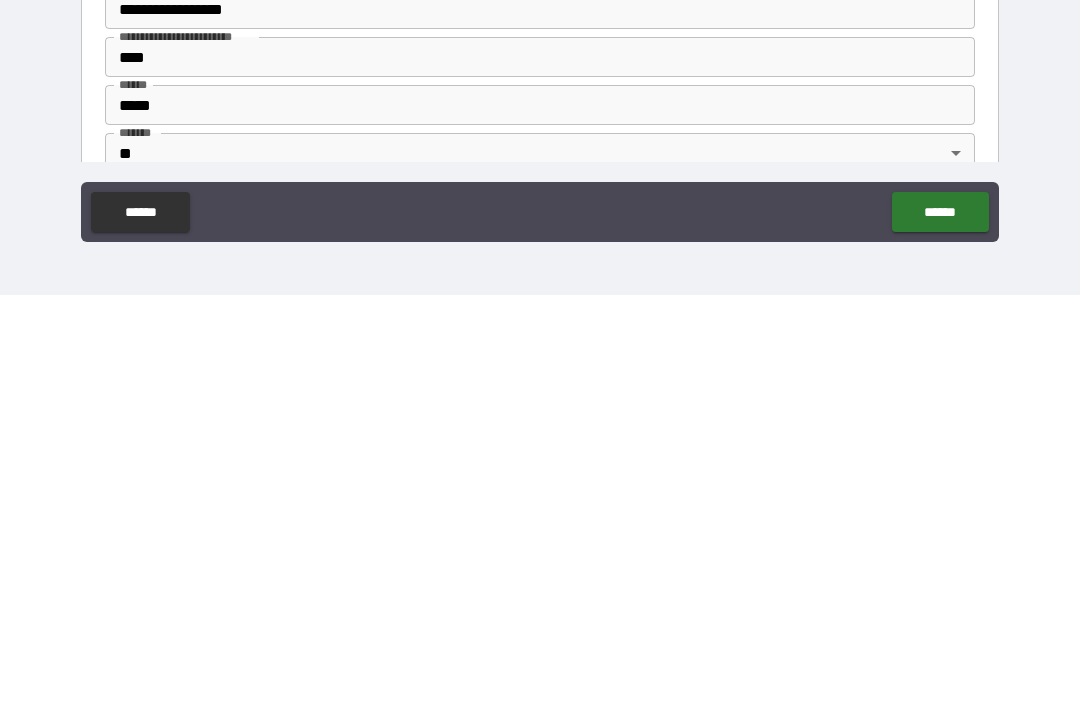 click on "******" at bounding box center (940, 621) 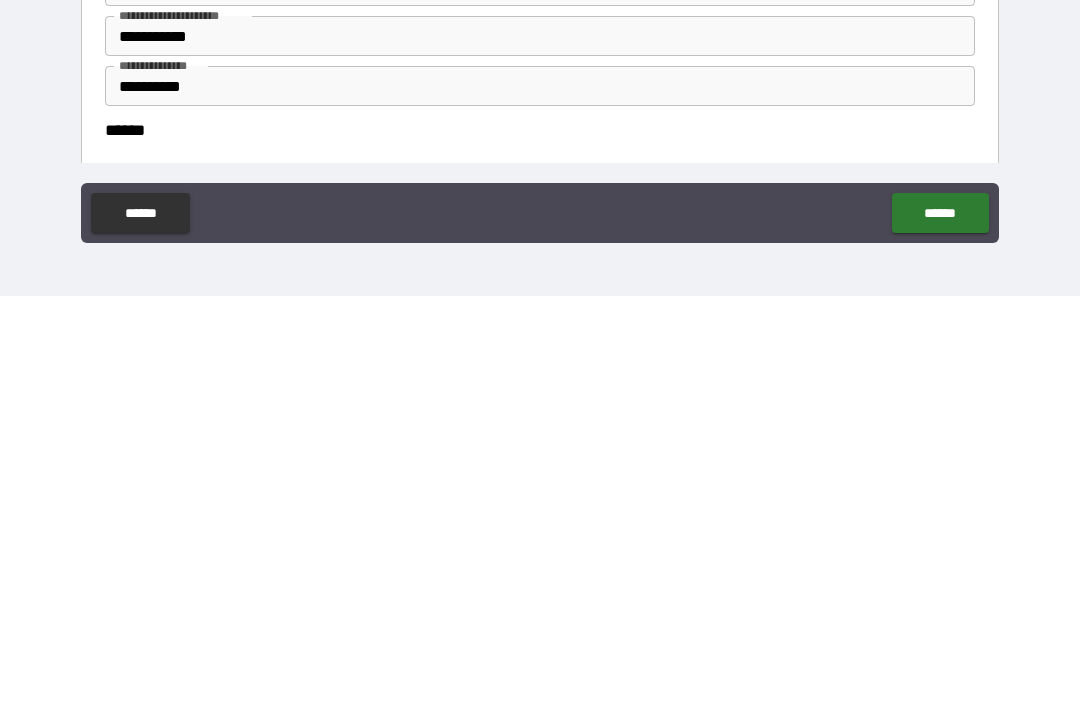 scroll, scrollTop: 66, scrollLeft: 0, axis: vertical 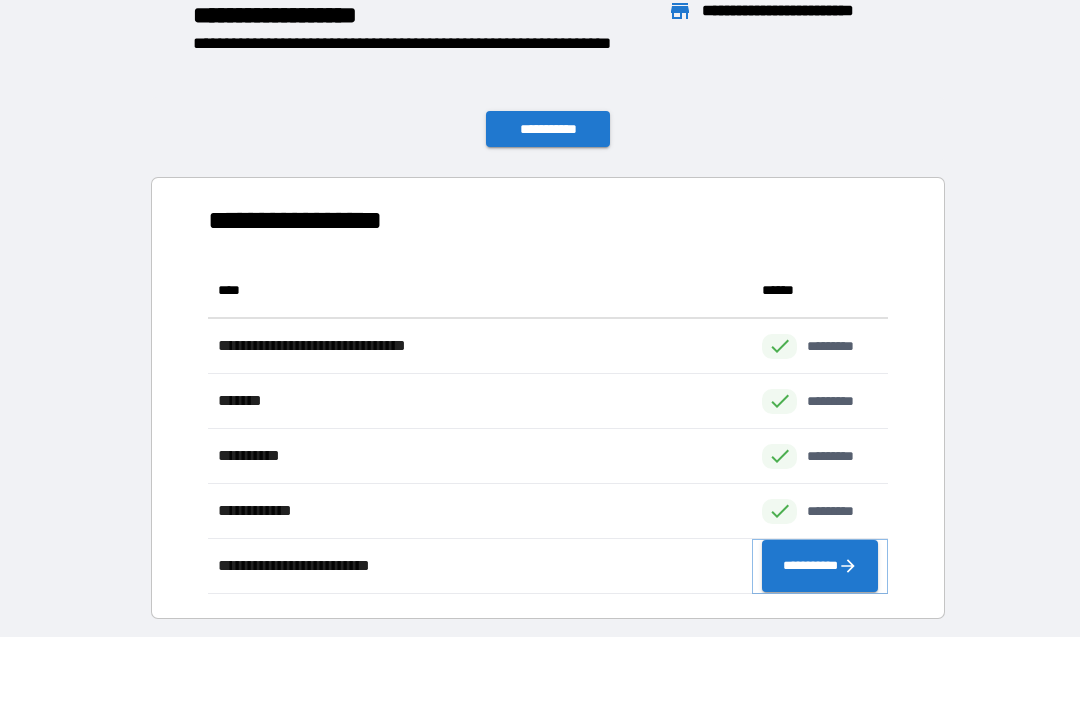 click on "**********" at bounding box center (820, 567) 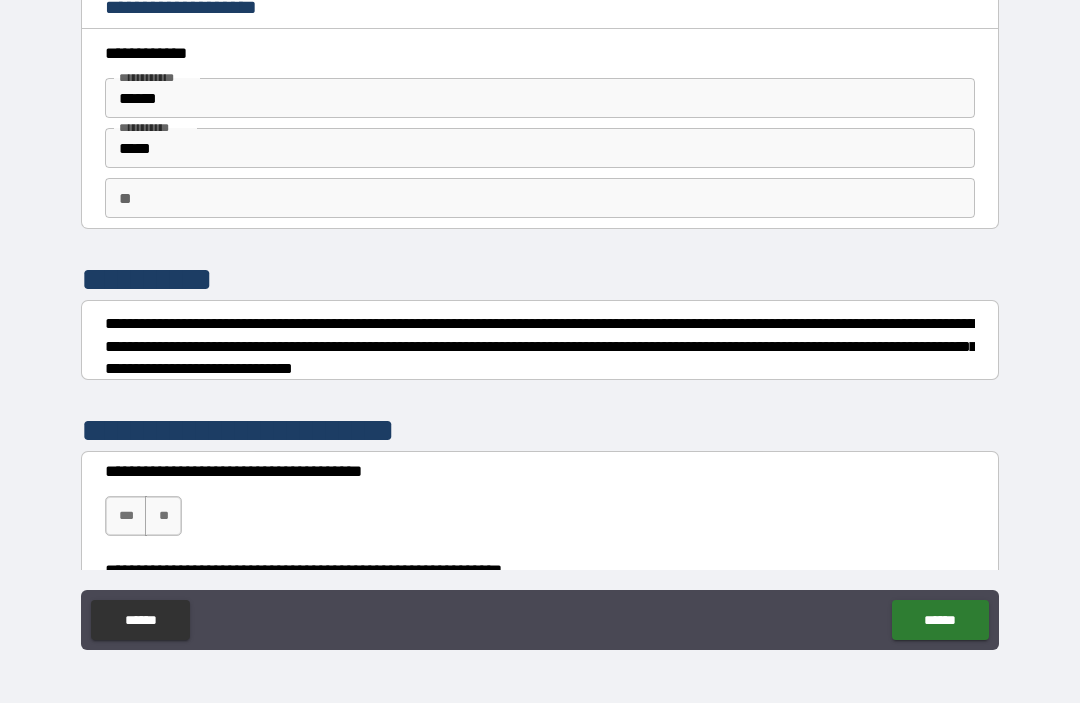 scroll, scrollTop: 0, scrollLeft: 0, axis: both 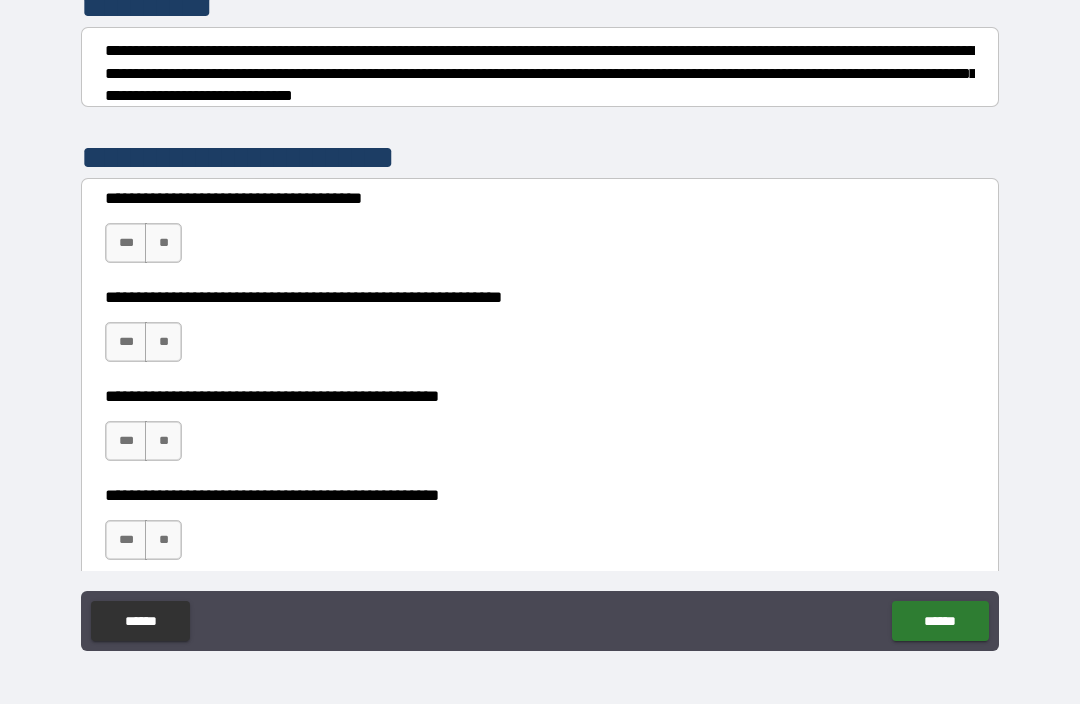 click on "**********" at bounding box center (540, 321) 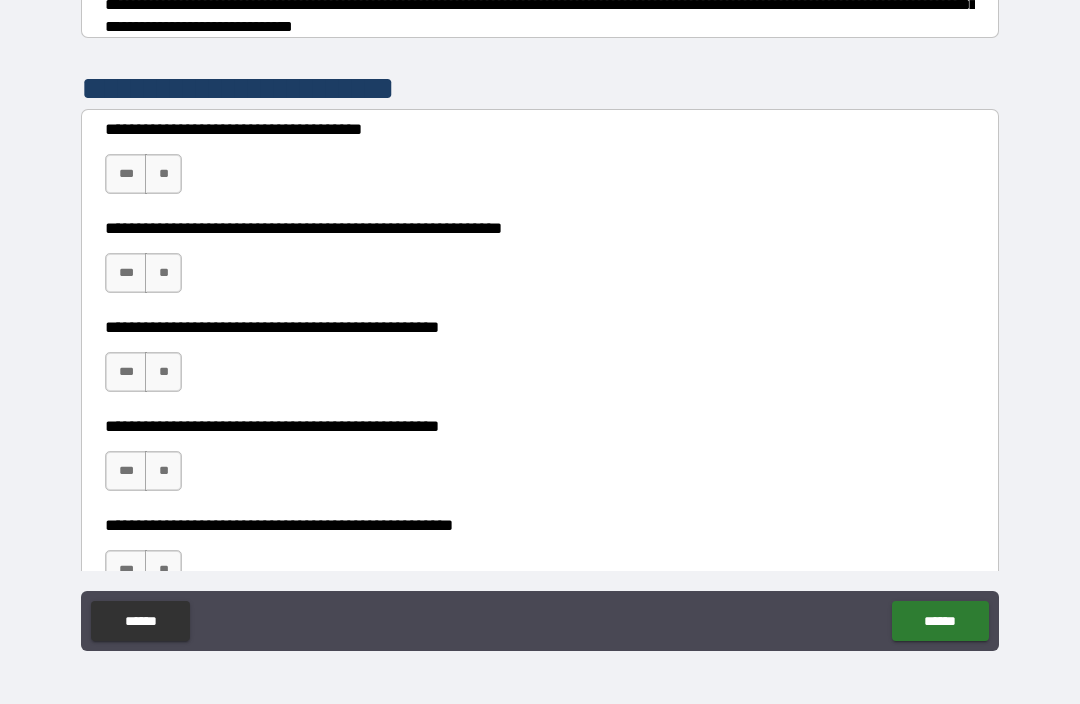 scroll, scrollTop: 351, scrollLeft: 0, axis: vertical 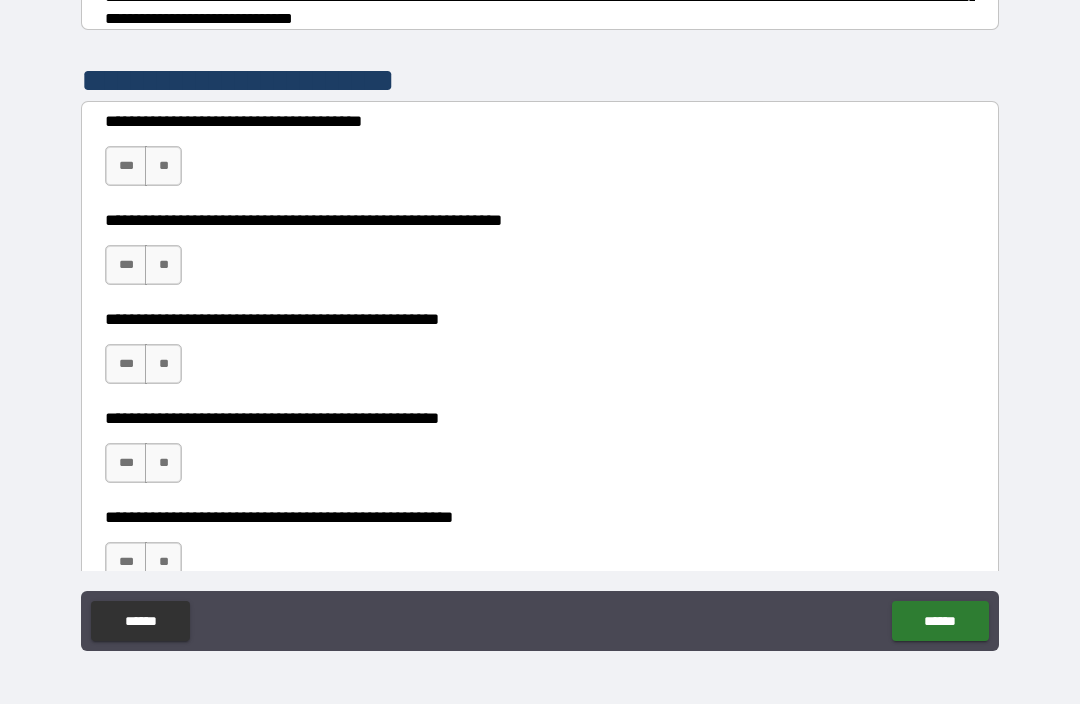 click on "**" at bounding box center [163, 166] 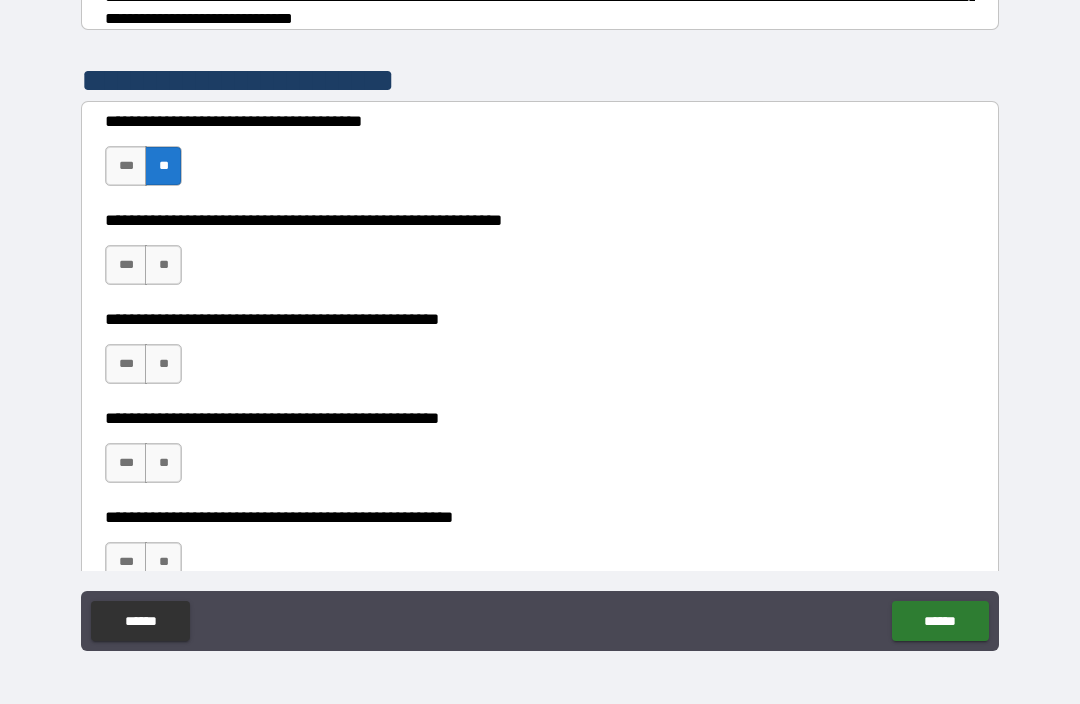 click on "**" at bounding box center [163, 265] 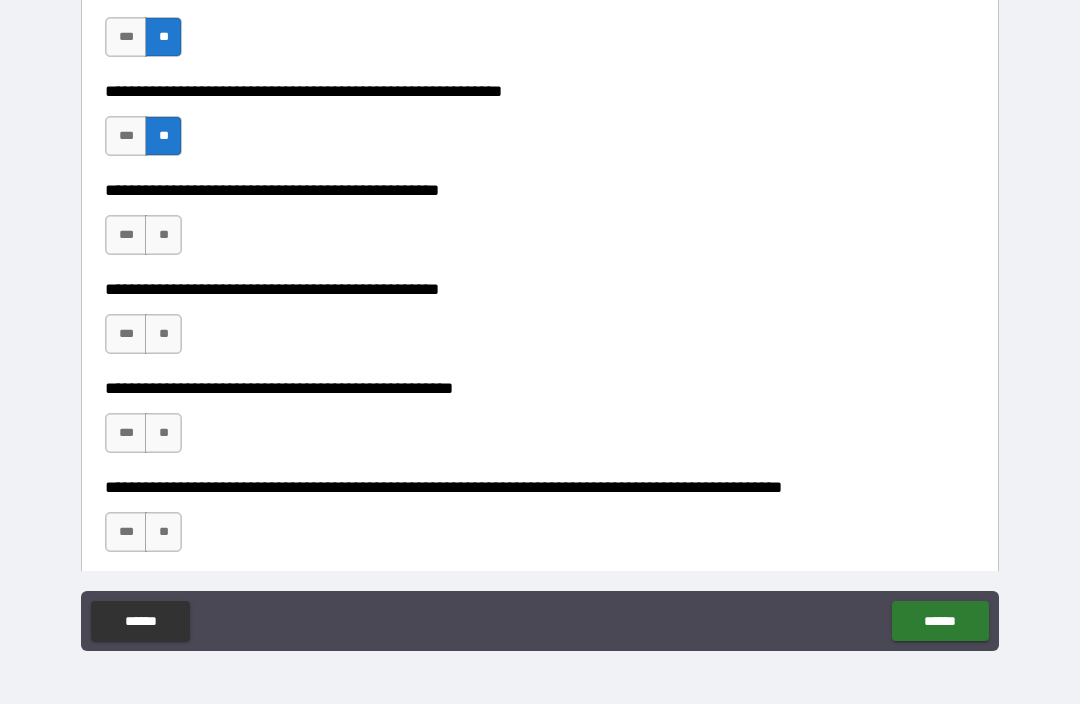 scroll, scrollTop: 482, scrollLeft: 0, axis: vertical 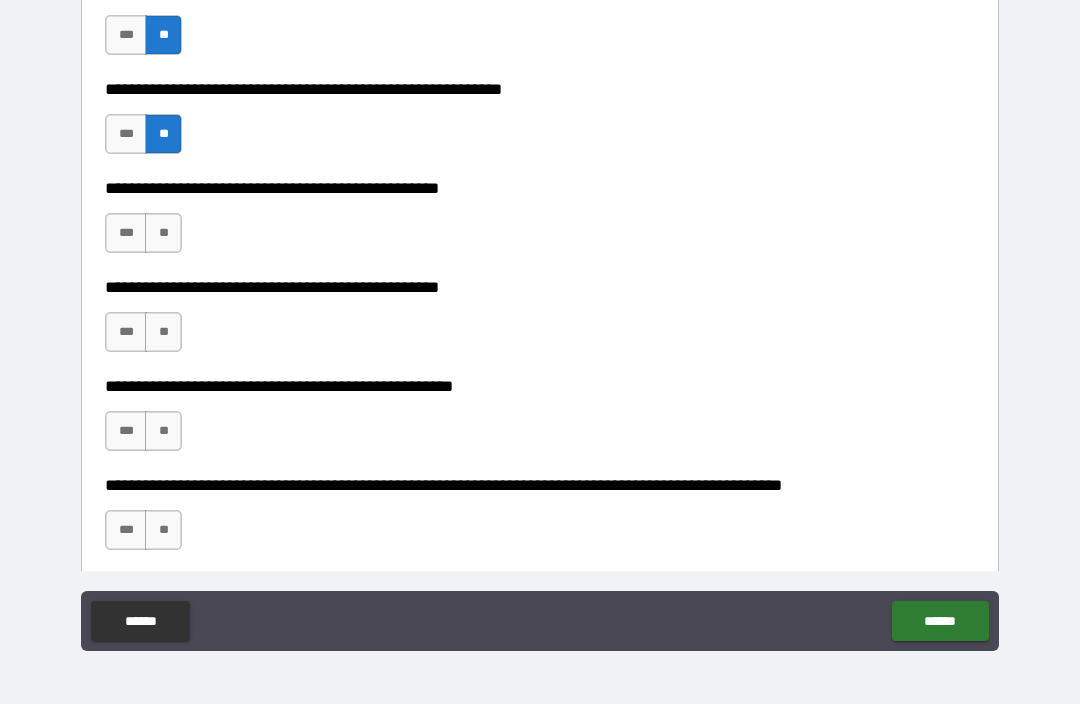 click on "**" at bounding box center [163, 233] 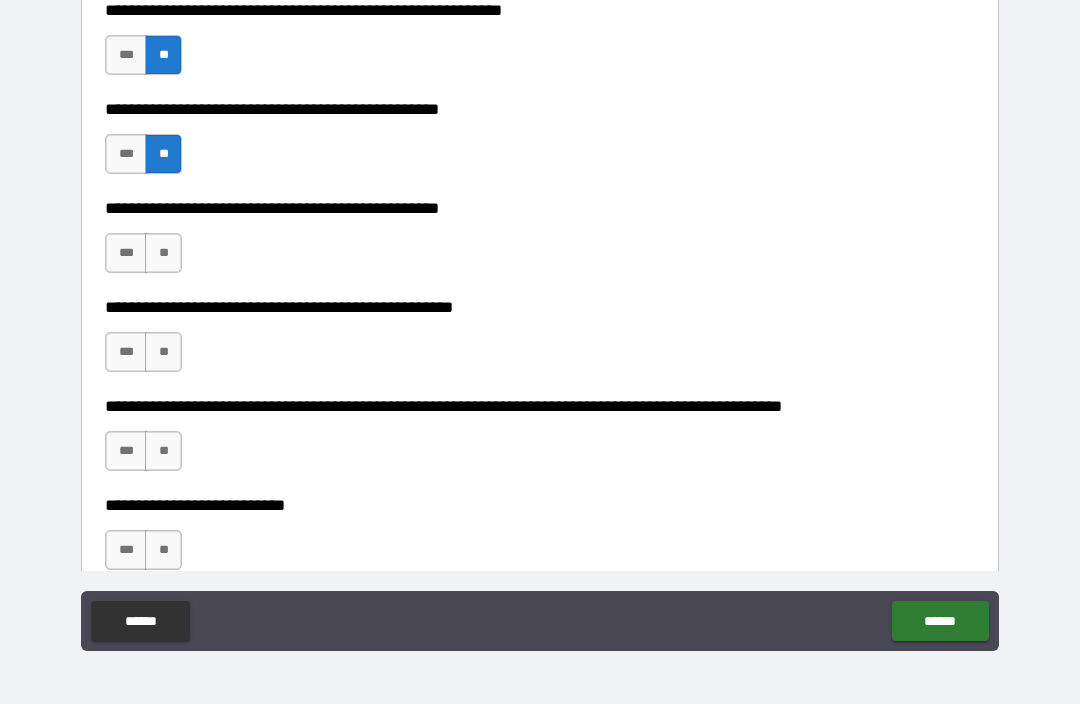 scroll, scrollTop: 563, scrollLeft: 0, axis: vertical 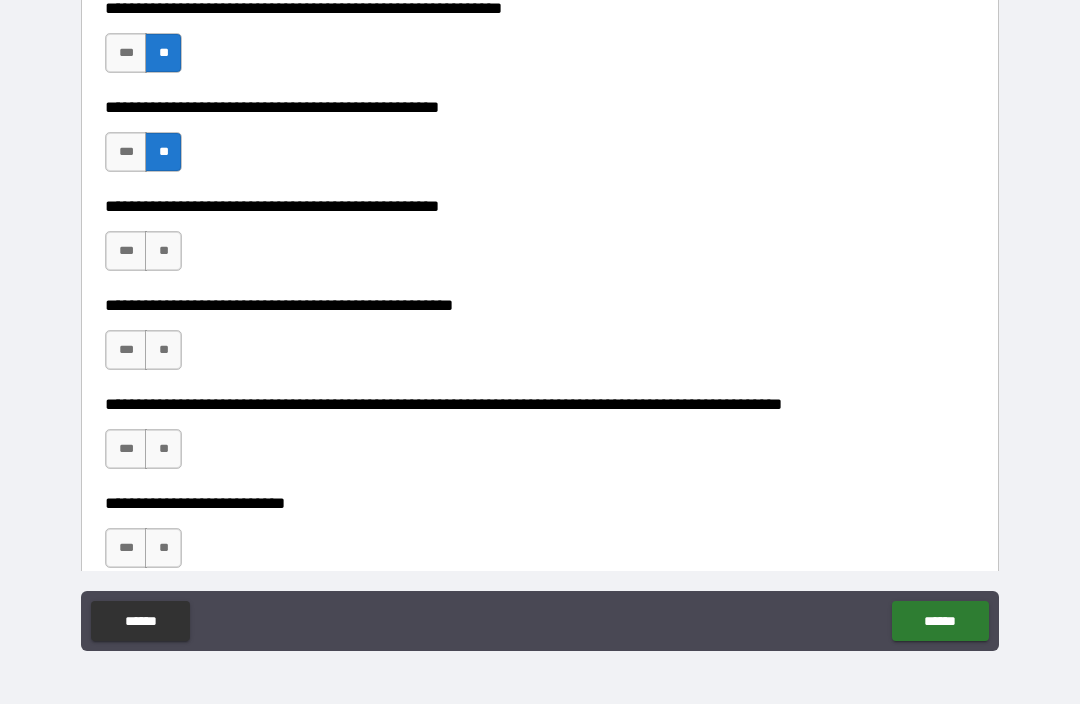 click on "***" at bounding box center [126, 251] 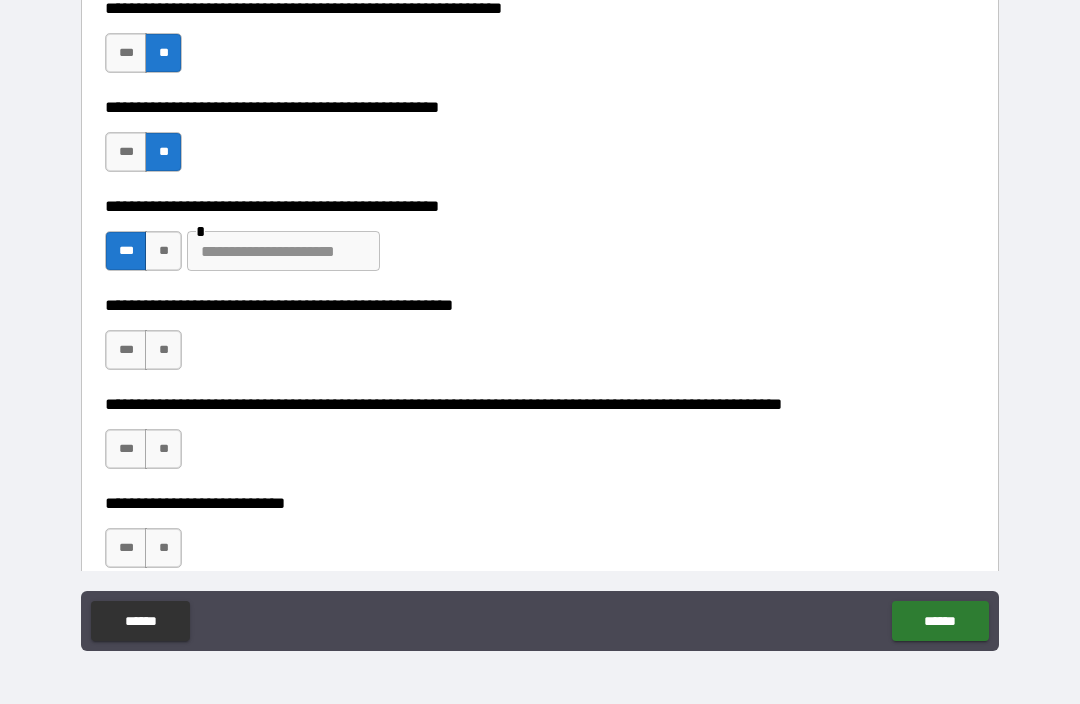 click at bounding box center [283, 251] 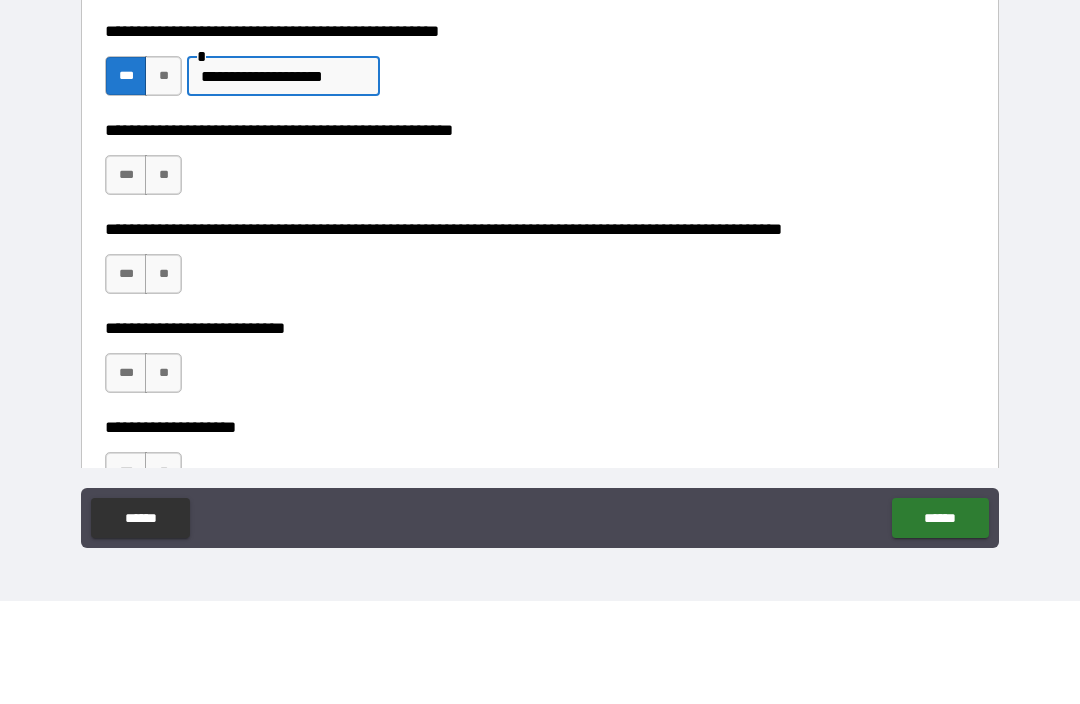 scroll, scrollTop: 638, scrollLeft: 0, axis: vertical 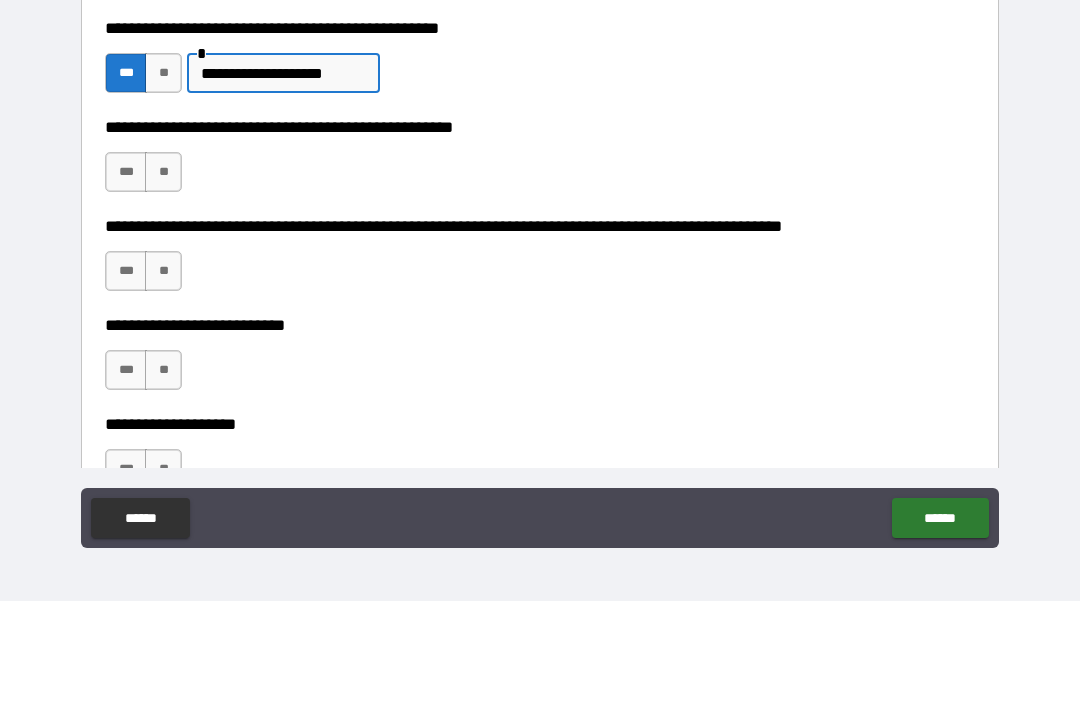 click on "**" at bounding box center [163, 275] 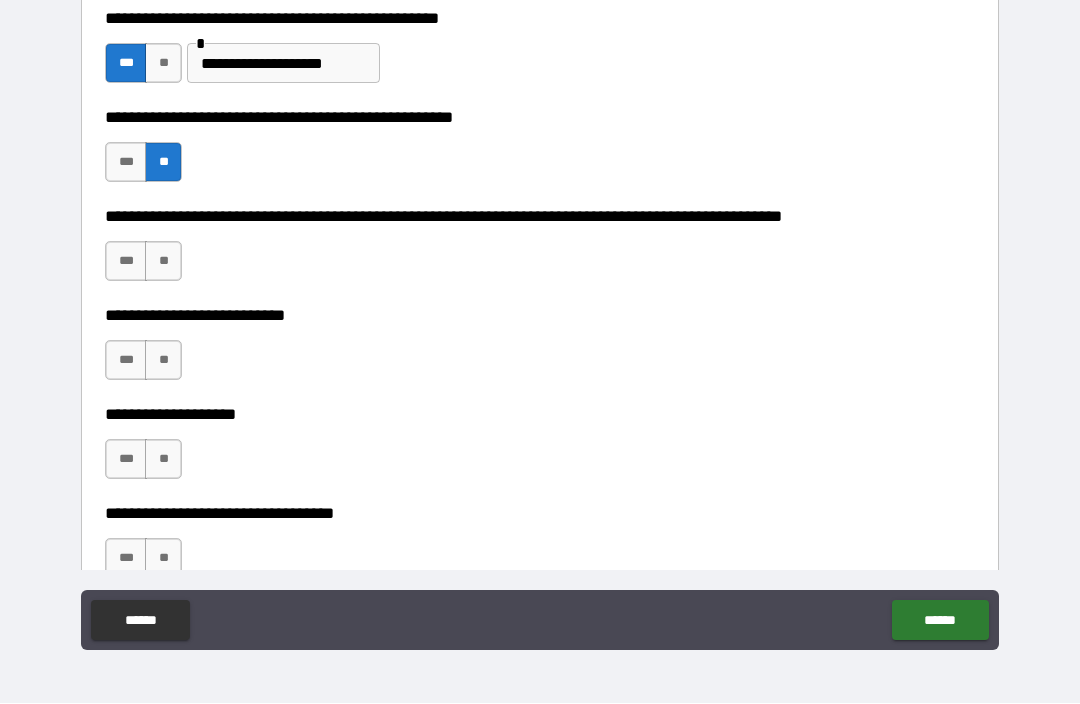 scroll, scrollTop: 751, scrollLeft: 0, axis: vertical 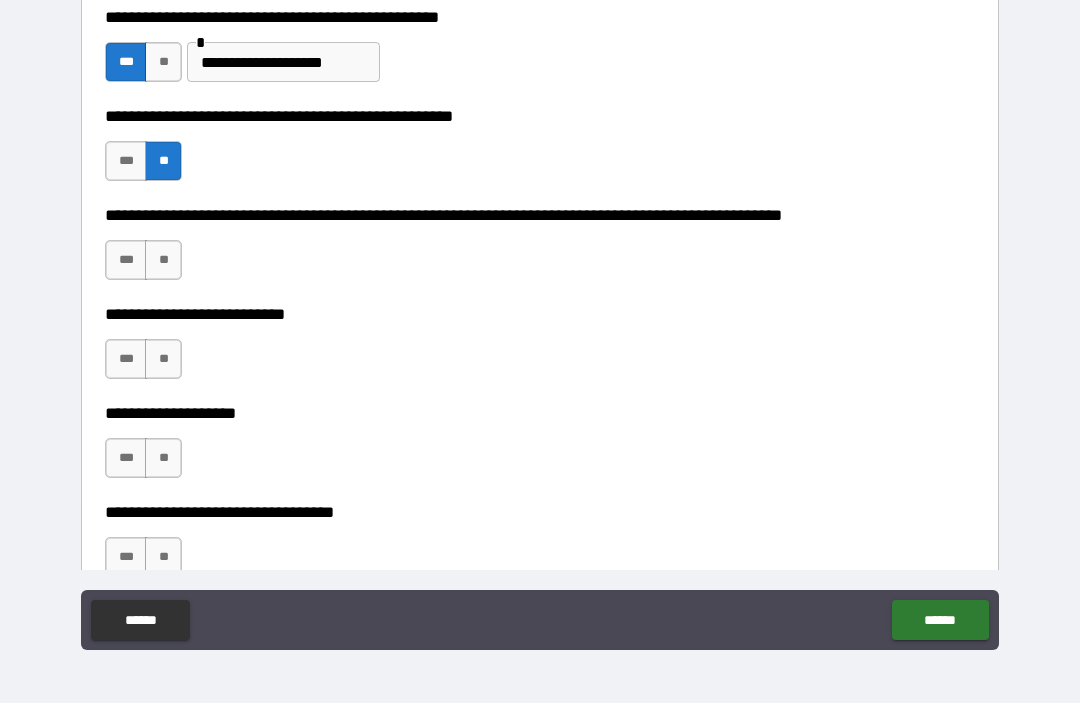 click on "**" at bounding box center (163, 261) 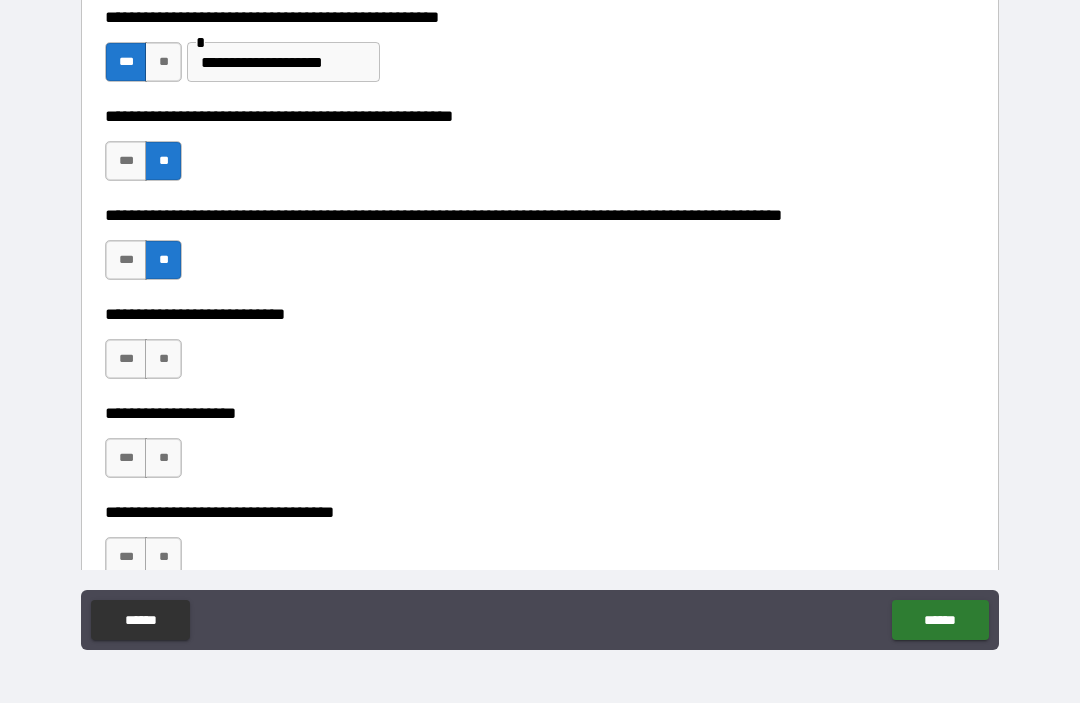 click on "**" at bounding box center (163, 360) 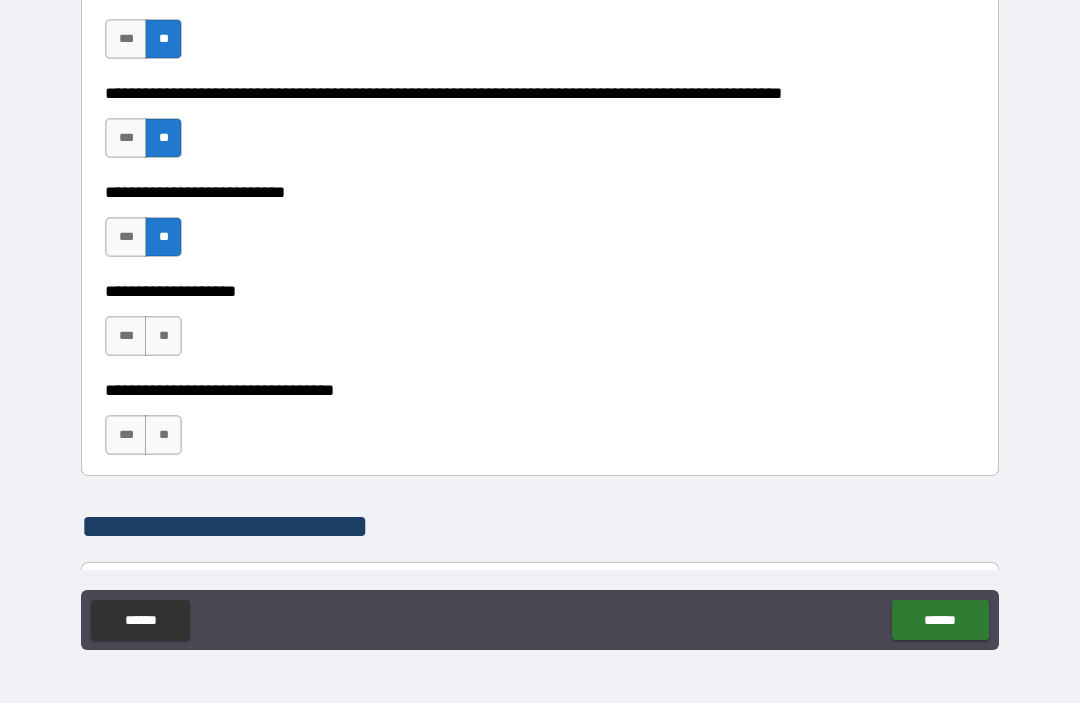 scroll, scrollTop: 888, scrollLeft: 0, axis: vertical 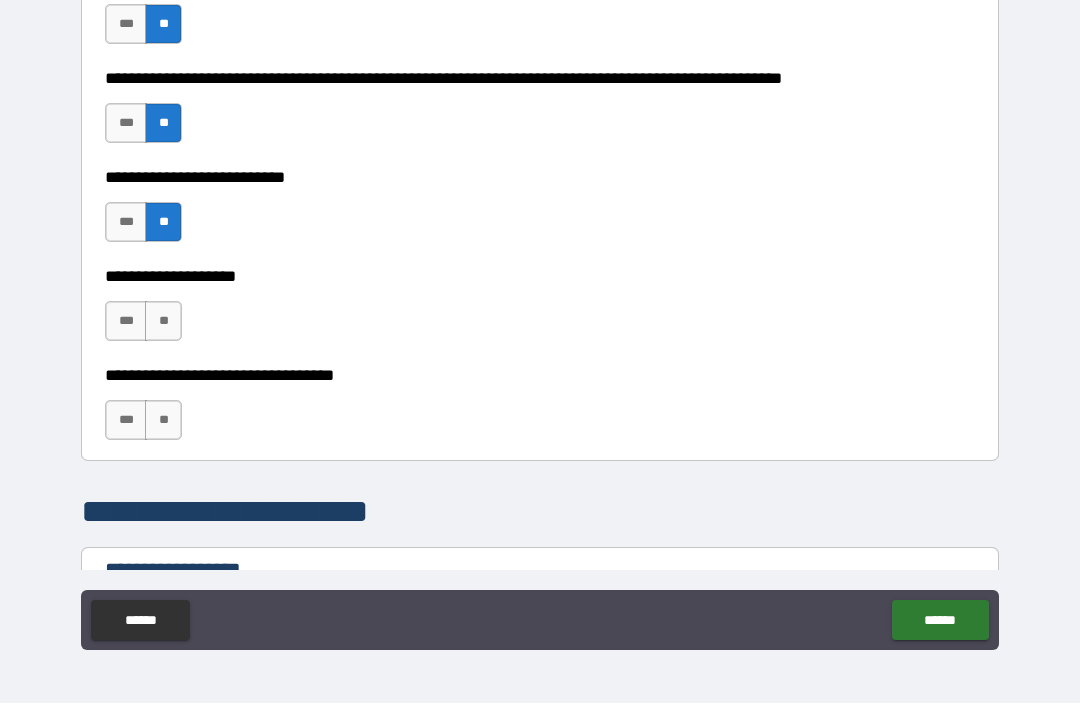 click on "**" at bounding box center [163, 322] 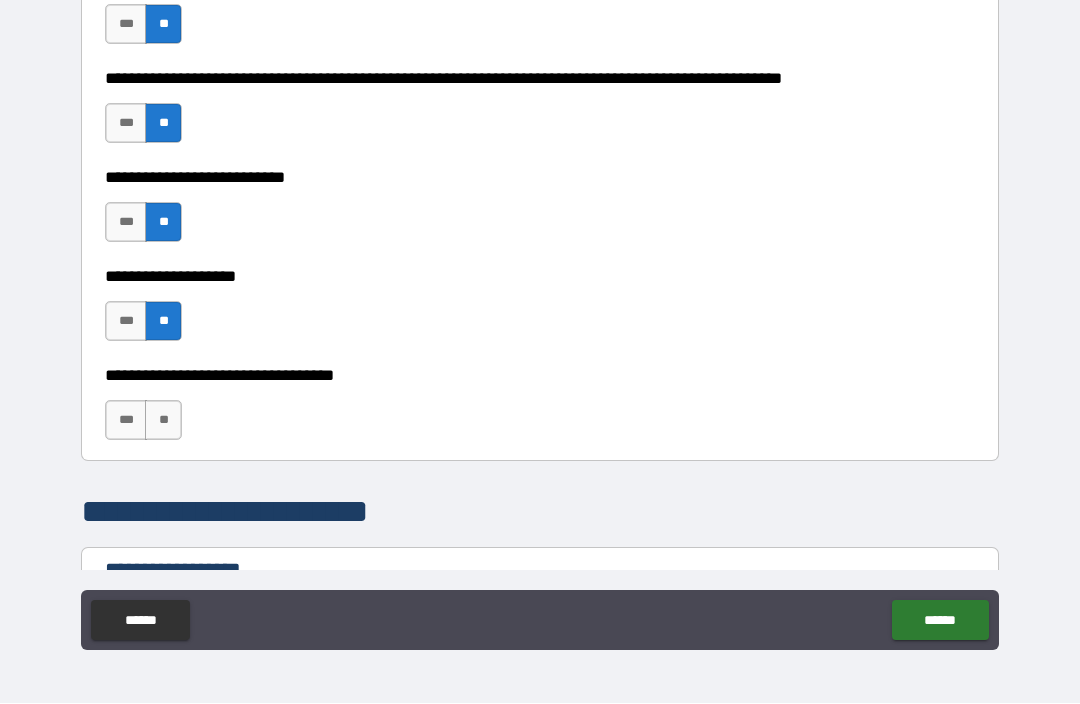 click on "**" at bounding box center [163, 421] 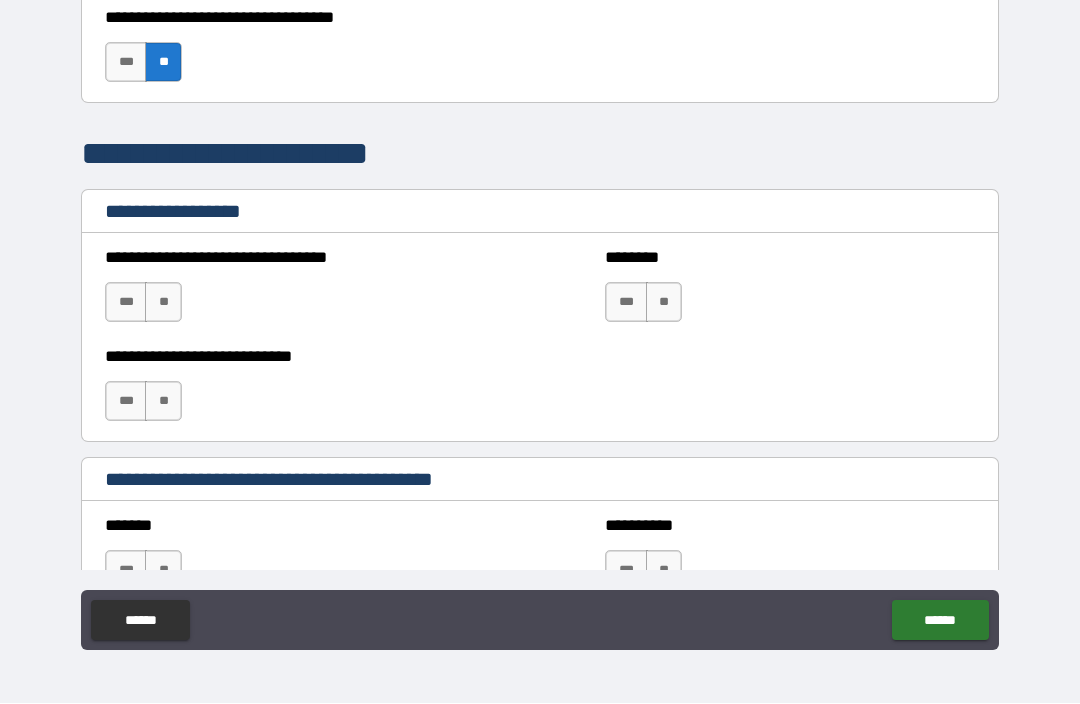 scroll, scrollTop: 1259, scrollLeft: 0, axis: vertical 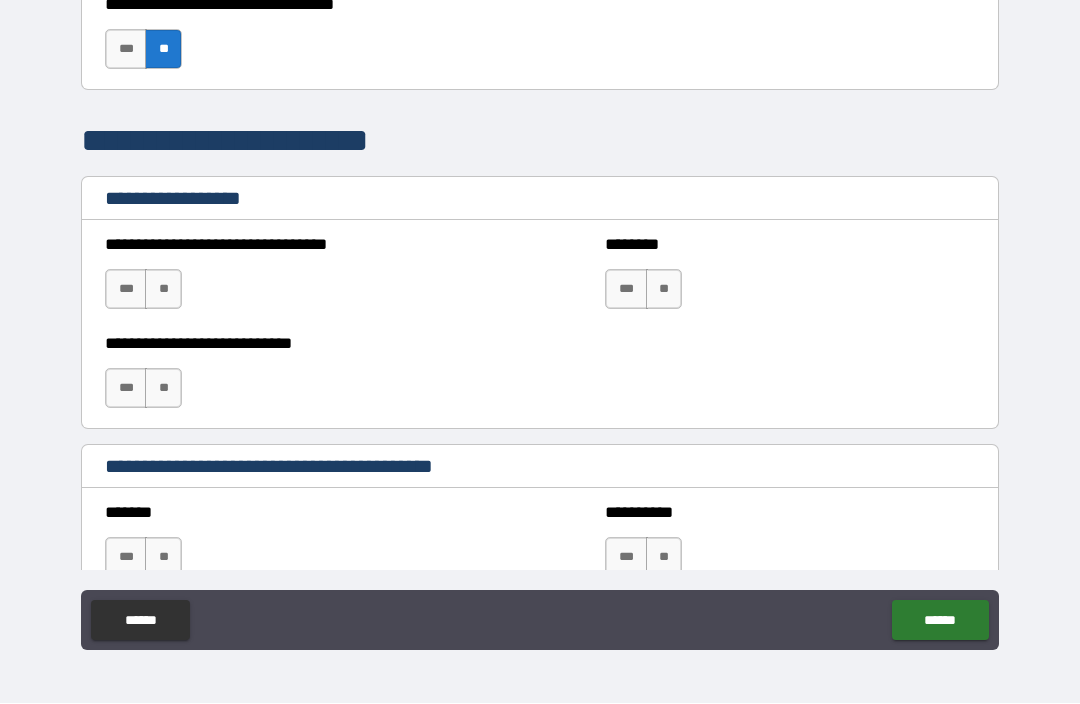 click on "**" at bounding box center (163, 290) 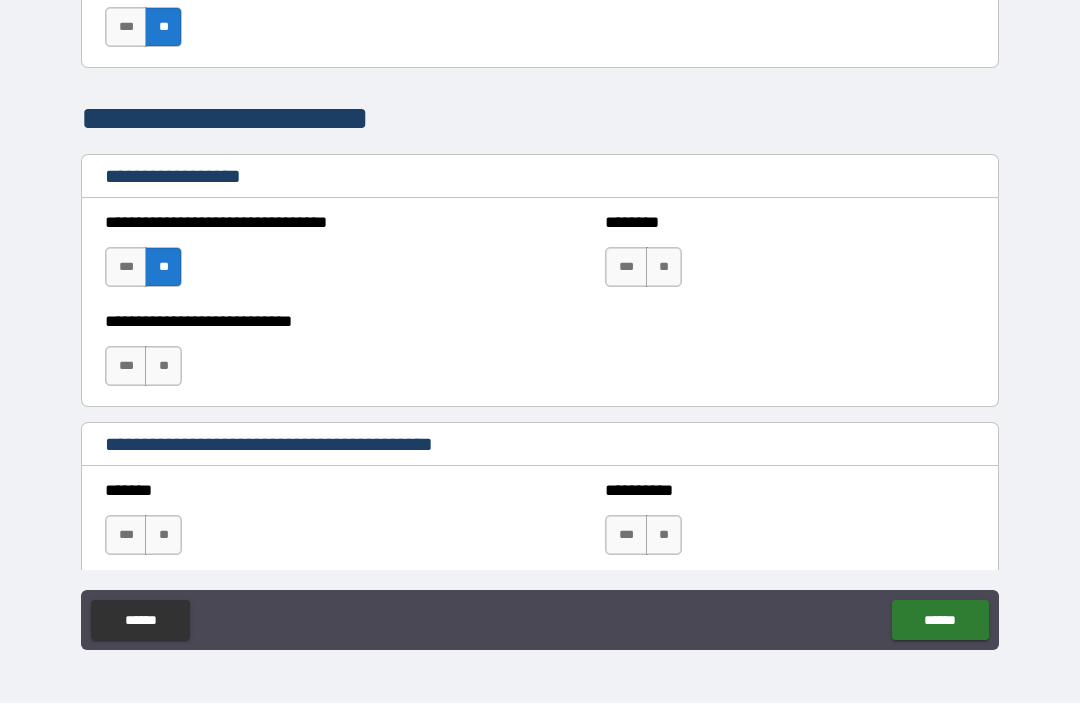 scroll, scrollTop: 1282, scrollLeft: 0, axis: vertical 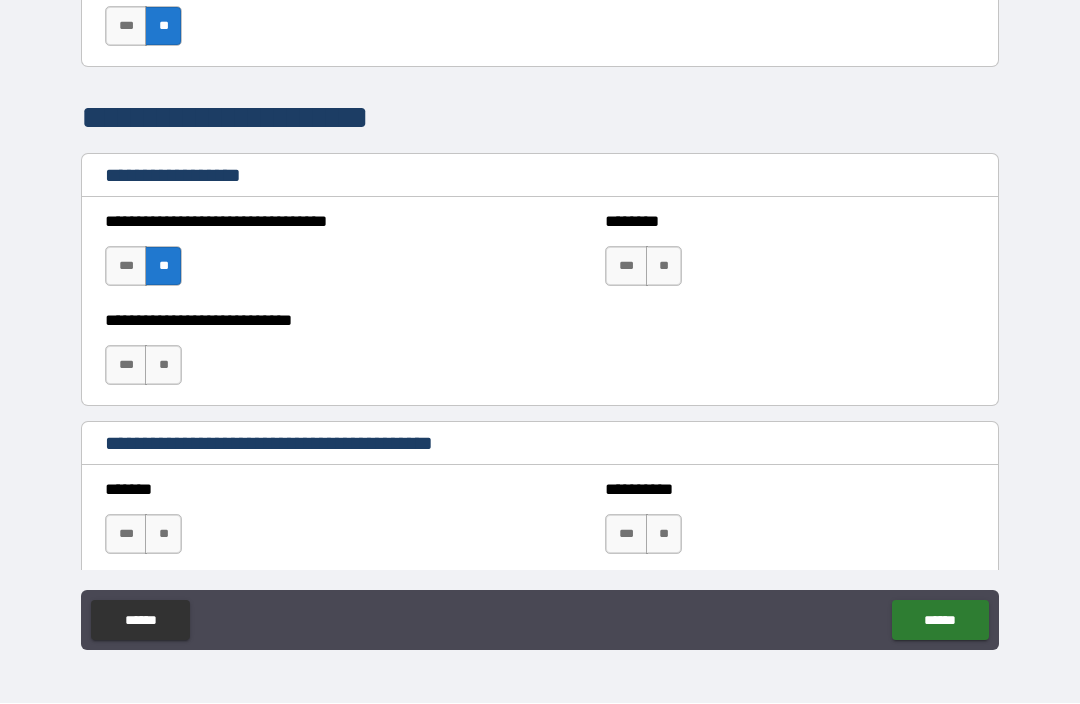 click on "**" at bounding box center [664, 267] 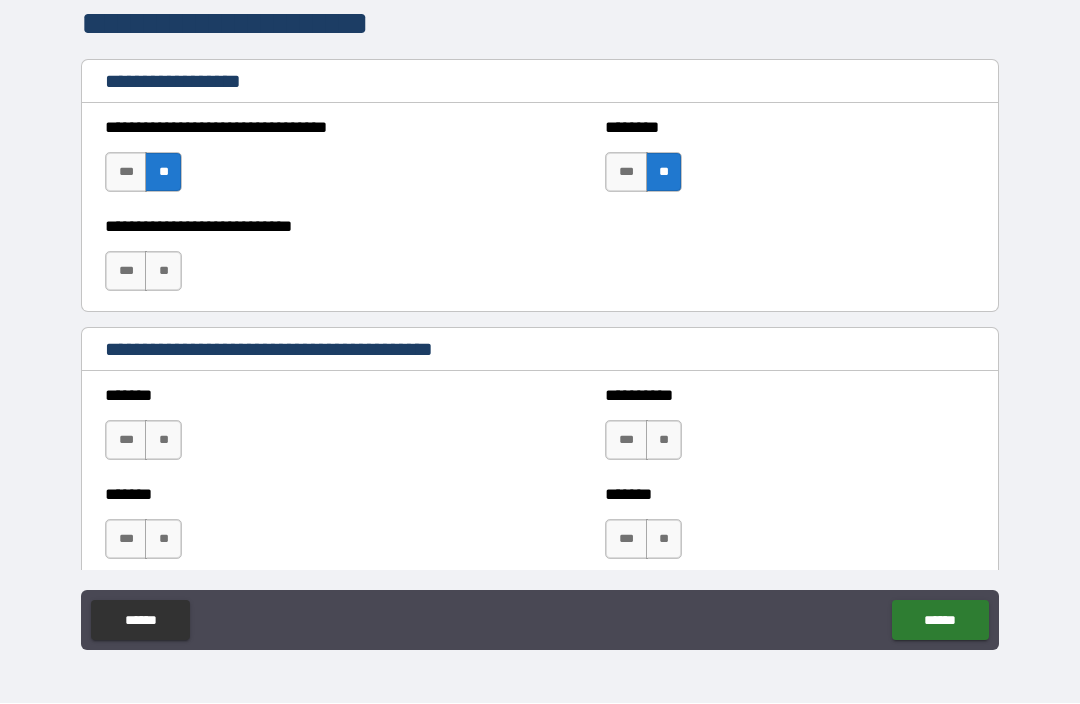 scroll, scrollTop: 1391, scrollLeft: 0, axis: vertical 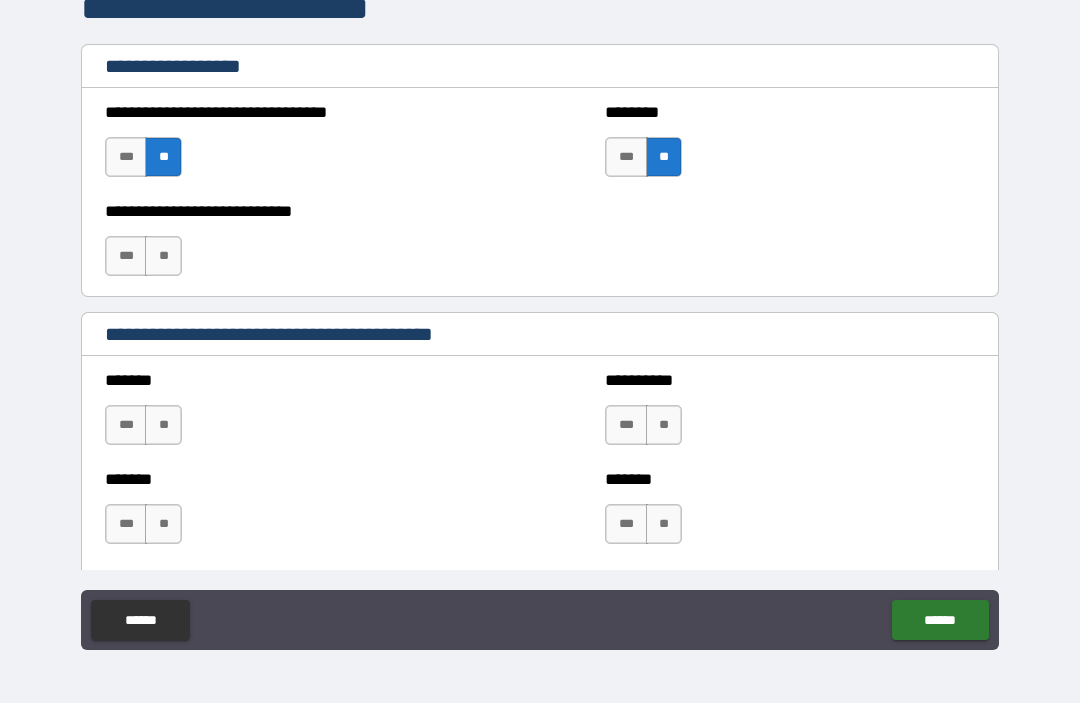 click on "**" at bounding box center [163, 257] 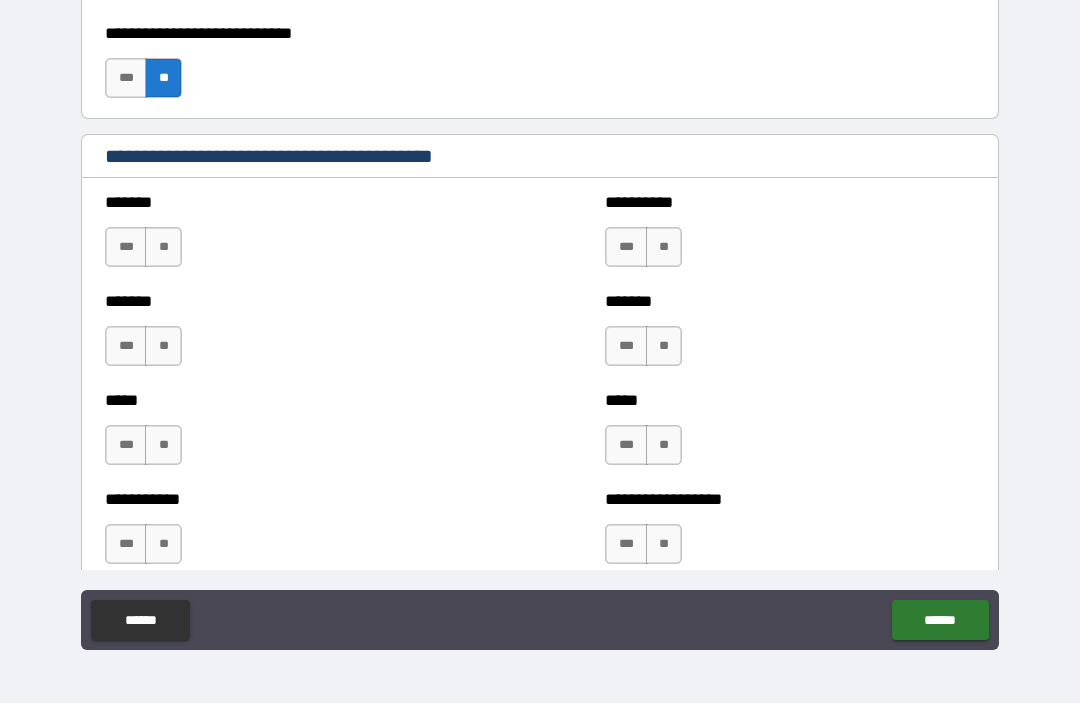 scroll, scrollTop: 1574, scrollLeft: 0, axis: vertical 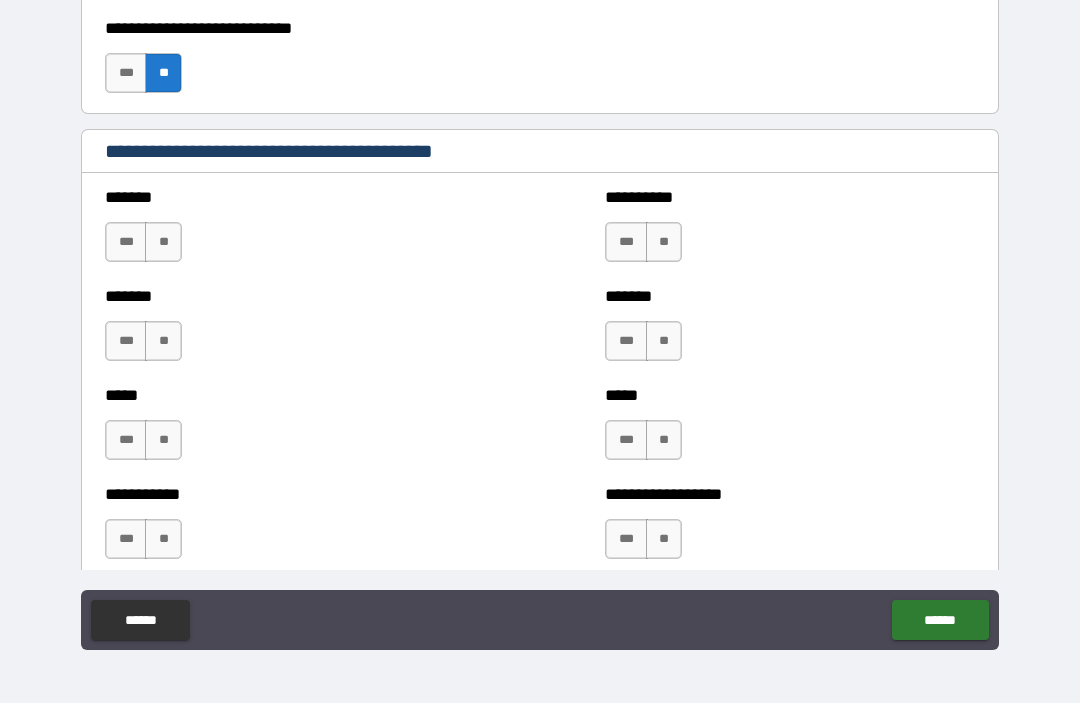 click on "**" at bounding box center [163, 243] 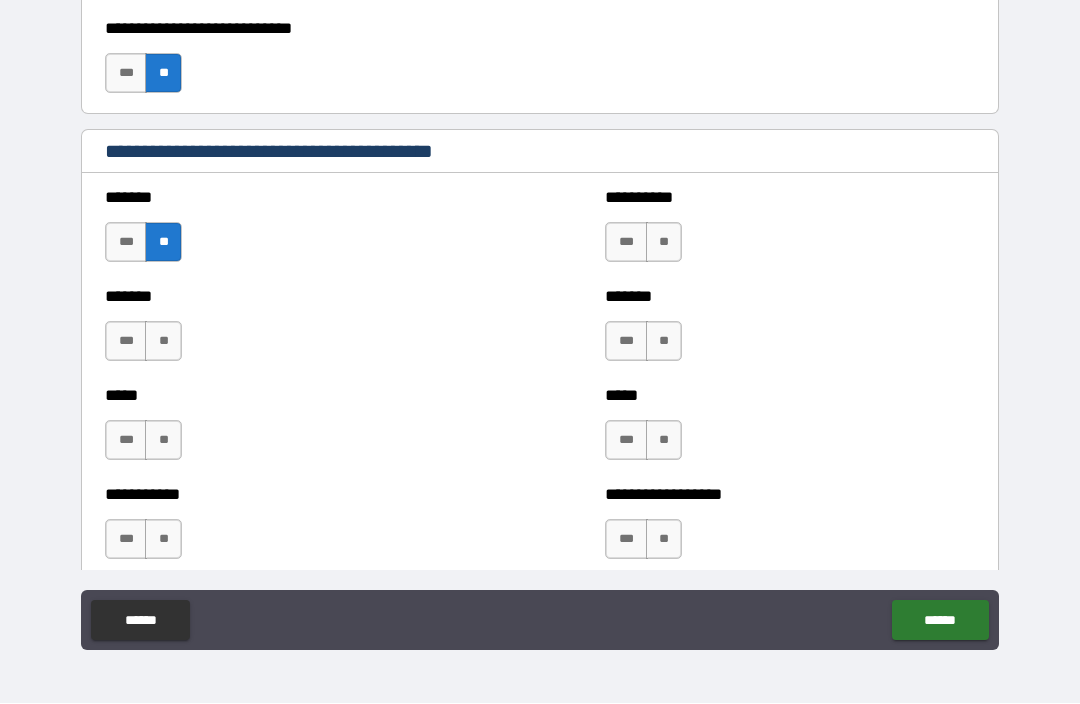 click on "**" at bounding box center [163, 342] 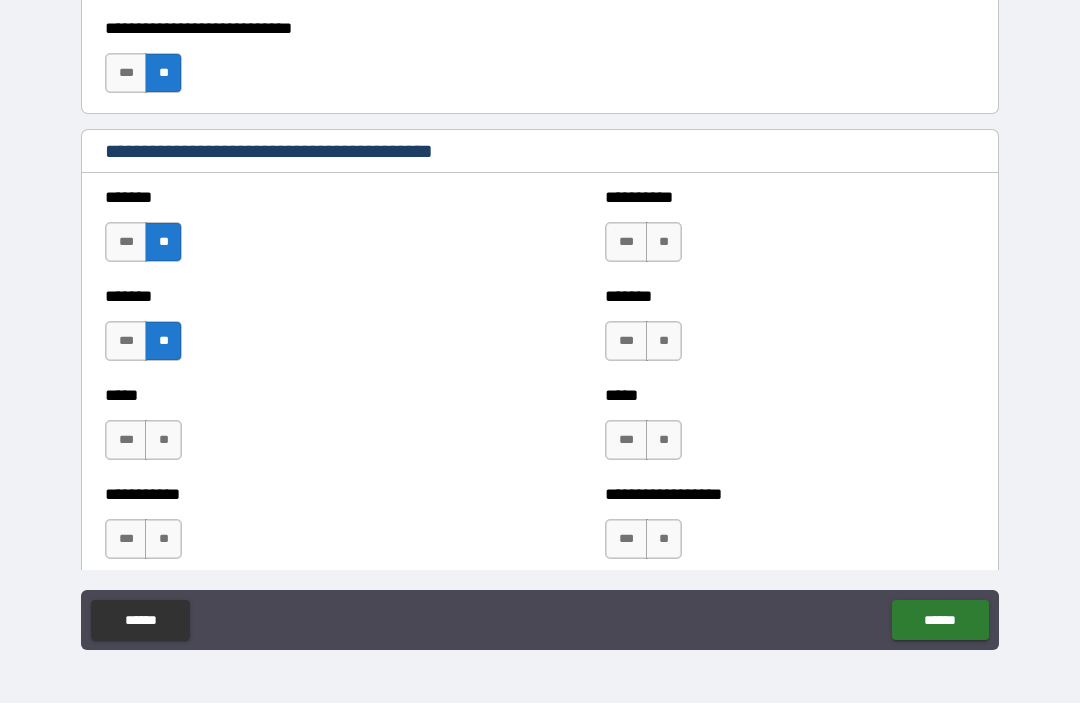 click on "**" at bounding box center [163, 441] 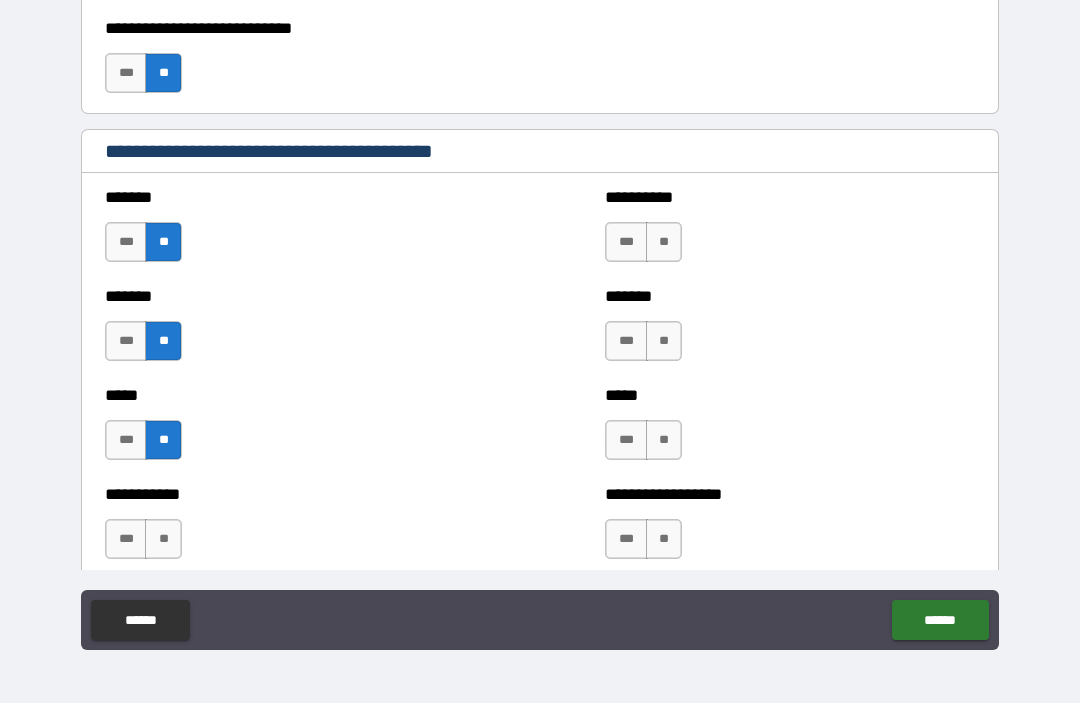 click on "**" at bounding box center [163, 540] 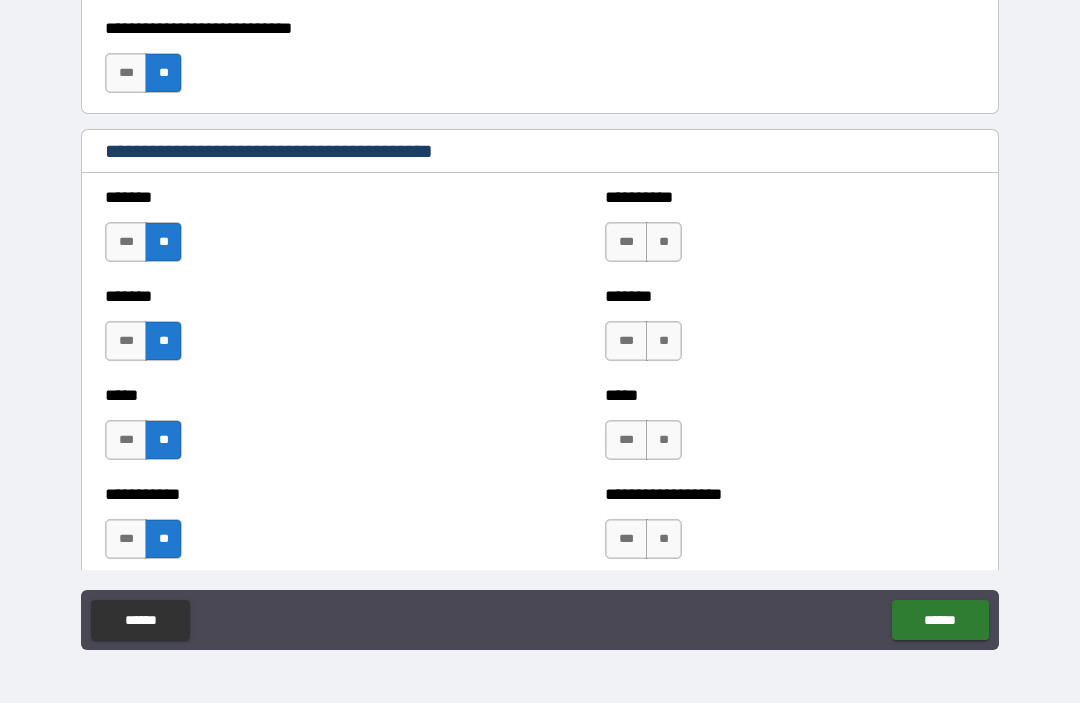 click on "**" at bounding box center [664, 243] 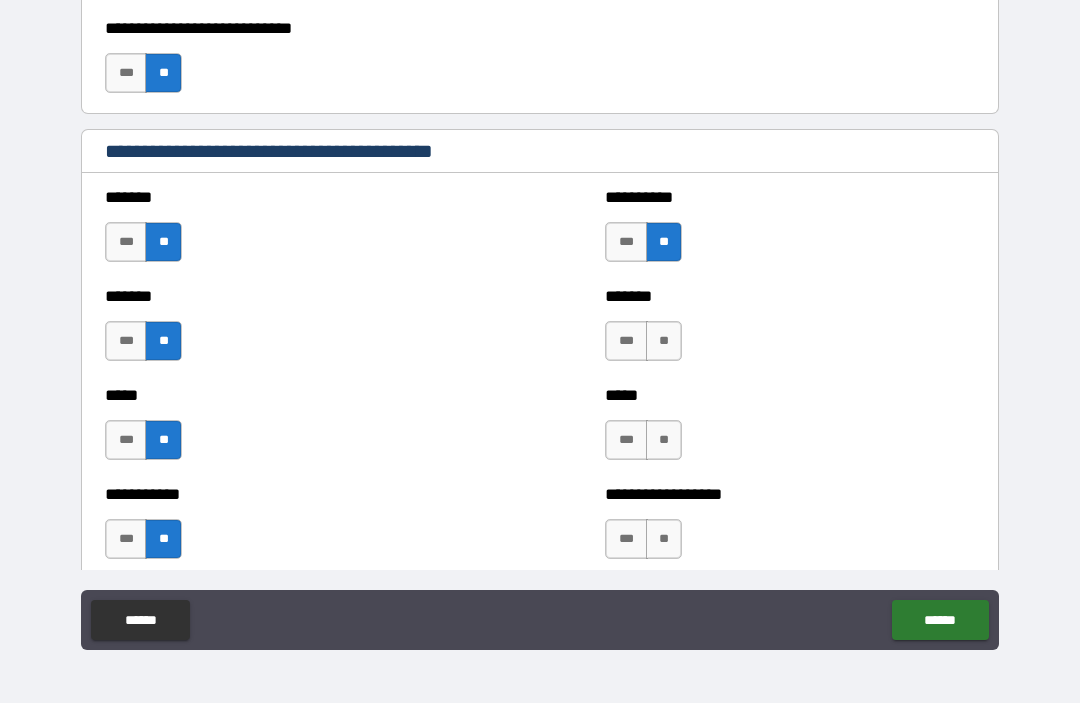 click on "**" at bounding box center [664, 342] 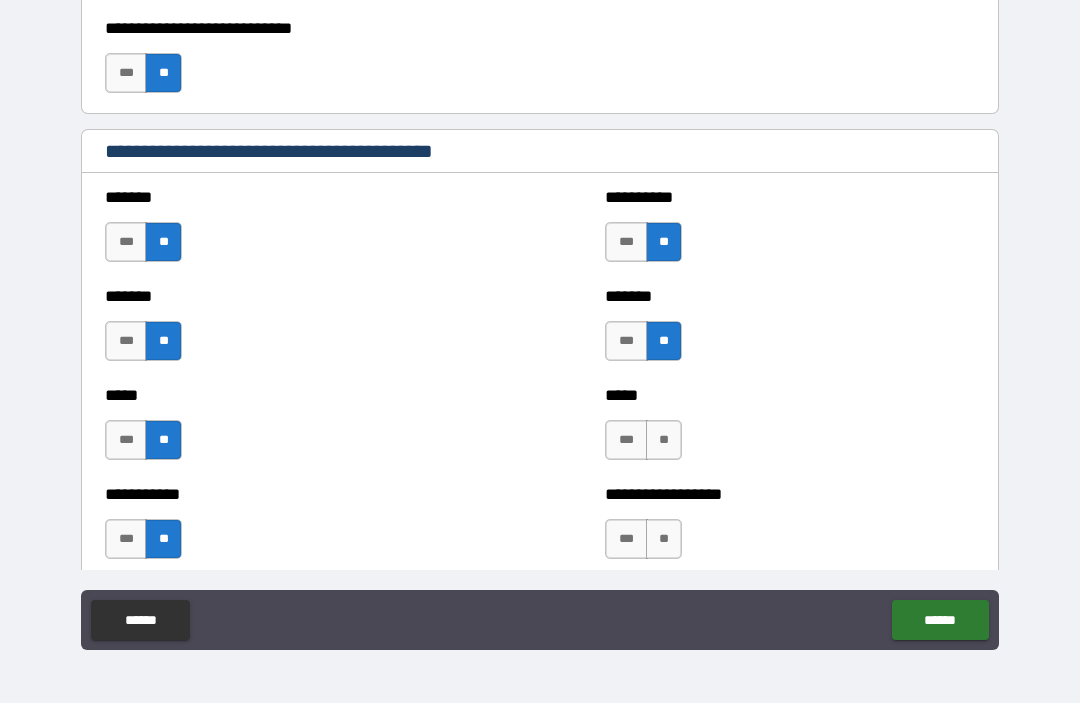 click on "**" at bounding box center [664, 441] 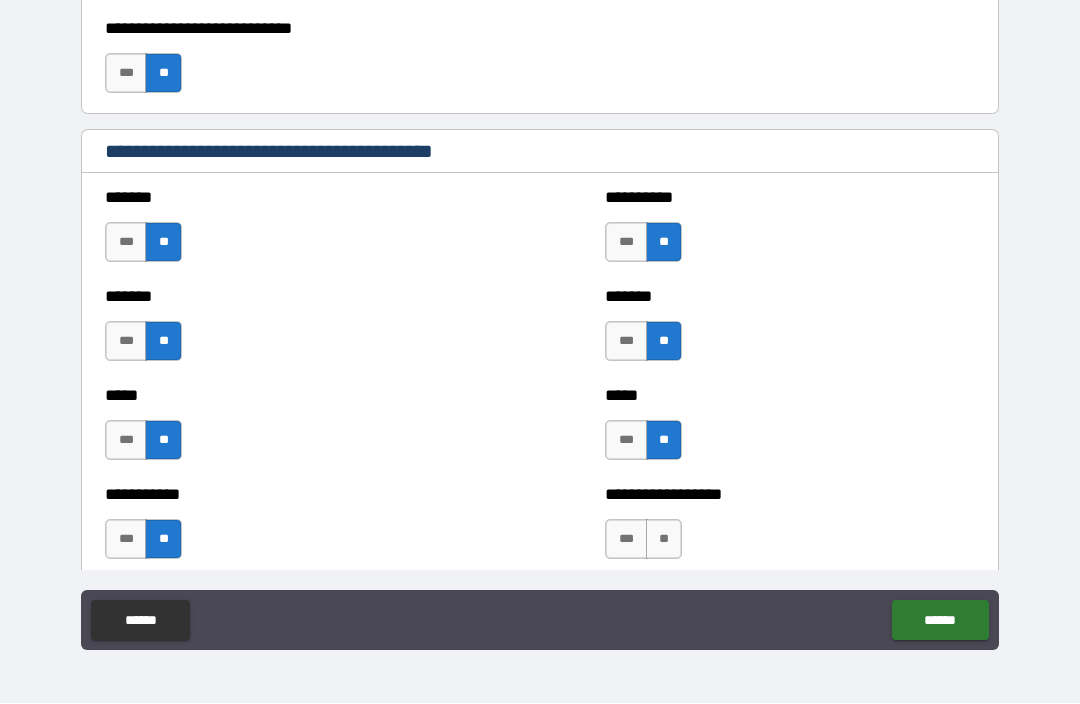 click on "**" at bounding box center (664, 540) 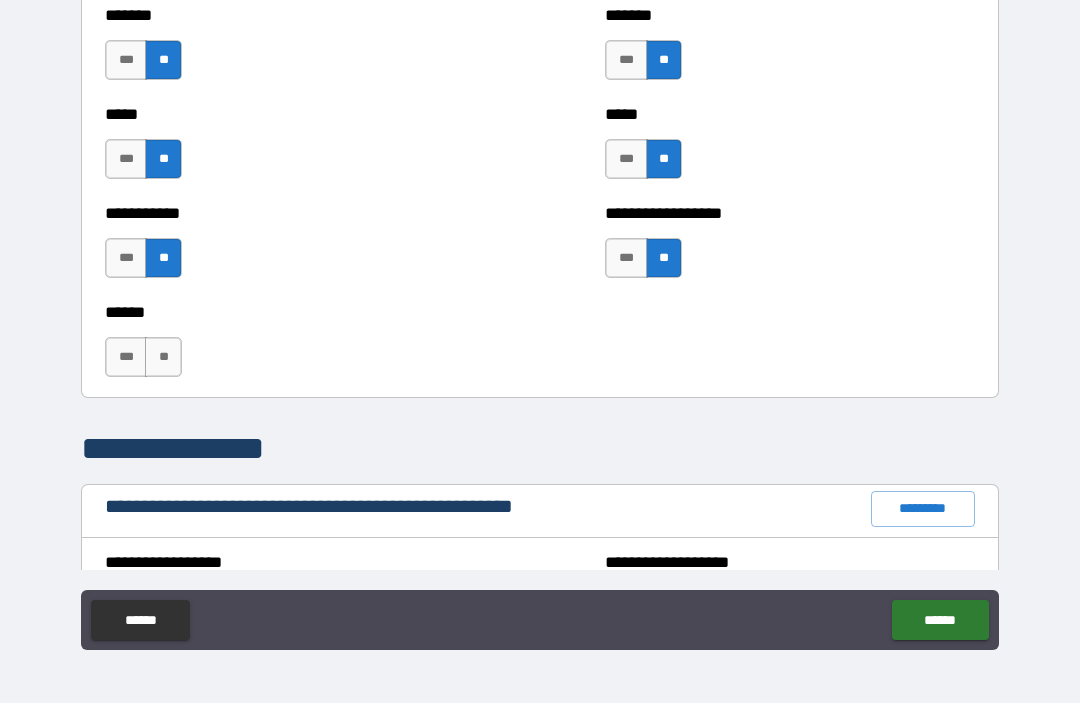 scroll, scrollTop: 1856, scrollLeft: 0, axis: vertical 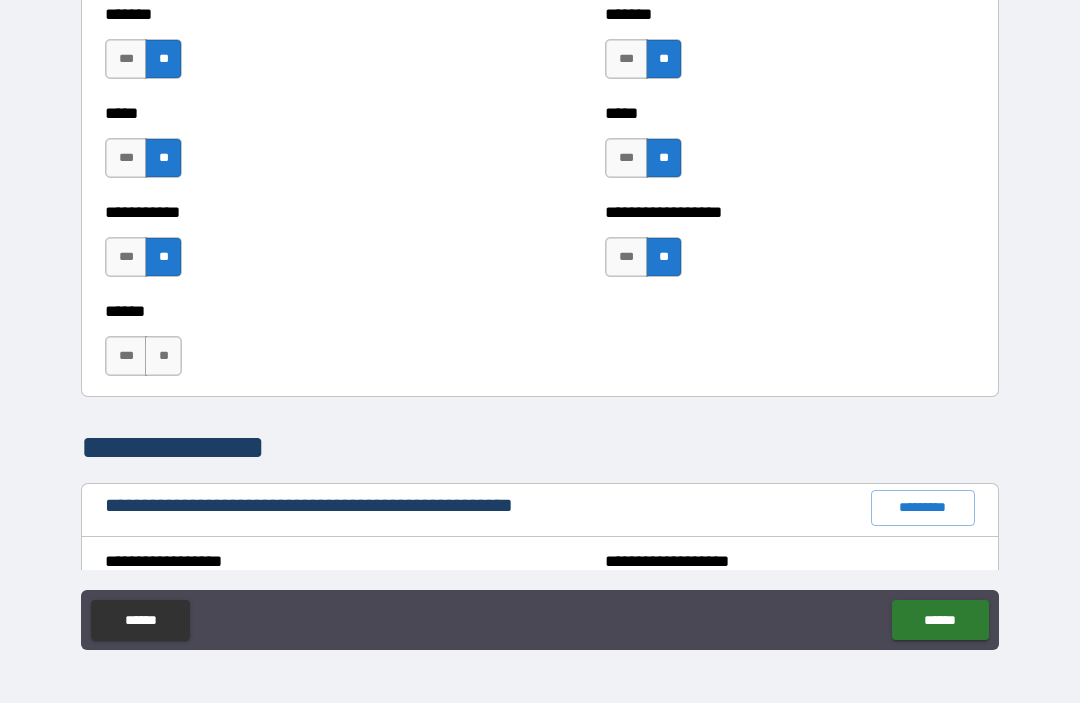 click on "**" at bounding box center (163, 357) 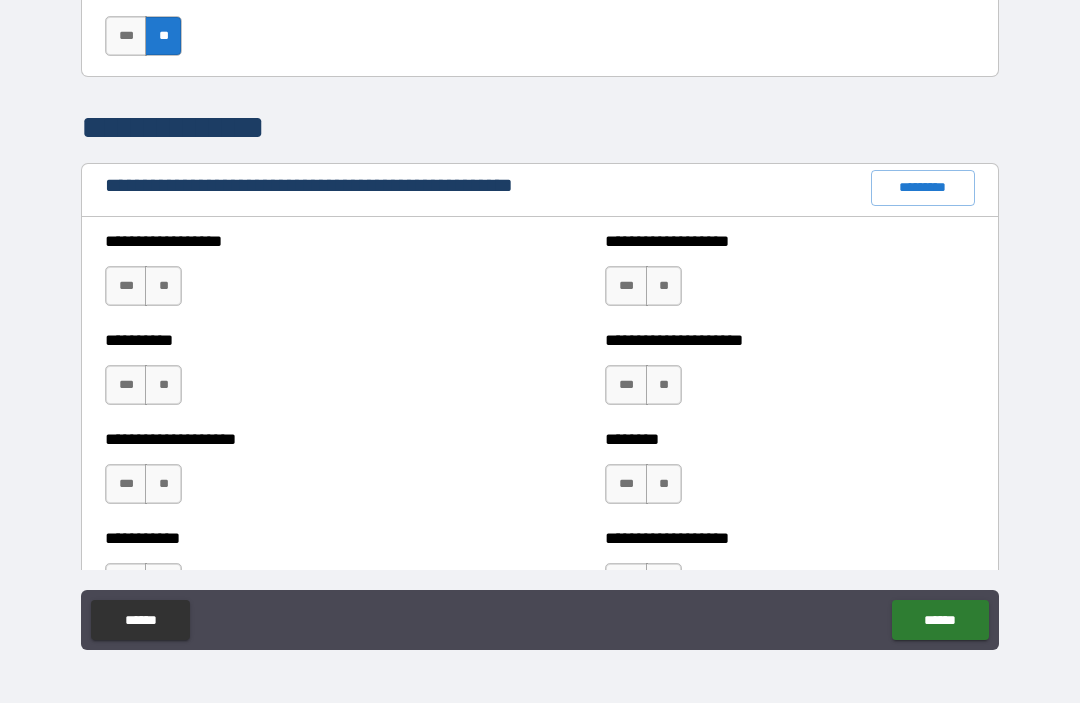 scroll, scrollTop: 2182, scrollLeft: 0, axis: vertical 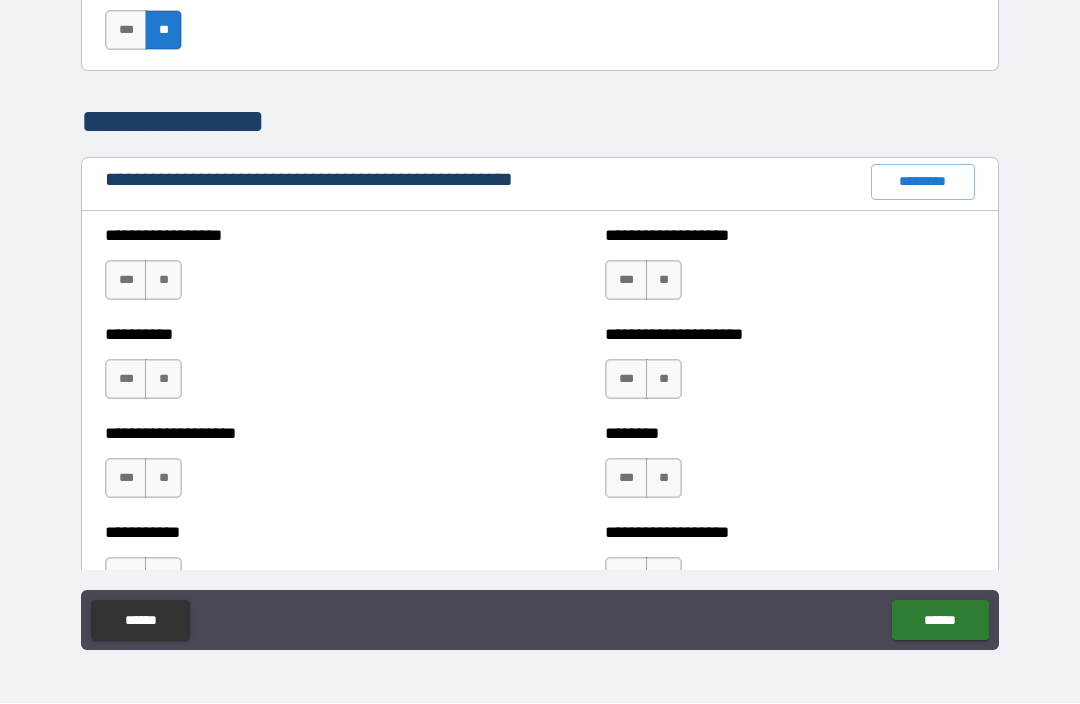 click on "**" at bounding box center (163, 281) 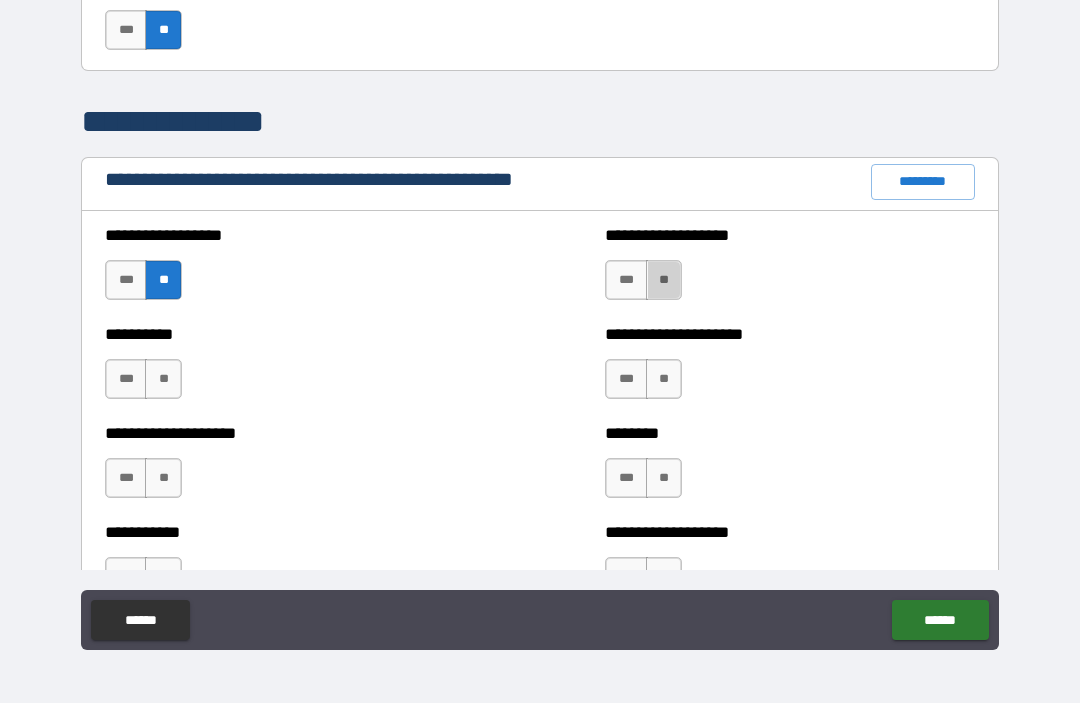 click on "**" at bounding box center [664, 281] 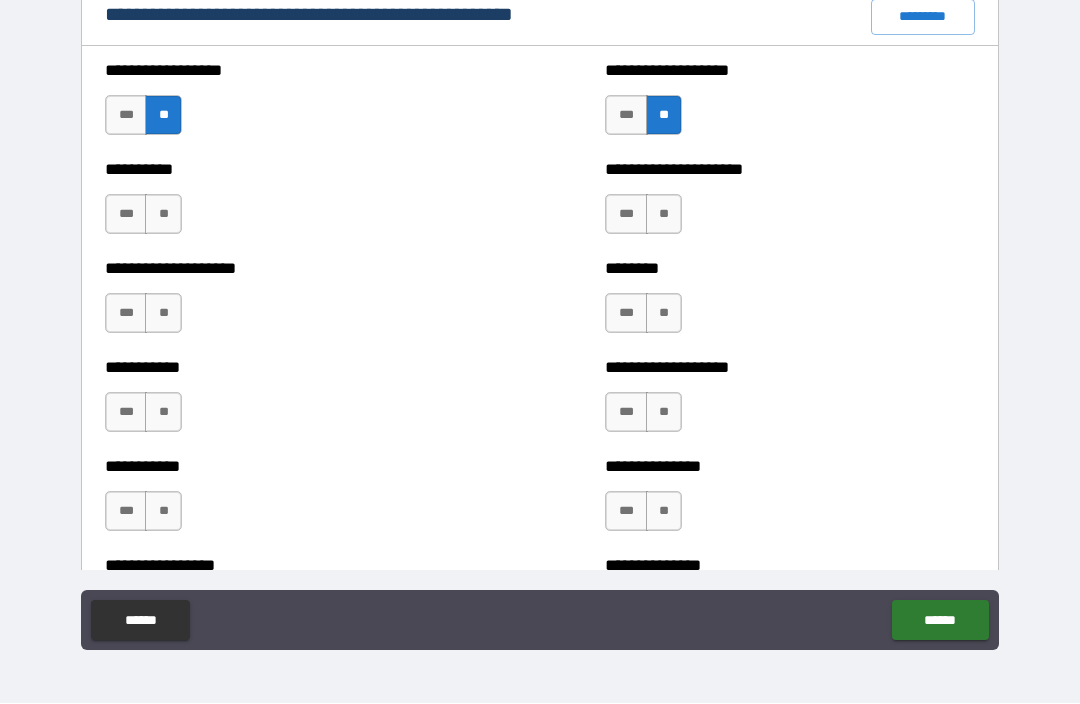 scroll, scrollTop: 2350, scrollLeft: 0, axis: vertical 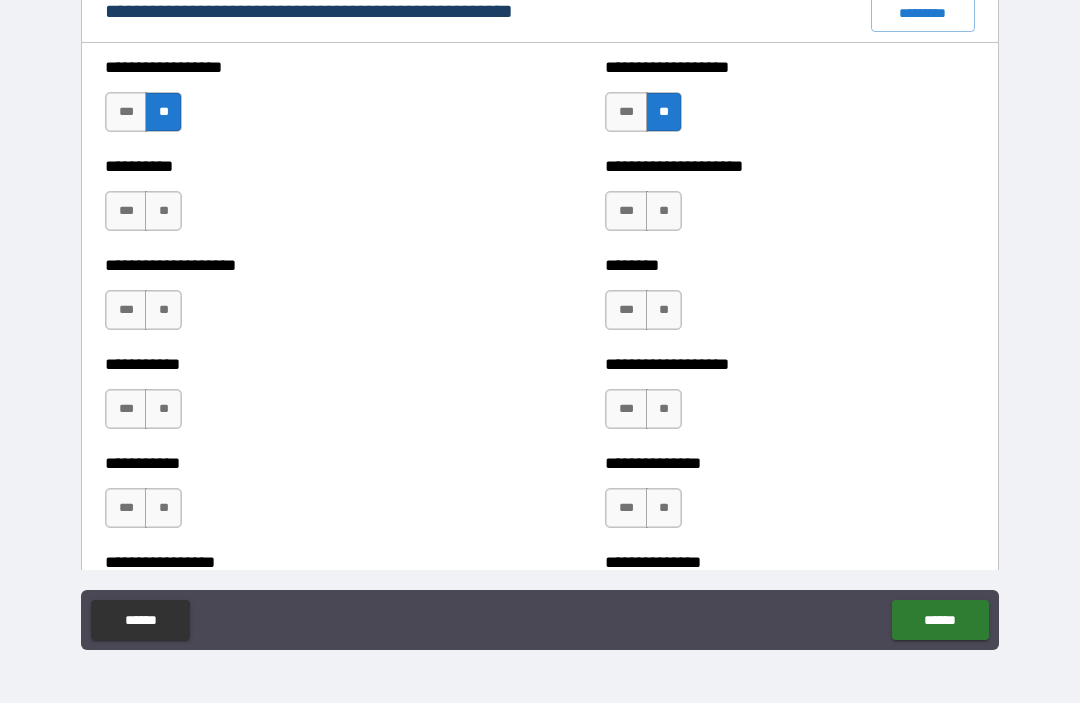 click on "**" at bounding box center [664, 212] 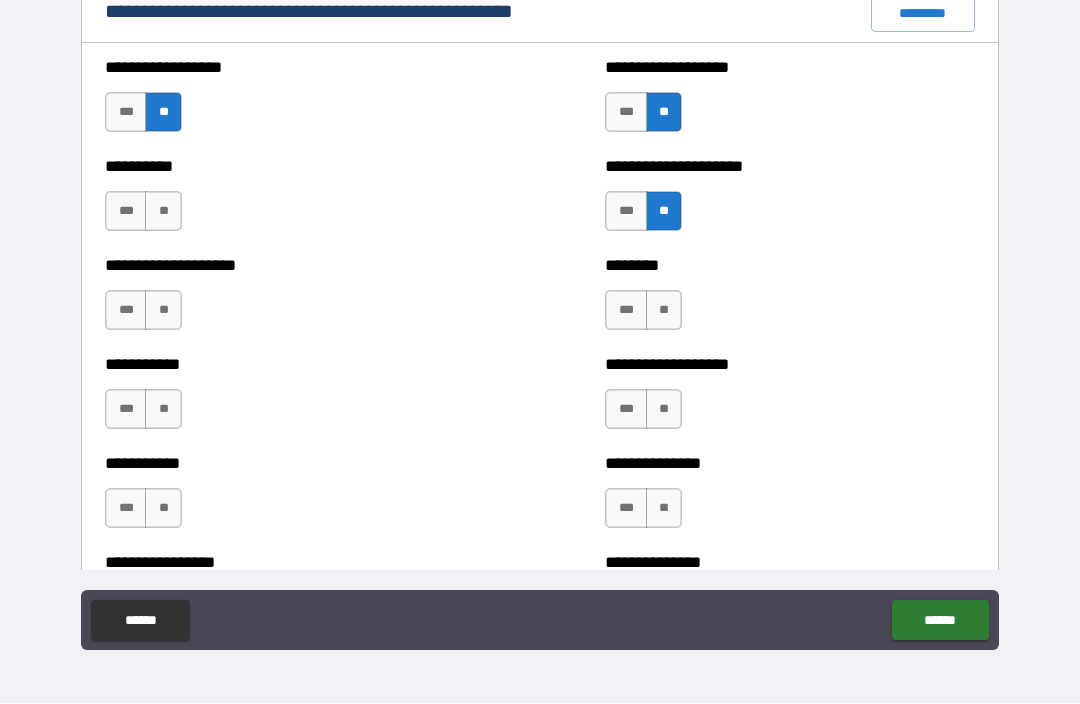 click on "**" at bounding box center [664, 311] 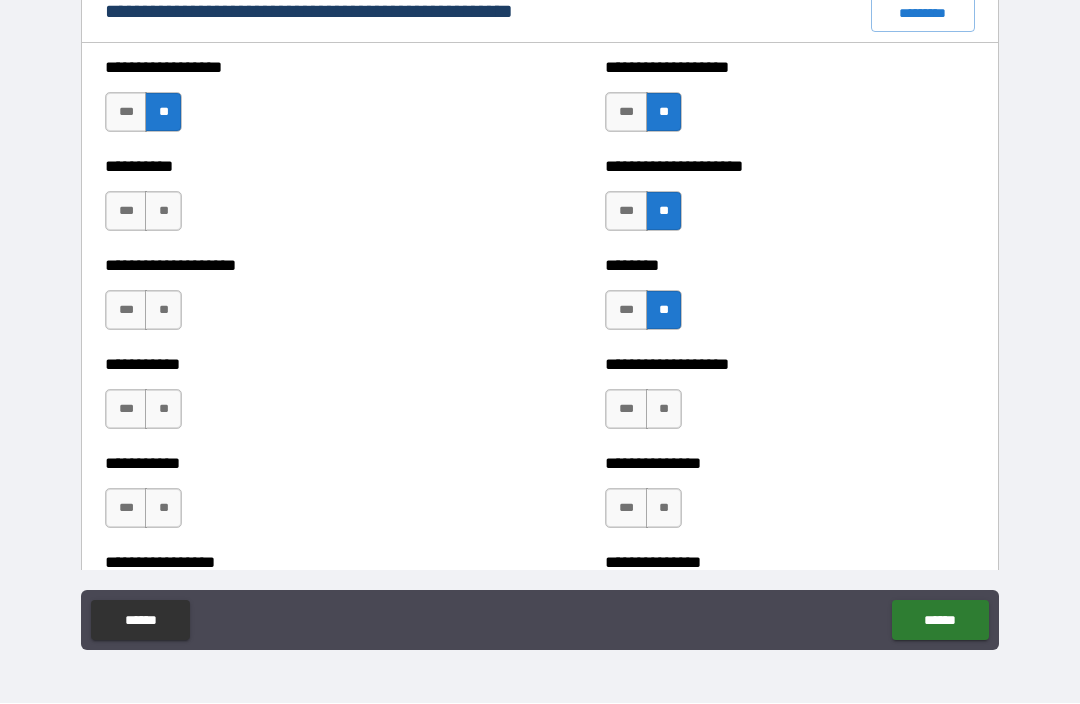 click on "**" at bounding box center (163, 212) 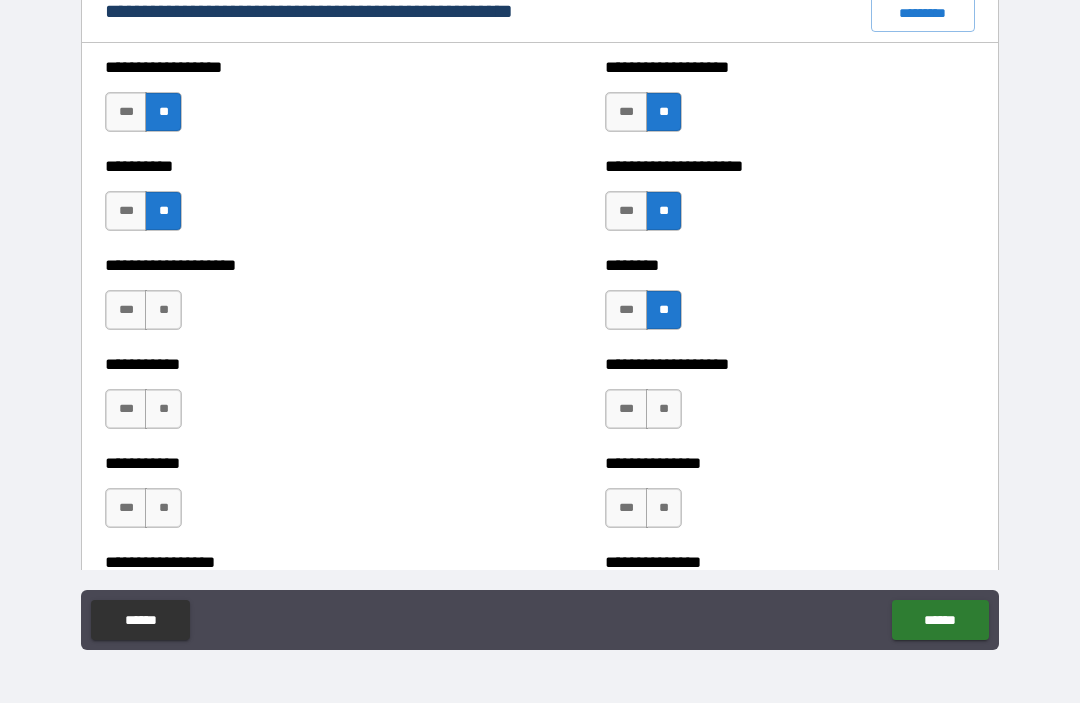 click on "**" at bounding box center (163, 311) 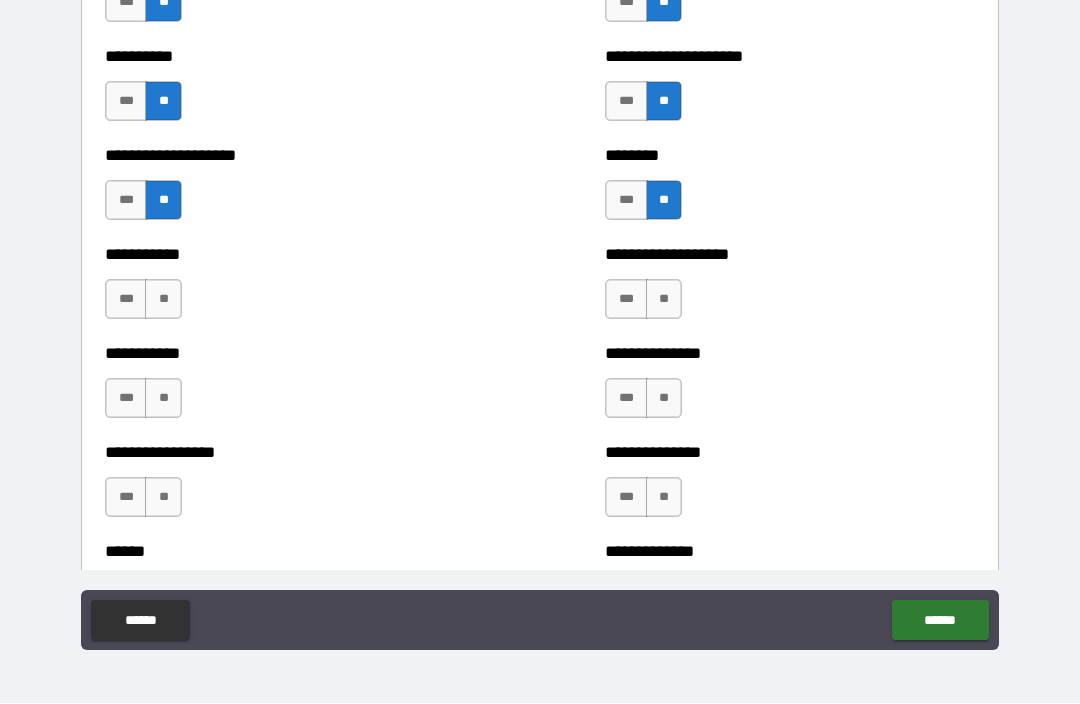 scroll, scrollTop: 2461, scrollLeft: 0, axis: vertical 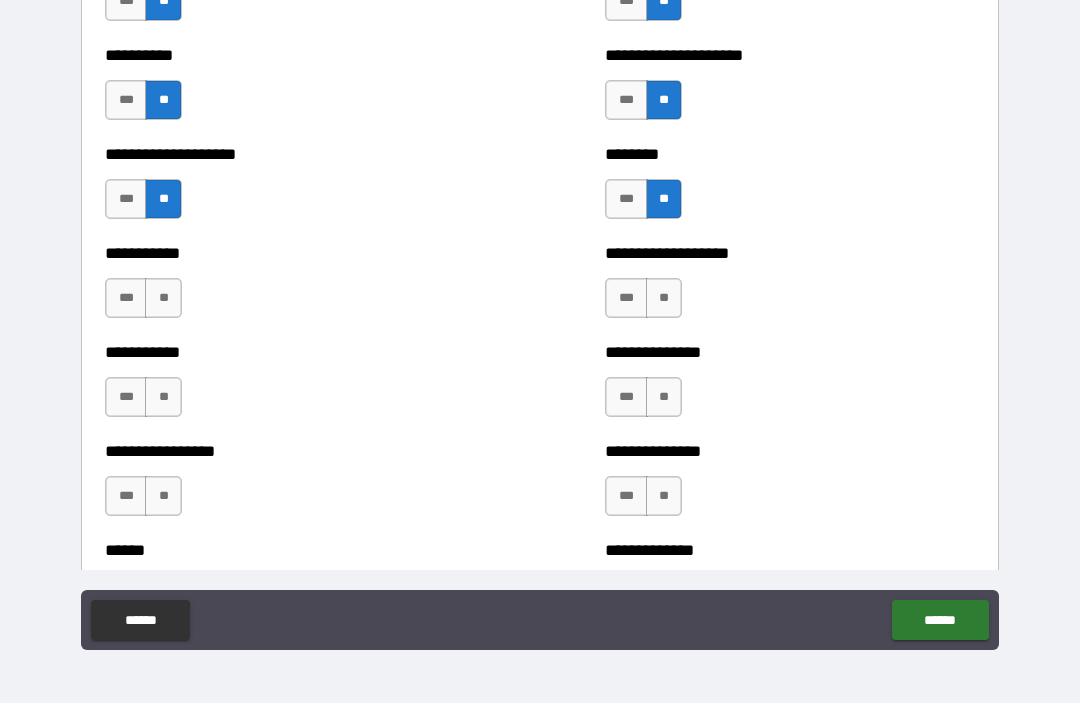 click on "**" at bounding box center (163, 299) 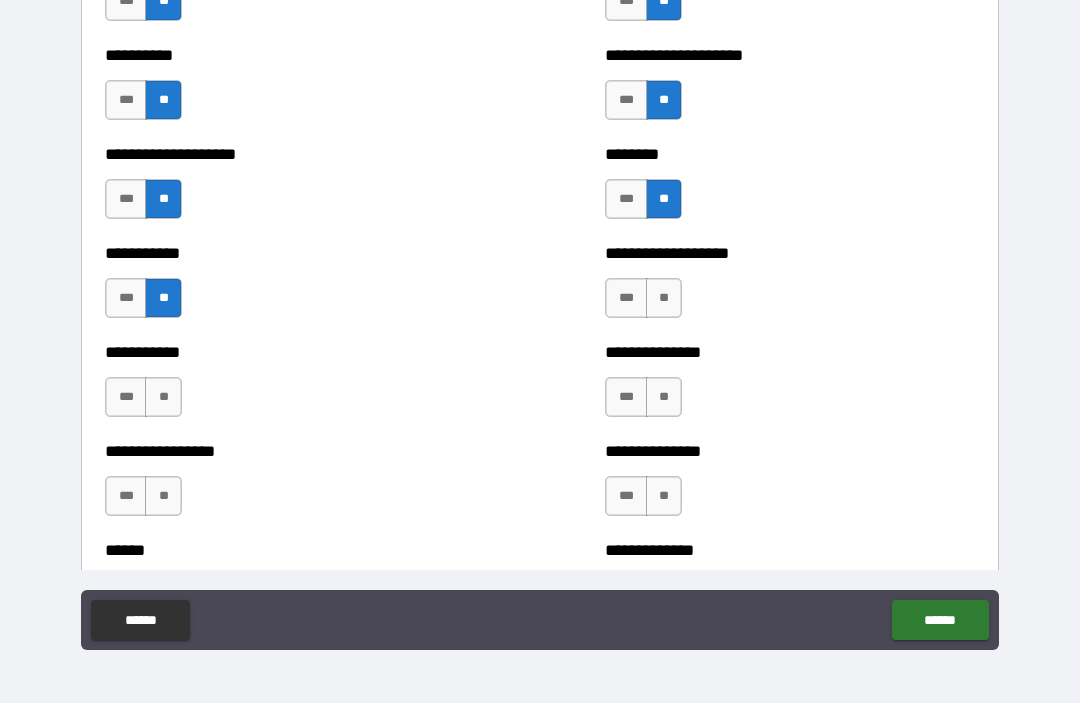click on "**" at bounding box center (163, 398) 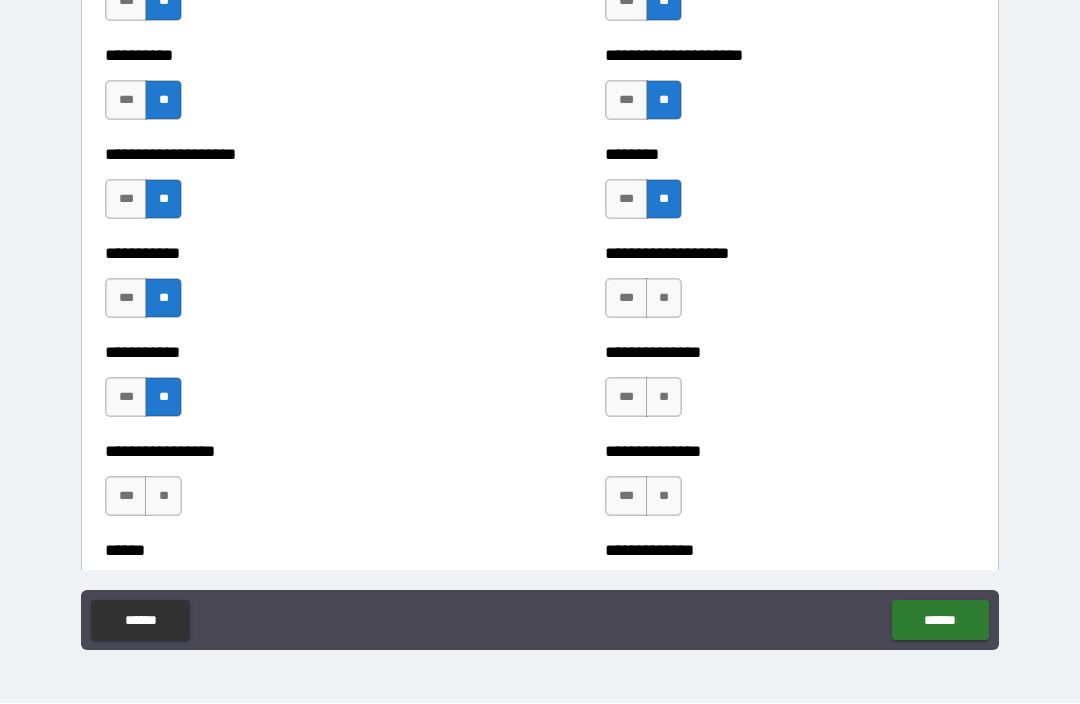 click on "**" at bounding box center [163, 497] 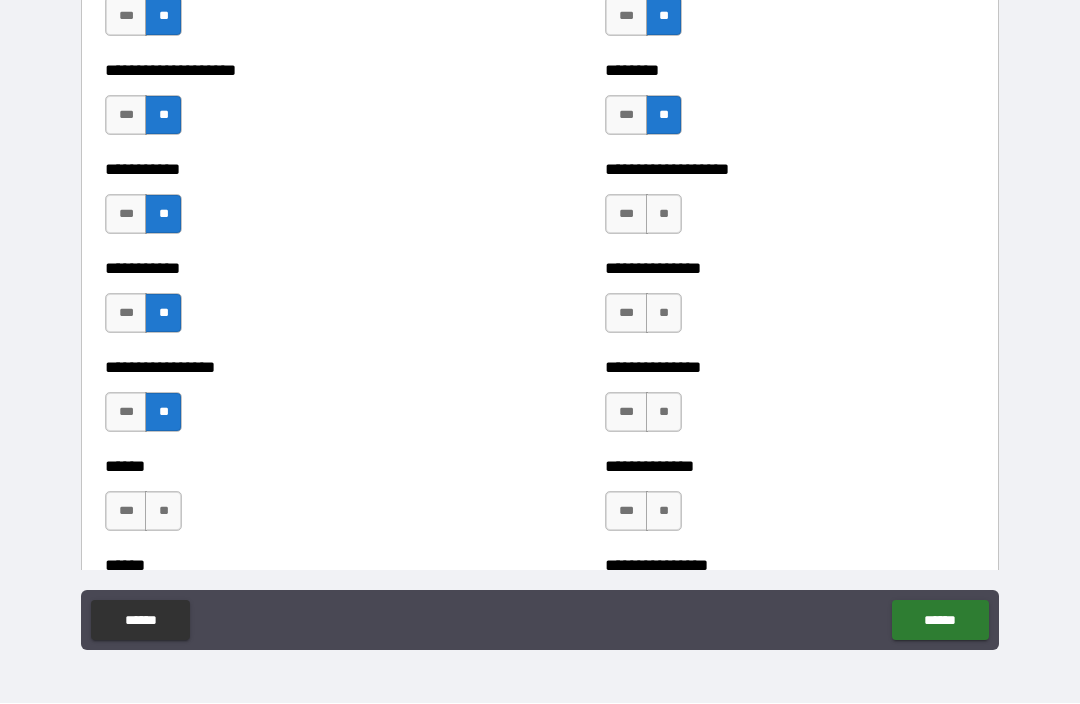 scroll, scrollTop: 2546, scrollLeft: 0, axis: vertical 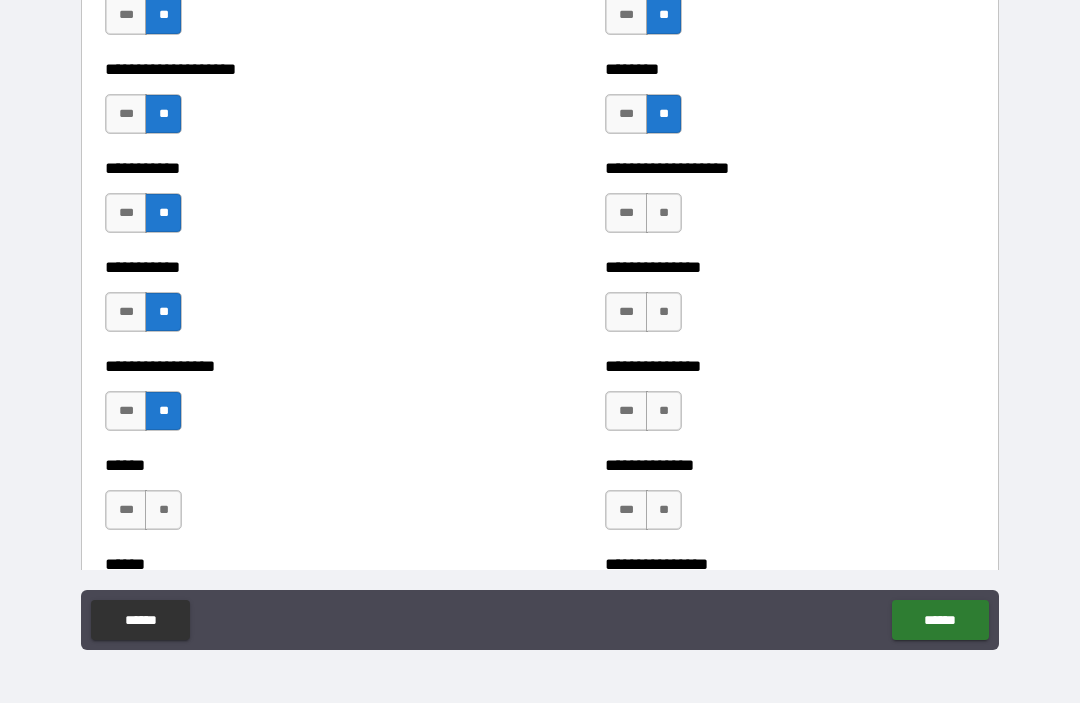 click on "**" at bounding box center (664, 214) 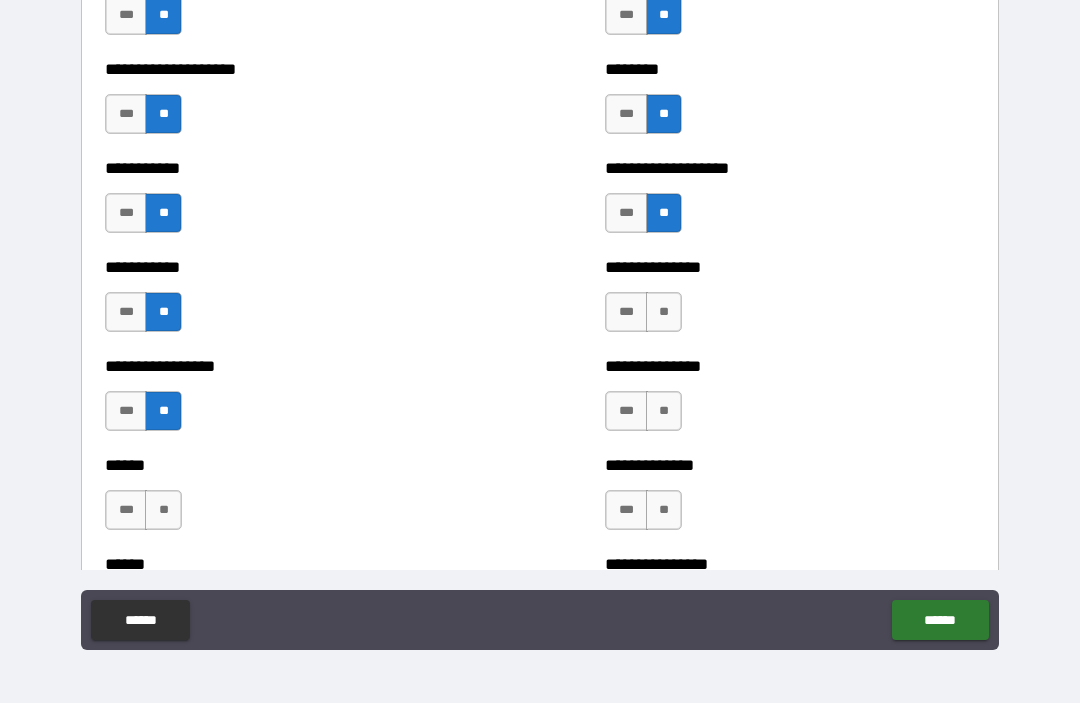 click on "**" at bounding box center (664, 313) 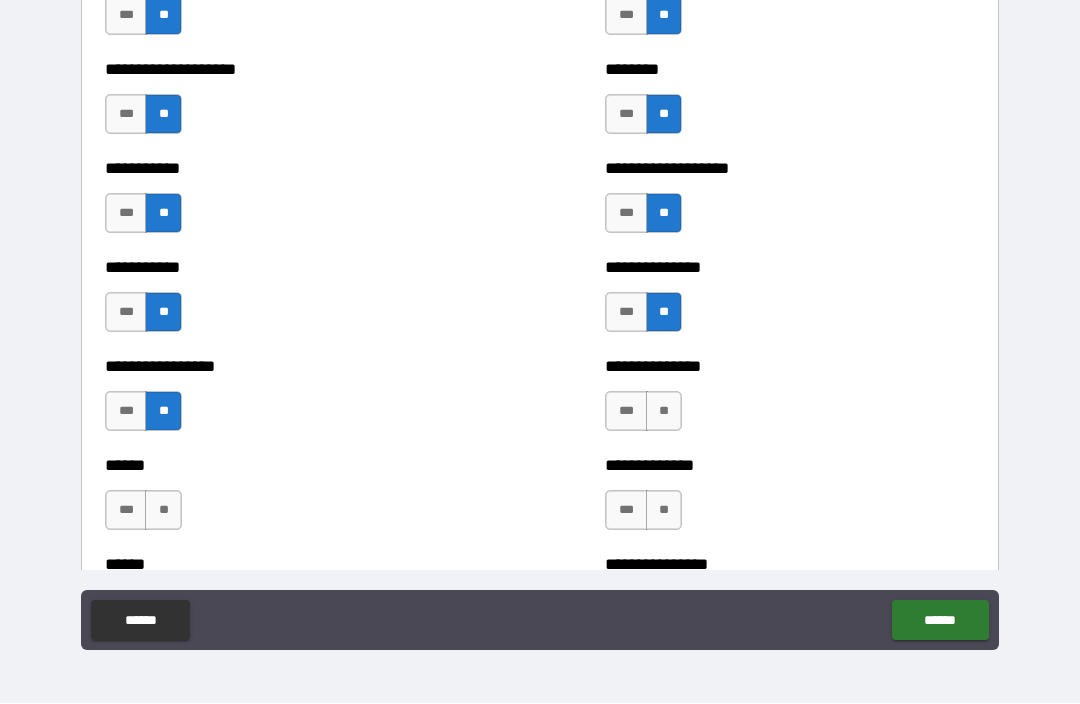 click on "***" at bounding box center (626, 214) 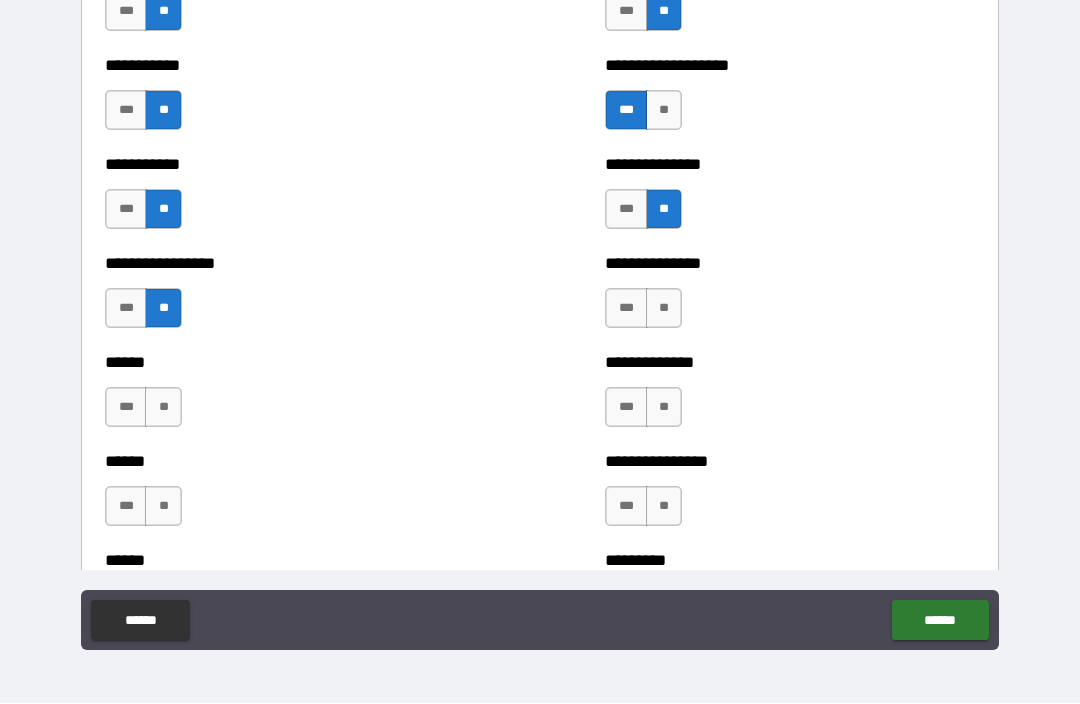 scroll, scrollTop: 2659, scrollLeft: 0, axis: vertical 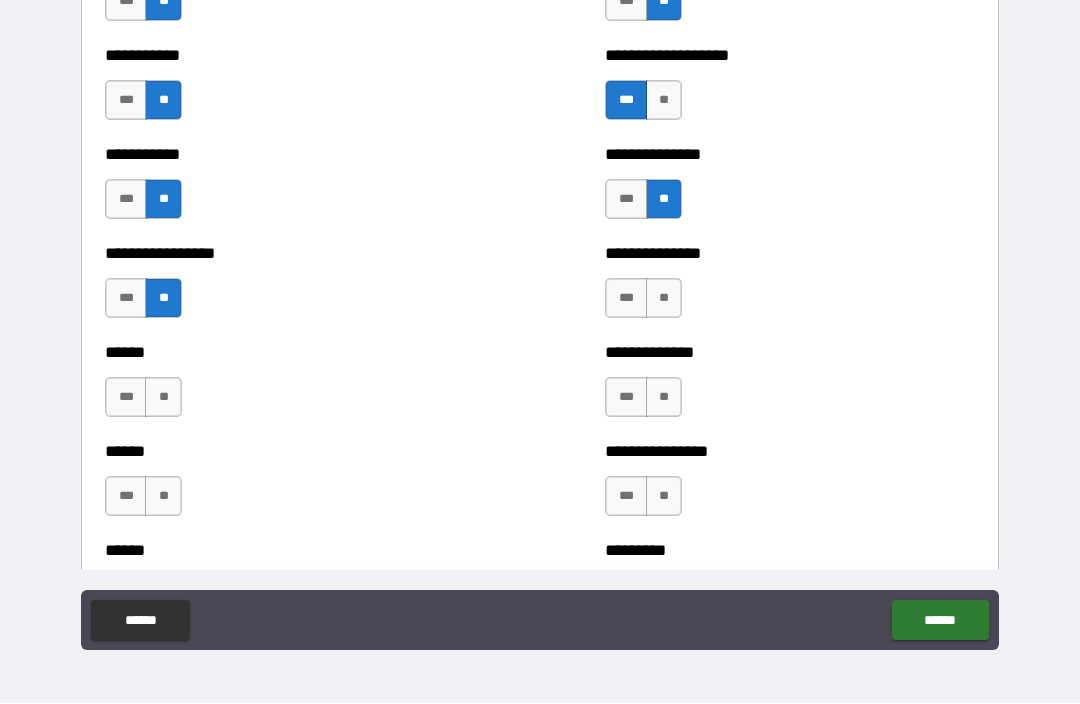 click on "**" at bounding box center [664, 299] 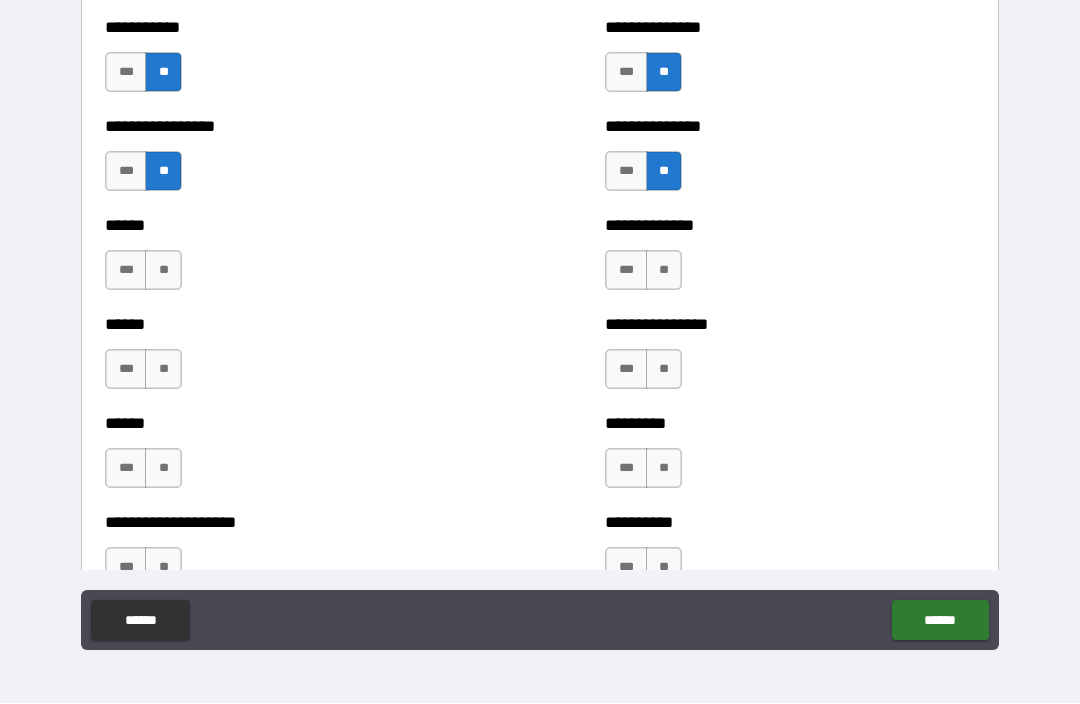 scroll, scrollTop: 2787, scrollLeft: 0, axis: vertical 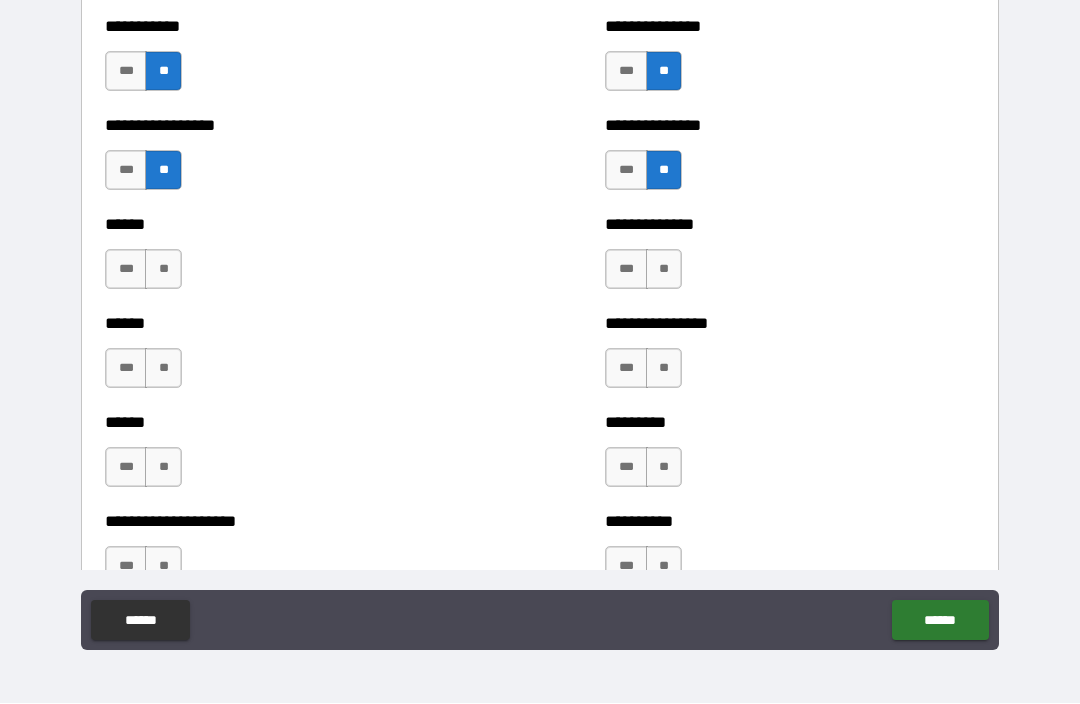 click on "**" at bounding box center (664, 270) 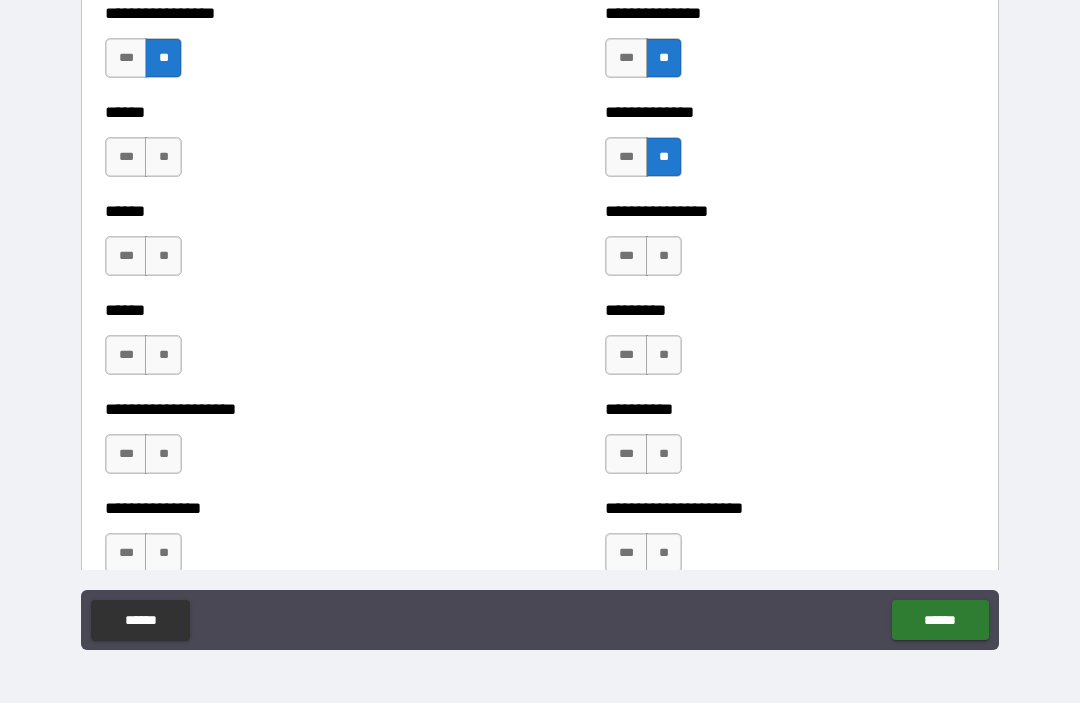 scroll, scrollTop: 2900, scrollLeft: 0, axis: vertical 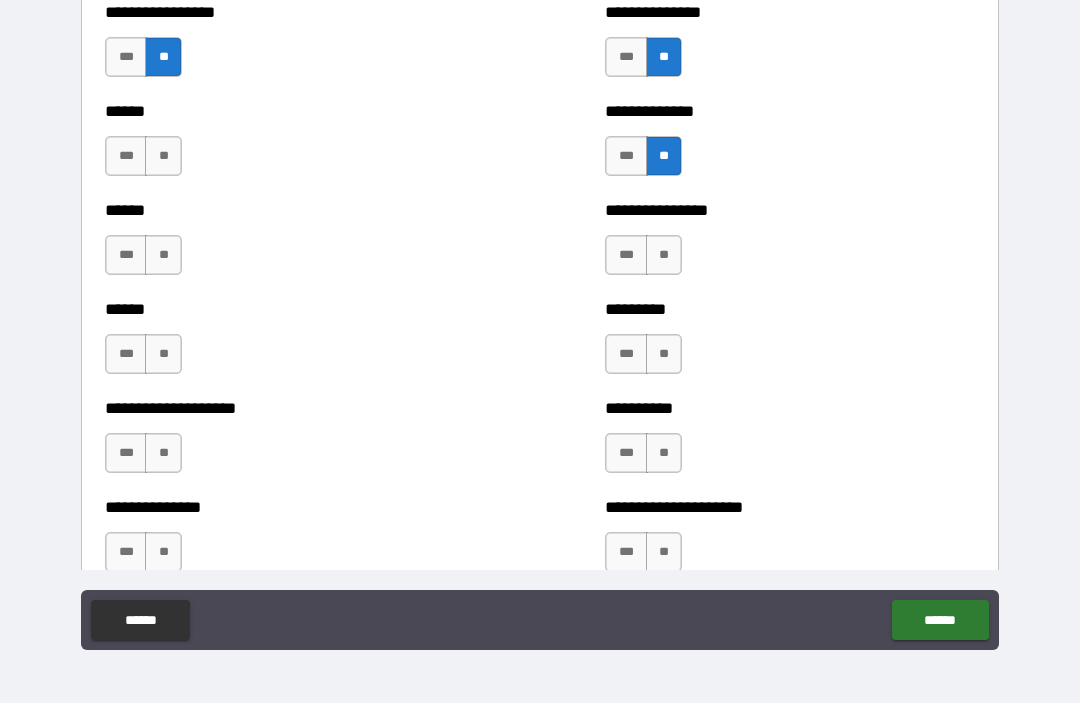click on "**" at bounding box center (664, 256) 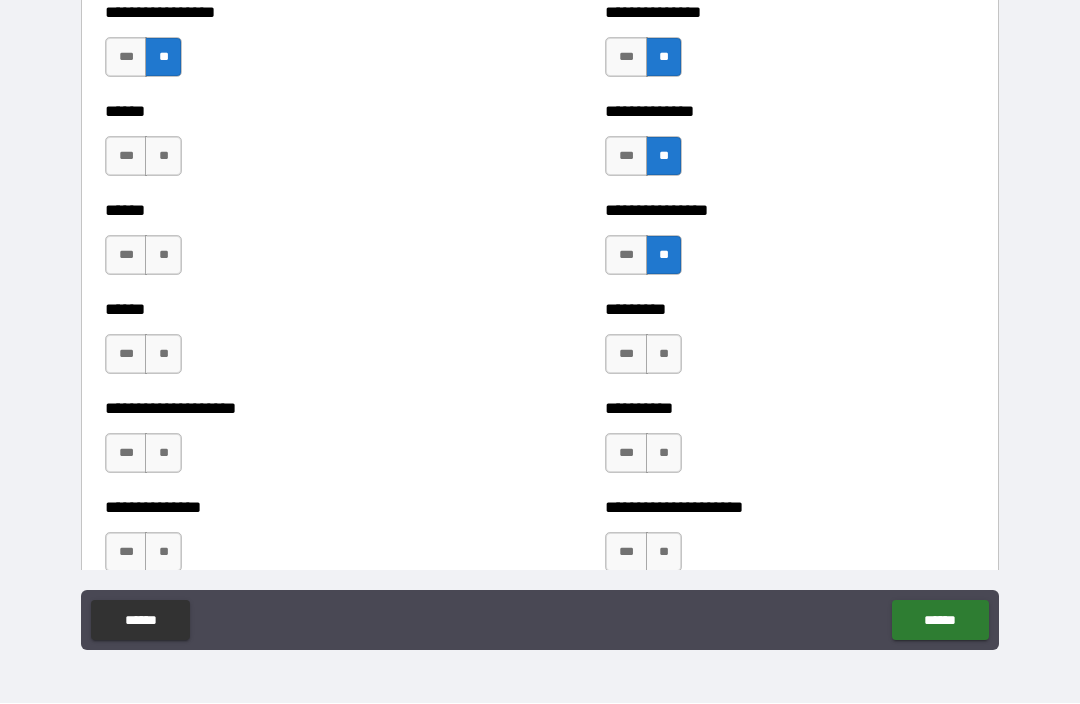 click on "**" at bounding box center [664, 355] 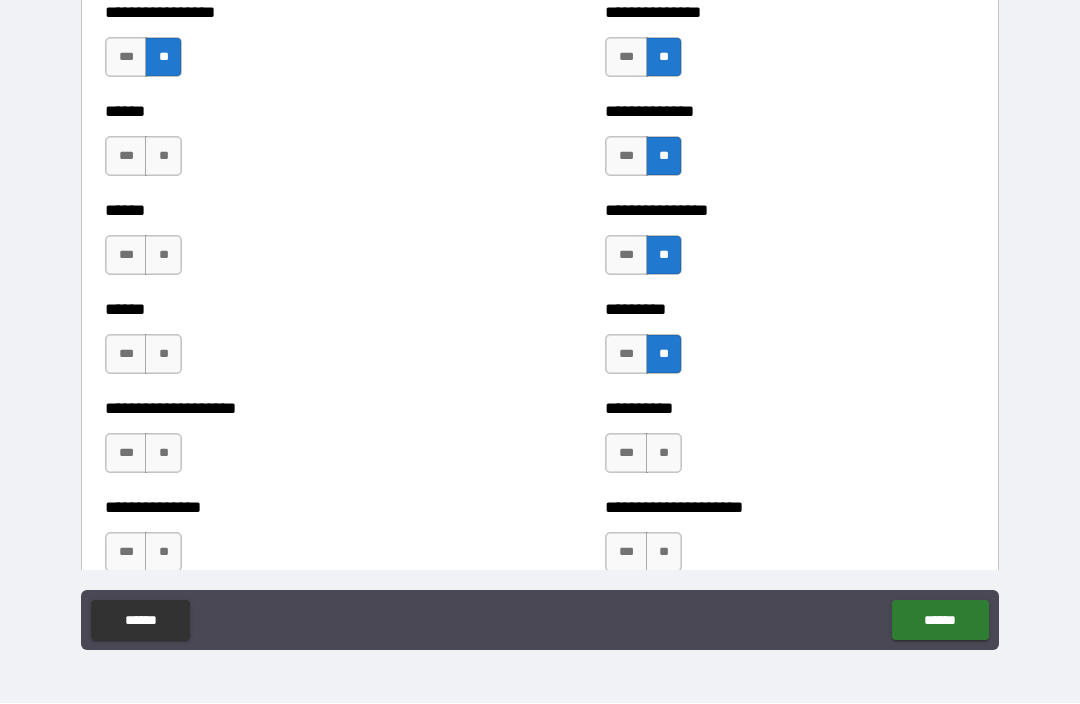 click on "**" at bounding box center [163, 256] 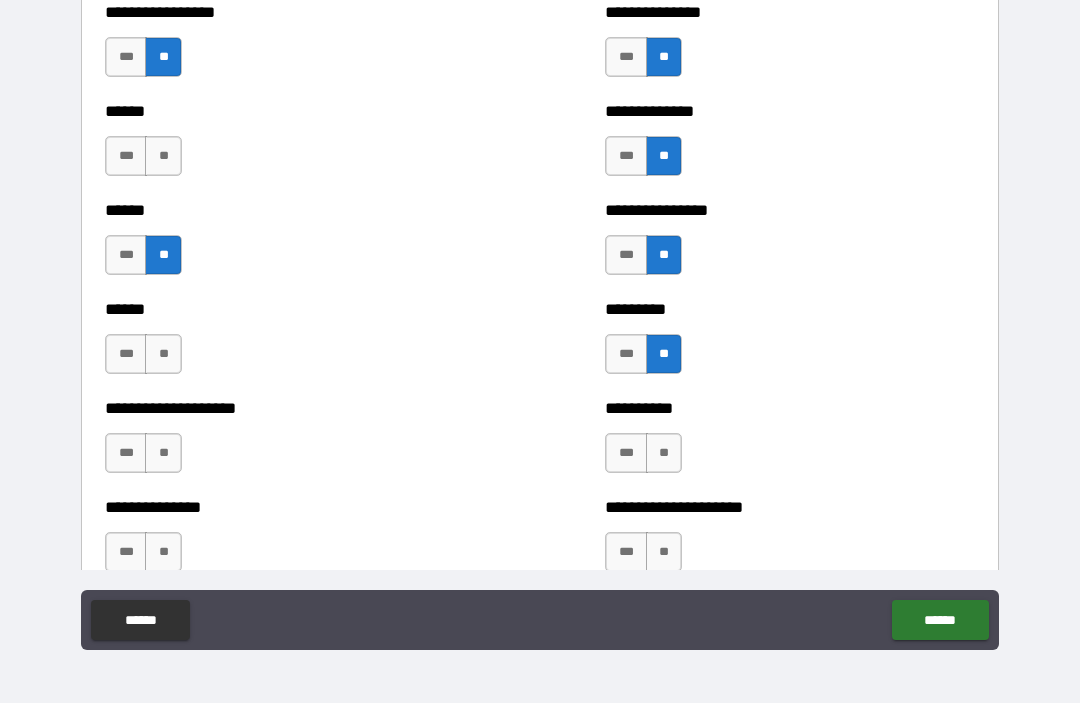 click on "**" at bounding box center (163, 157) 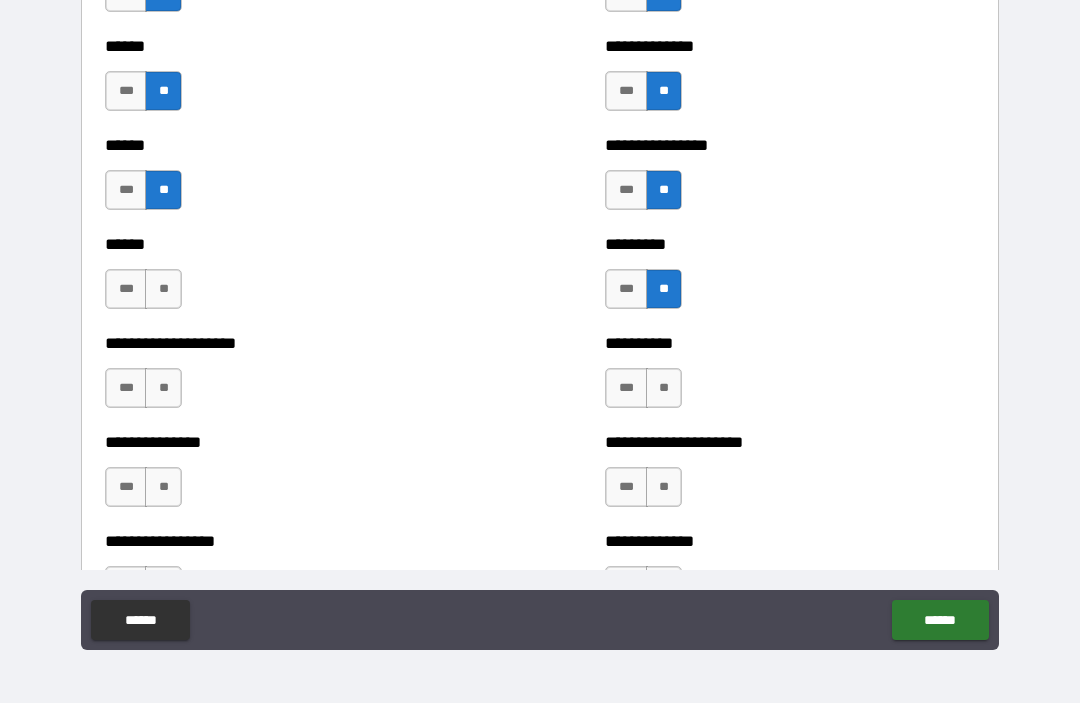 scroll, scrollTop: 3014, scrollLeft: 0, axis: vertical 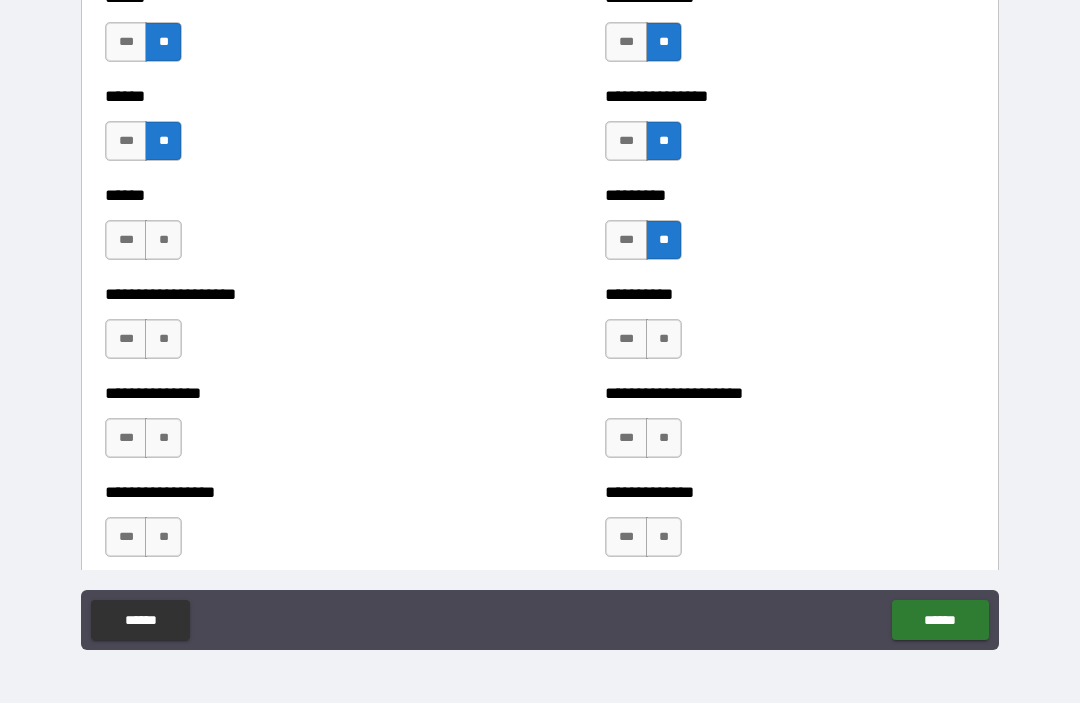 click on "***" at bounding box center (126, 340) 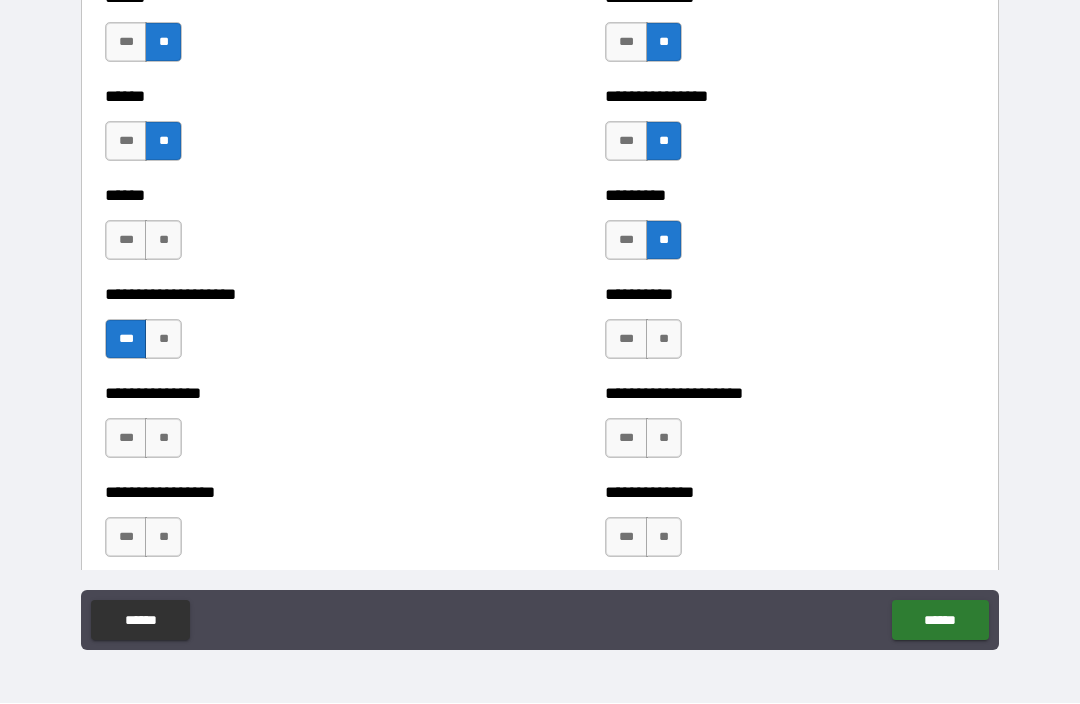 click on "**" at bounding box center (163, 241) 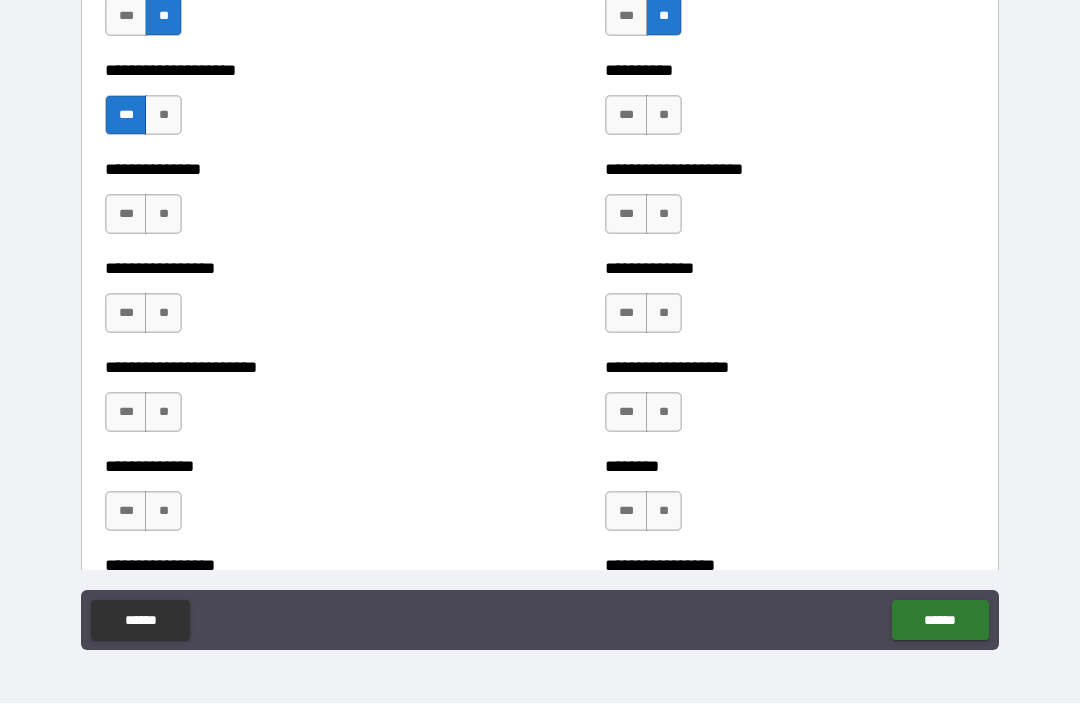 scroll, scrollTop: 3237, scrollLeft: 0, axis: vertical 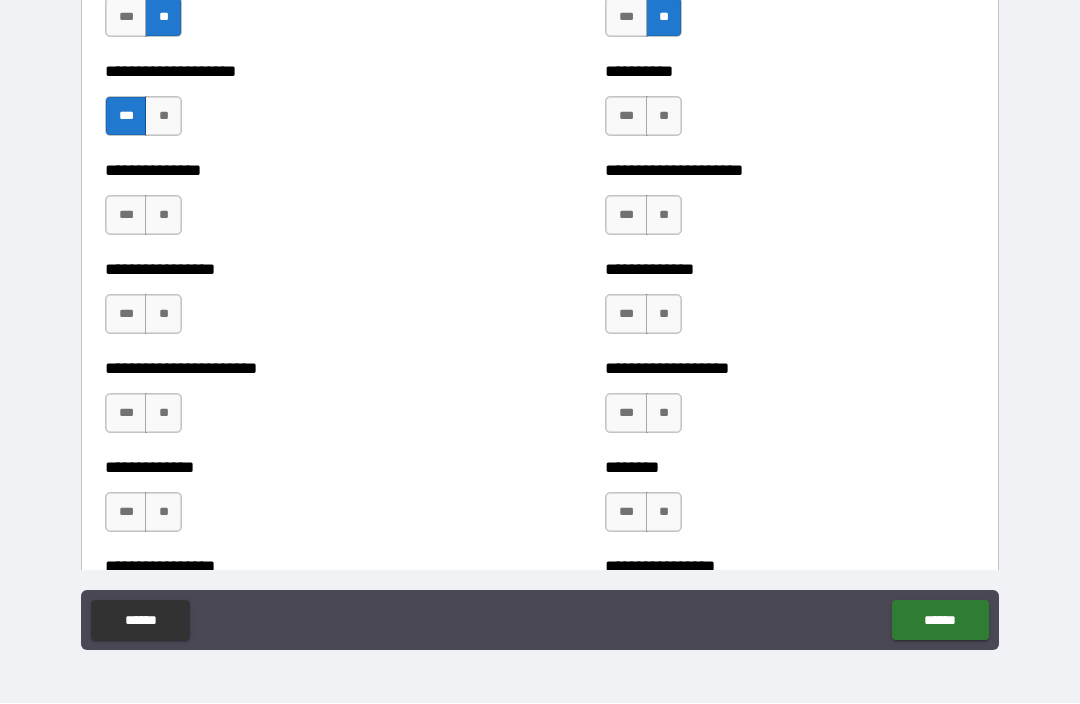 click on "***" at bounding box center (126, 216) 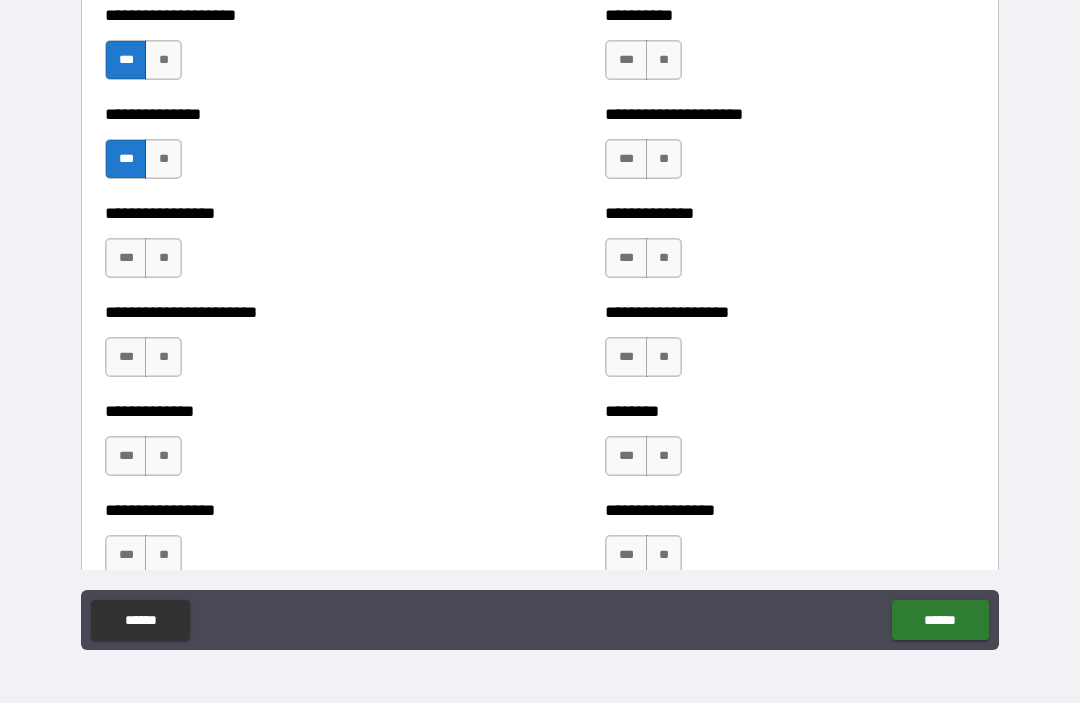 scroll, scrollTop: 3294, scrollLeft: 0, axis: vertical 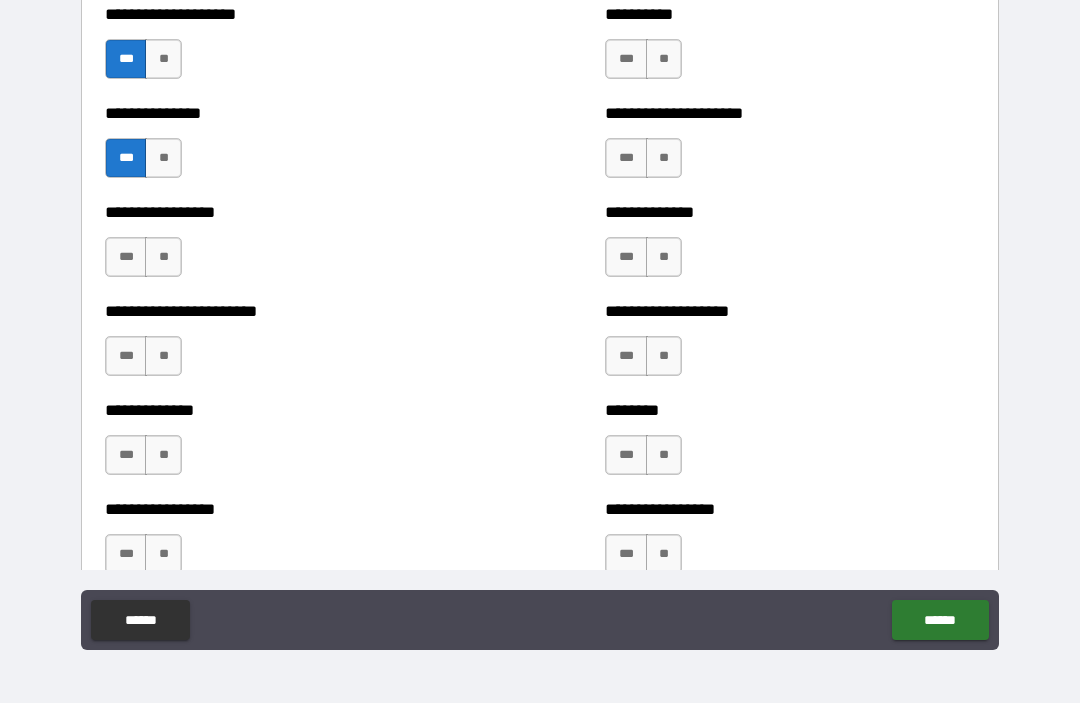 click on "**" at bounding box center [163, 258] 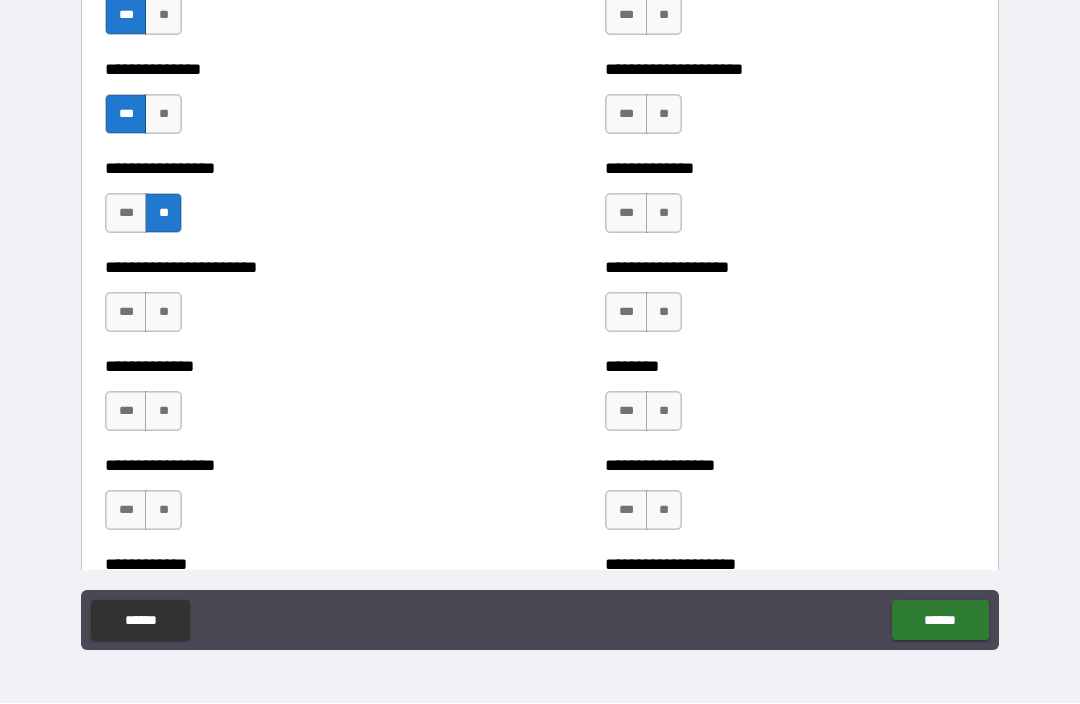 scroll, scrollTop: 3389, scrollLeft: 0, axis: vertical 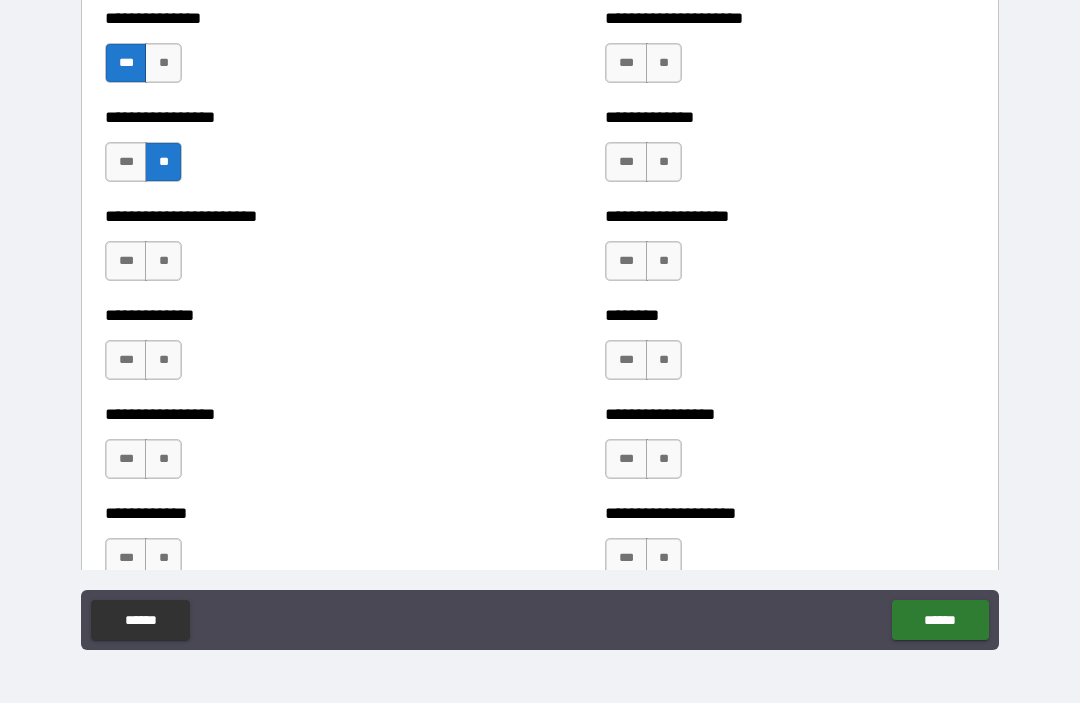 click on "**" at bounding box center (163, 262) 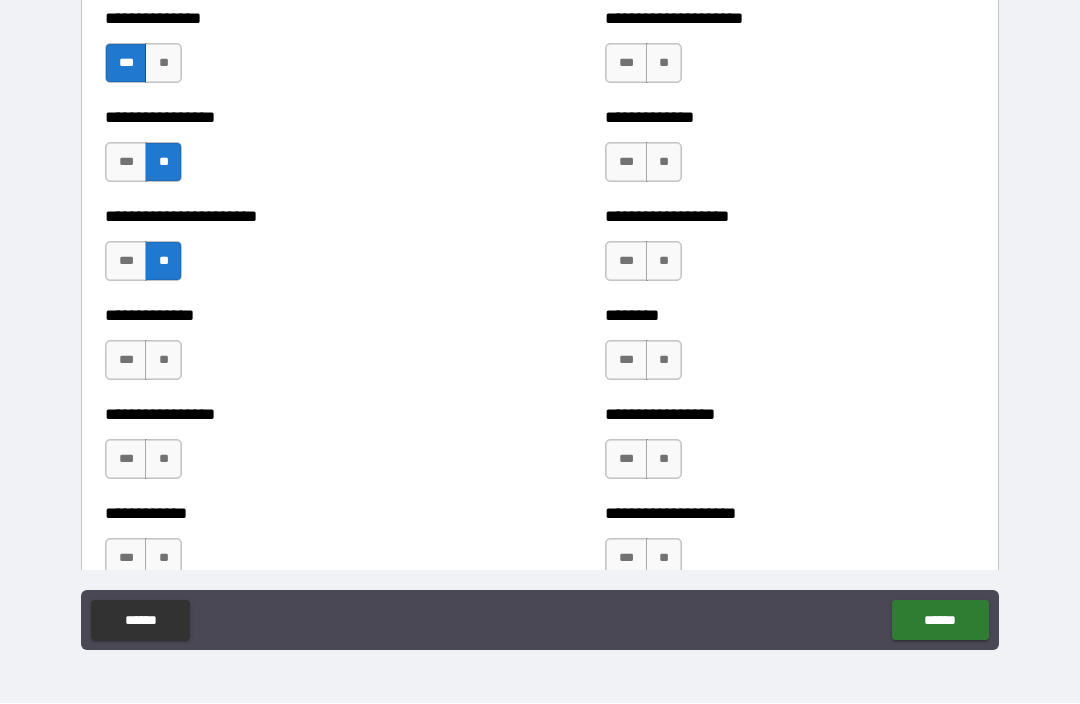 click on "**" at bounding box center (163, 361) 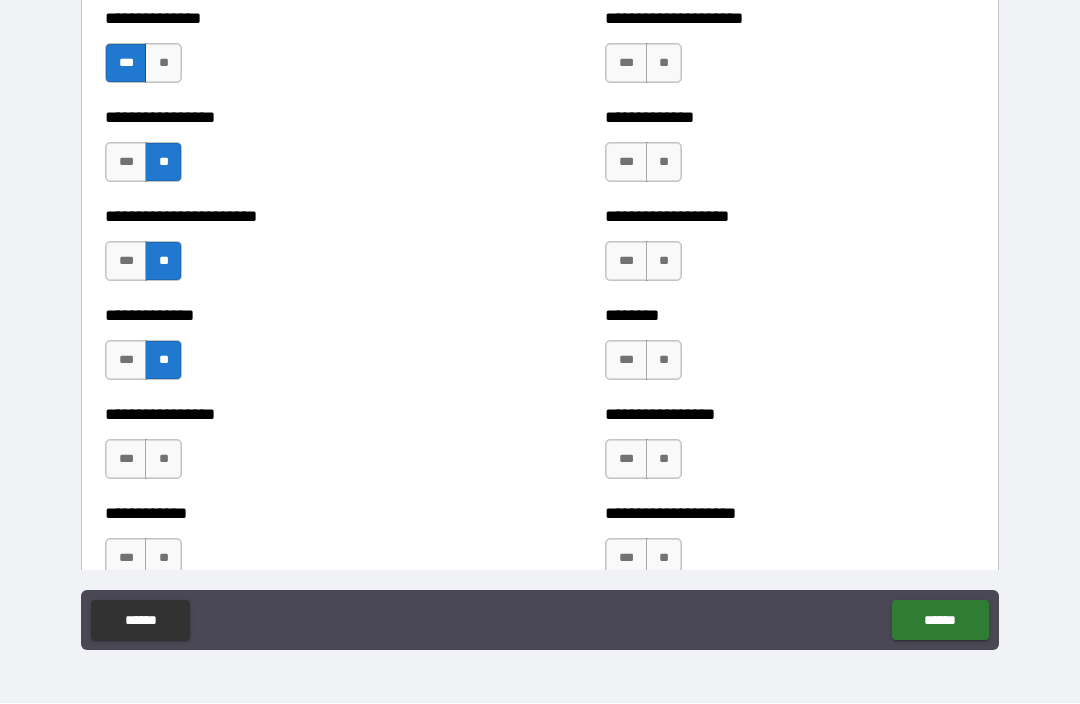 click on "**" at bounding box center [163, 460] 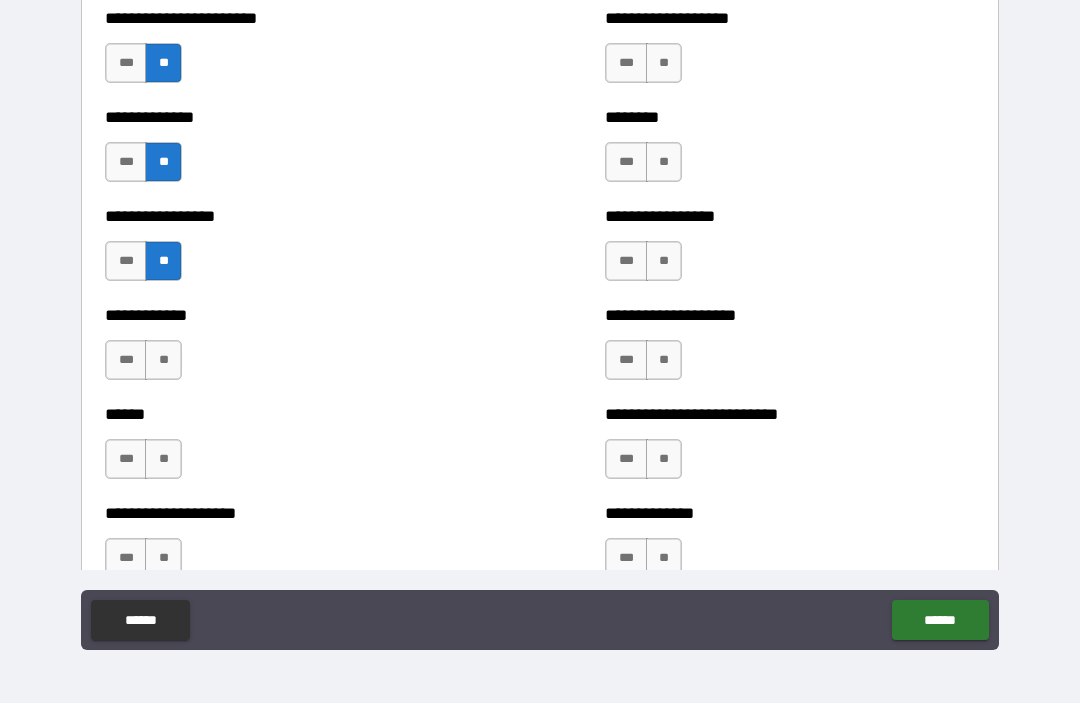scroll, scrollTop: 3590, scrollLeft: 0, axis: vertical 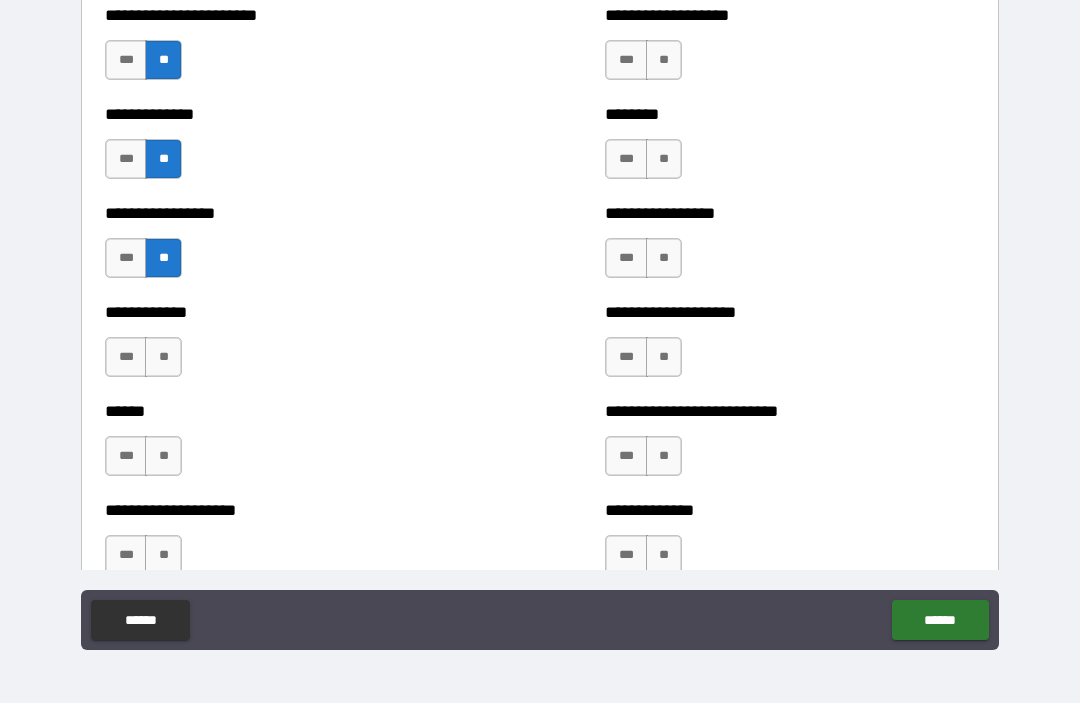 click on "**" at bounding box center (163, 358) 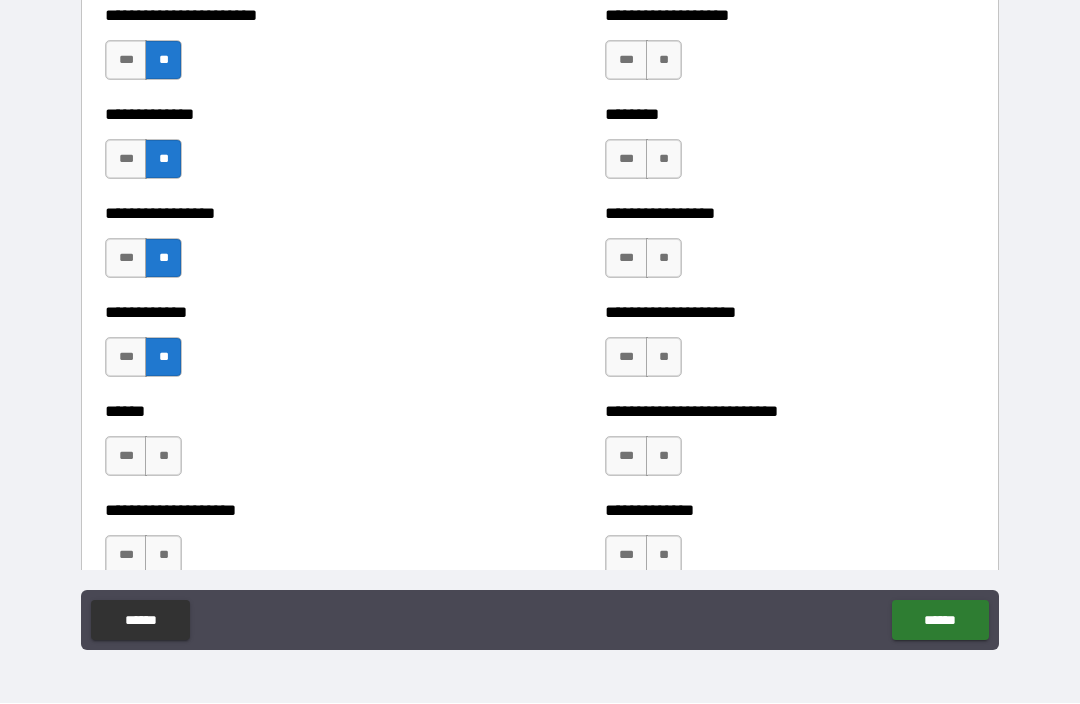 click on "**" at bounding box center [163, 457] 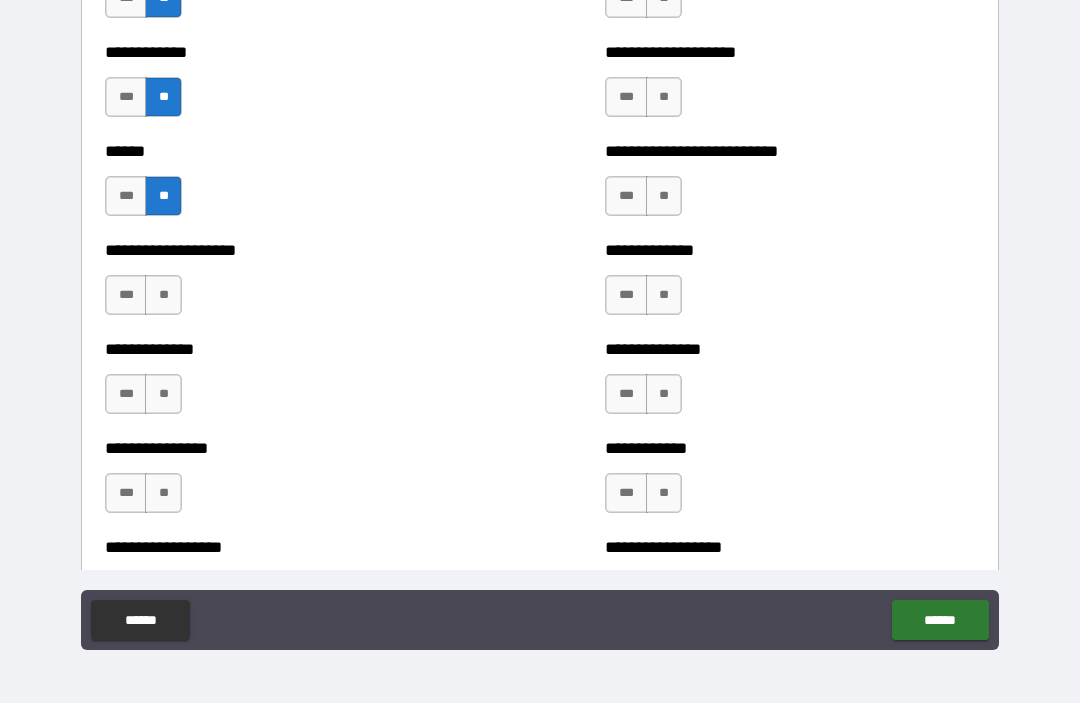 scroll, scrollTop: 3869, scrollLeft: 0, axis: vertical 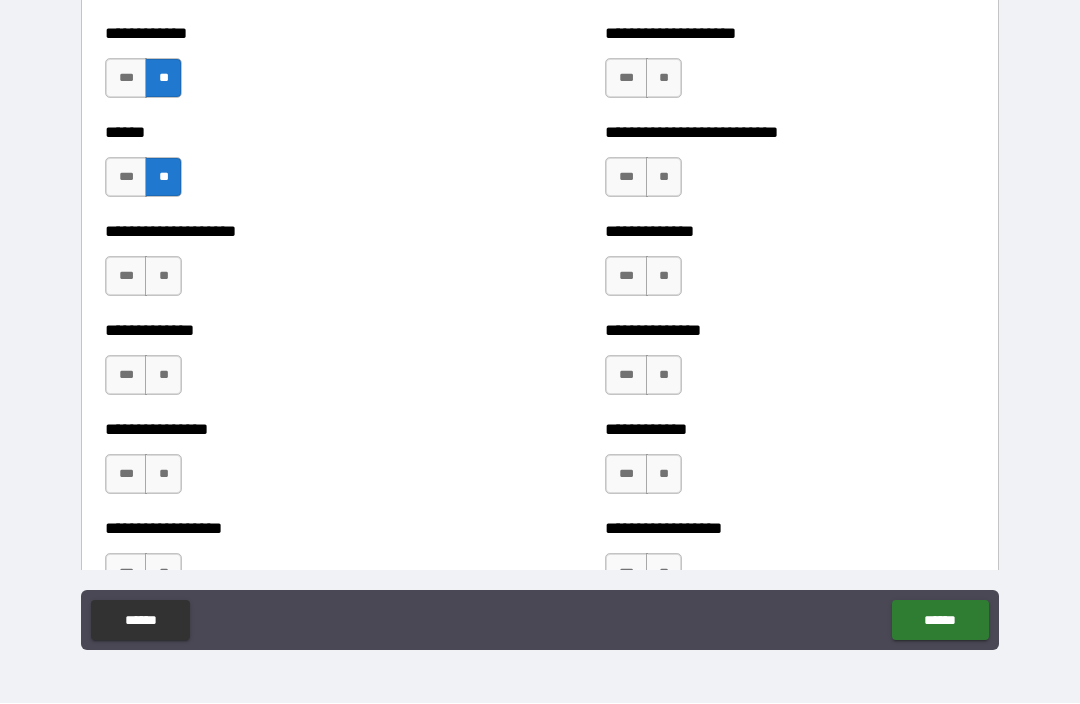 click on "**" at bounding box center (163, 277) 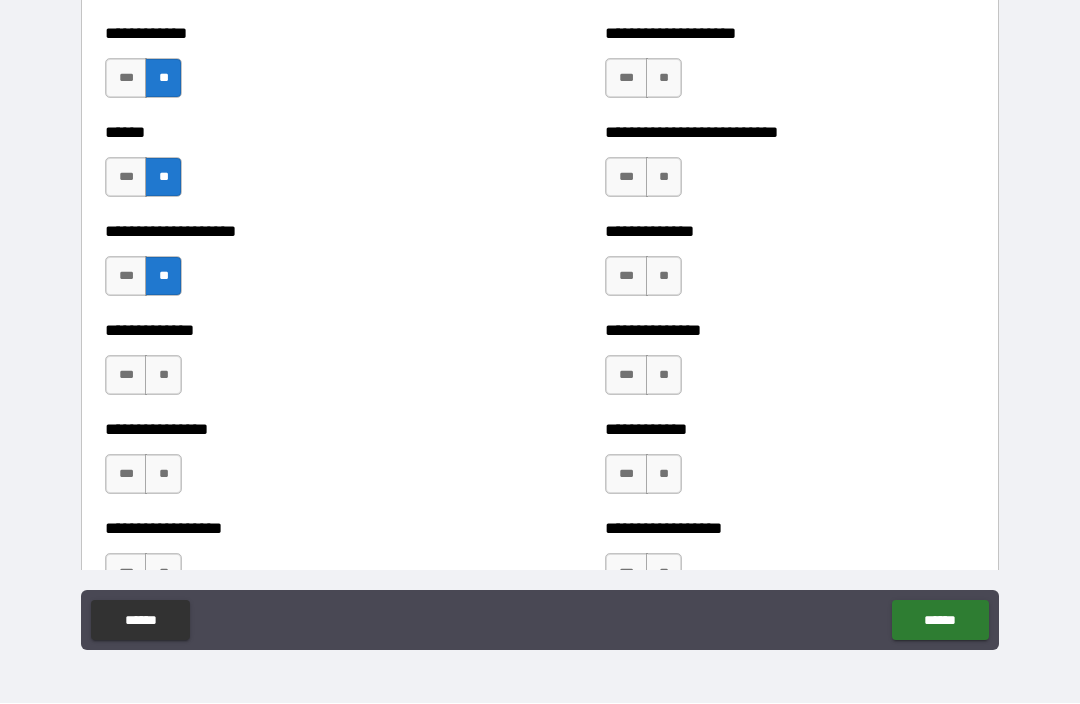 click on "**" at bounding box center (163, 376) 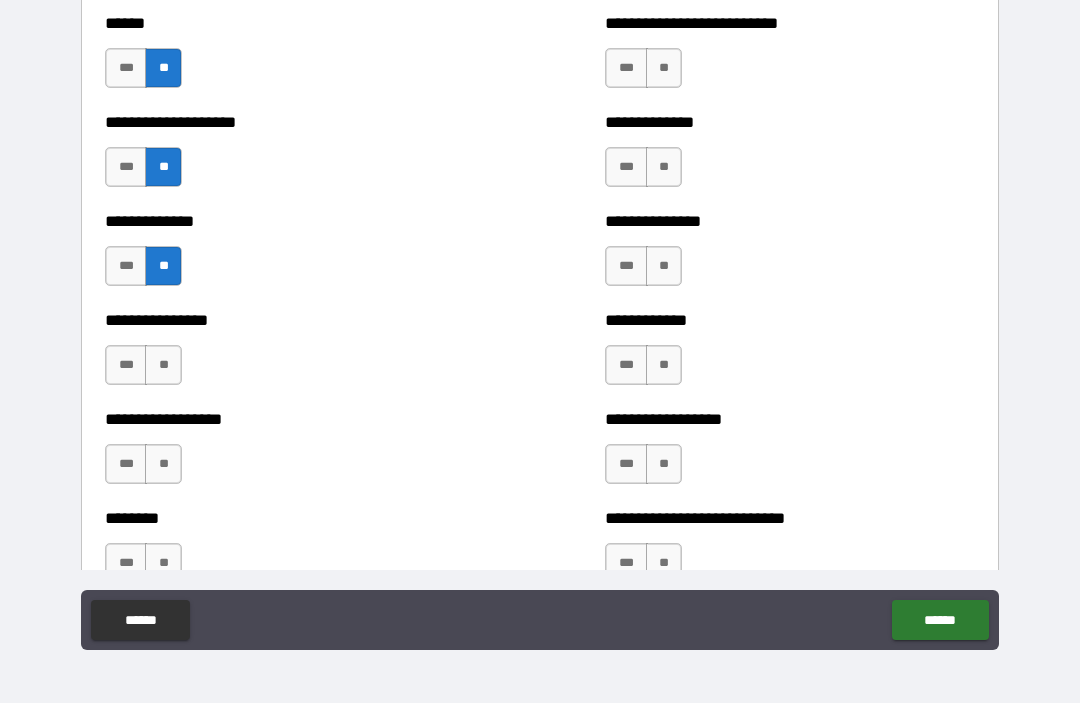 scroll, scrollTop: 3981, scrollLeft: 0, axis: vertical 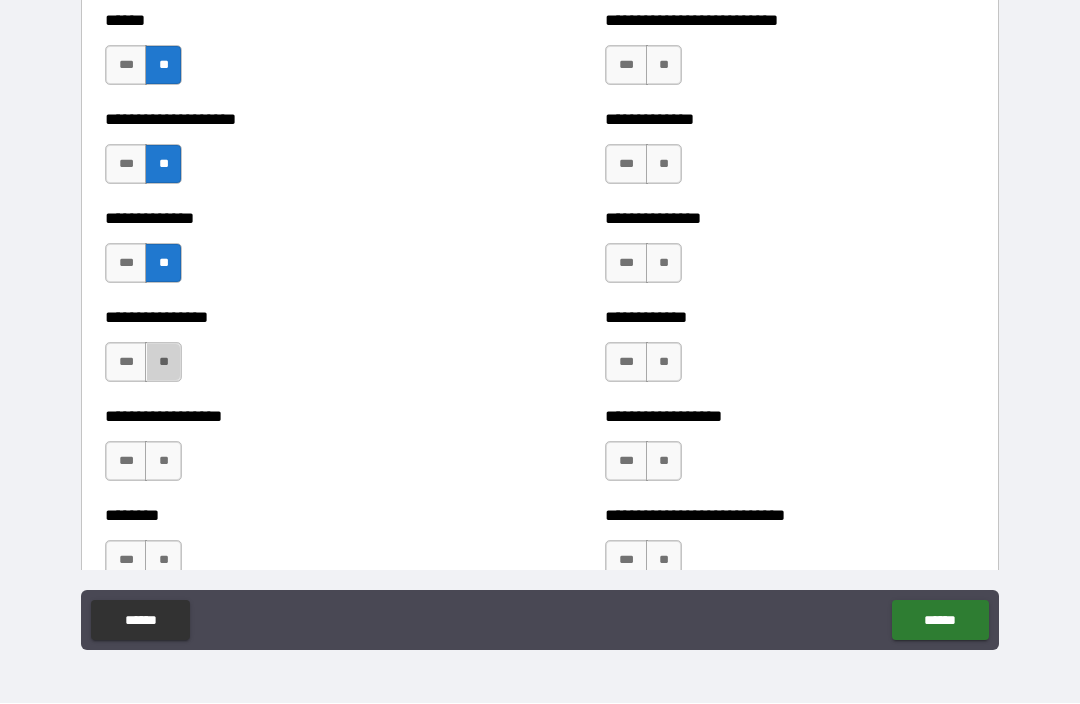 click on "**" at bounding box center (163, 363) 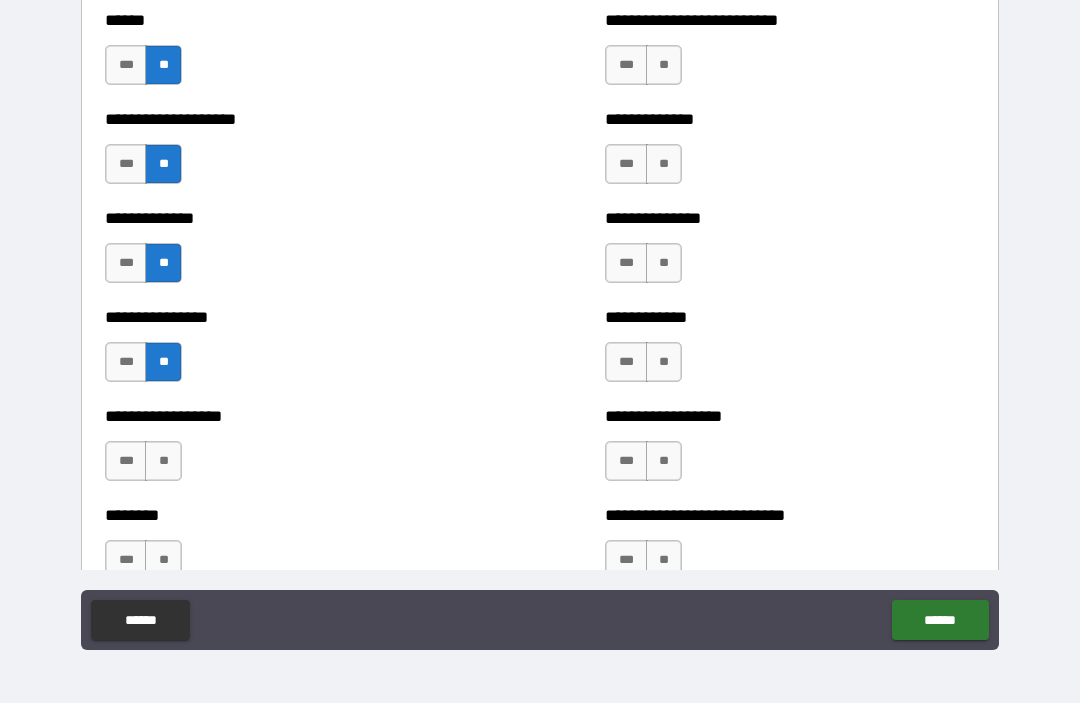 click on "**" at bounding box center (163, 462) 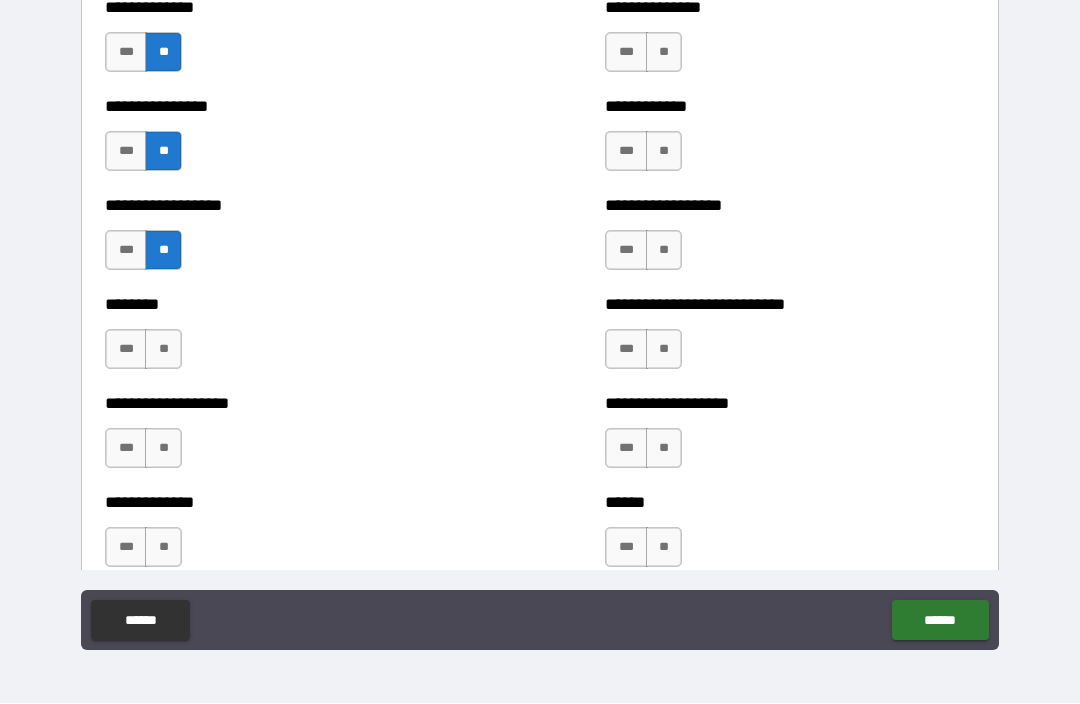 scroll, scrollTop: 4198, scrollLeft: 0, axis: vertical 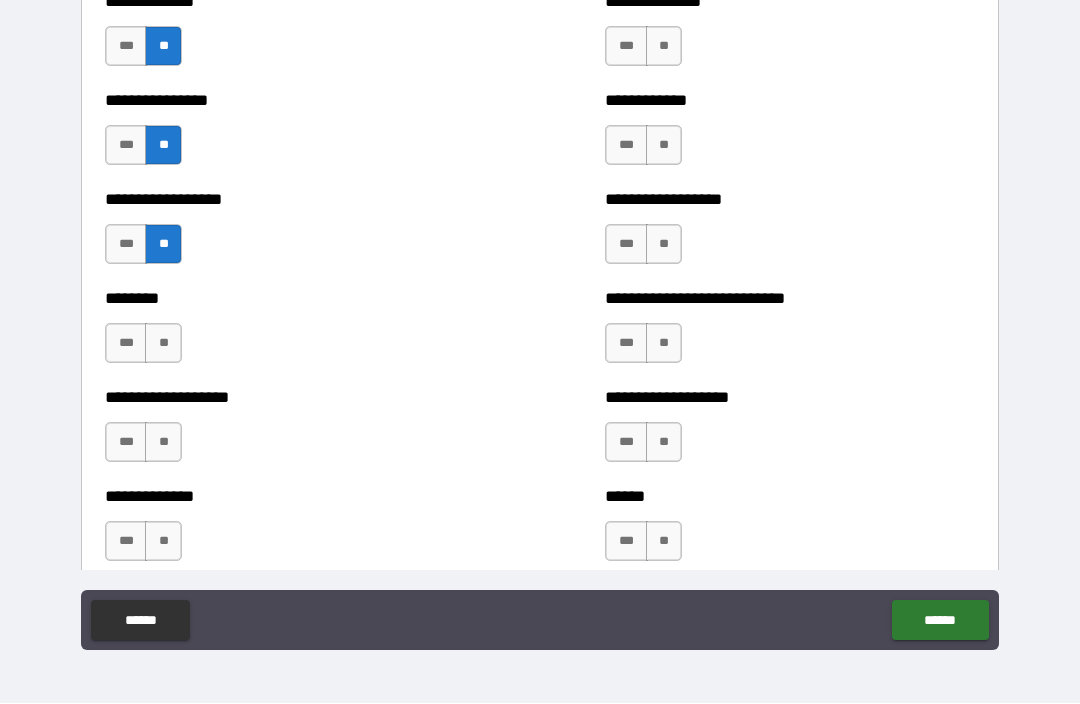 click on "**" at bounding box center (163, 344) 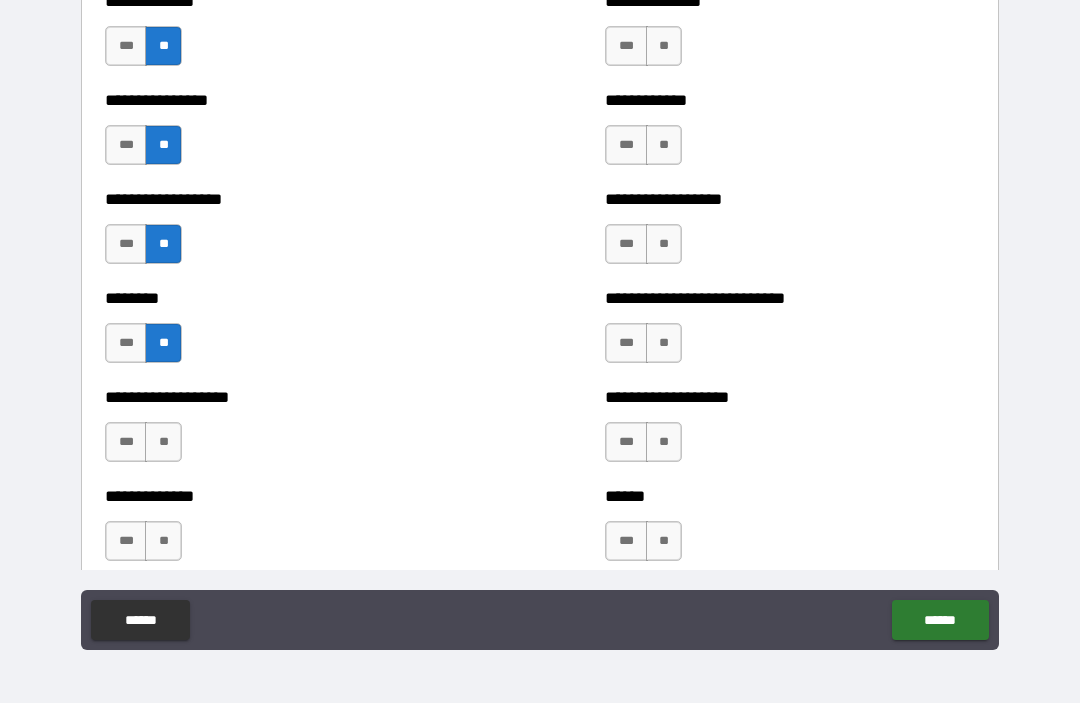 click on "**" at bounding box center [163, 443] 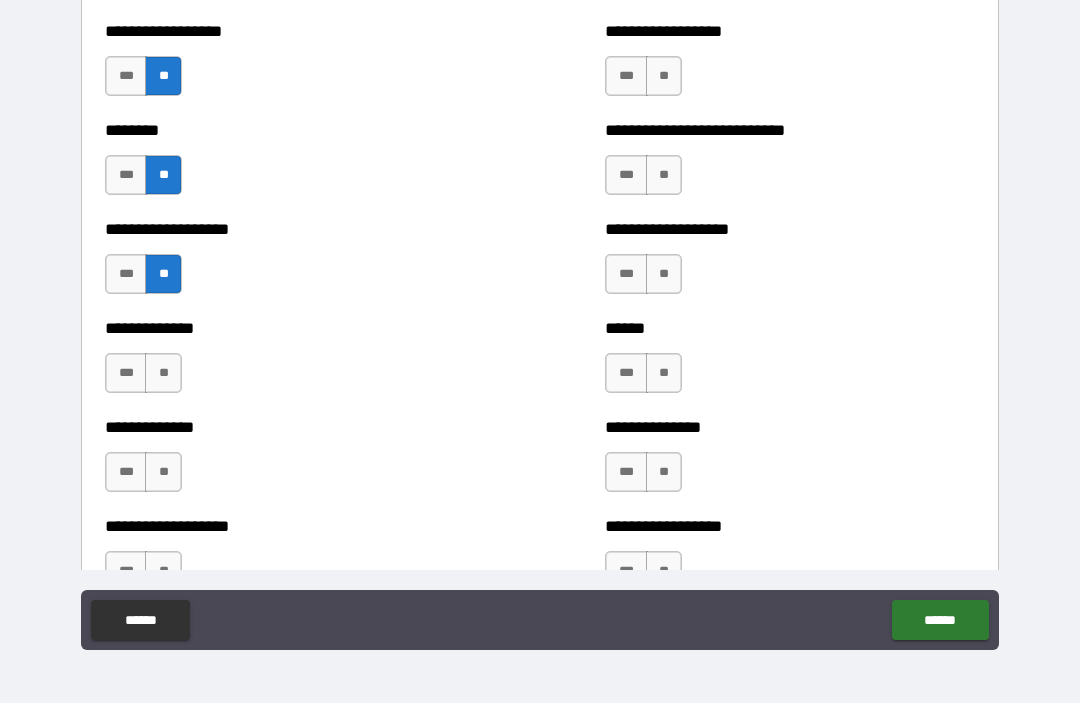 scroll, scrollTop: 4377, scrollLeft: 0, axis: vertical 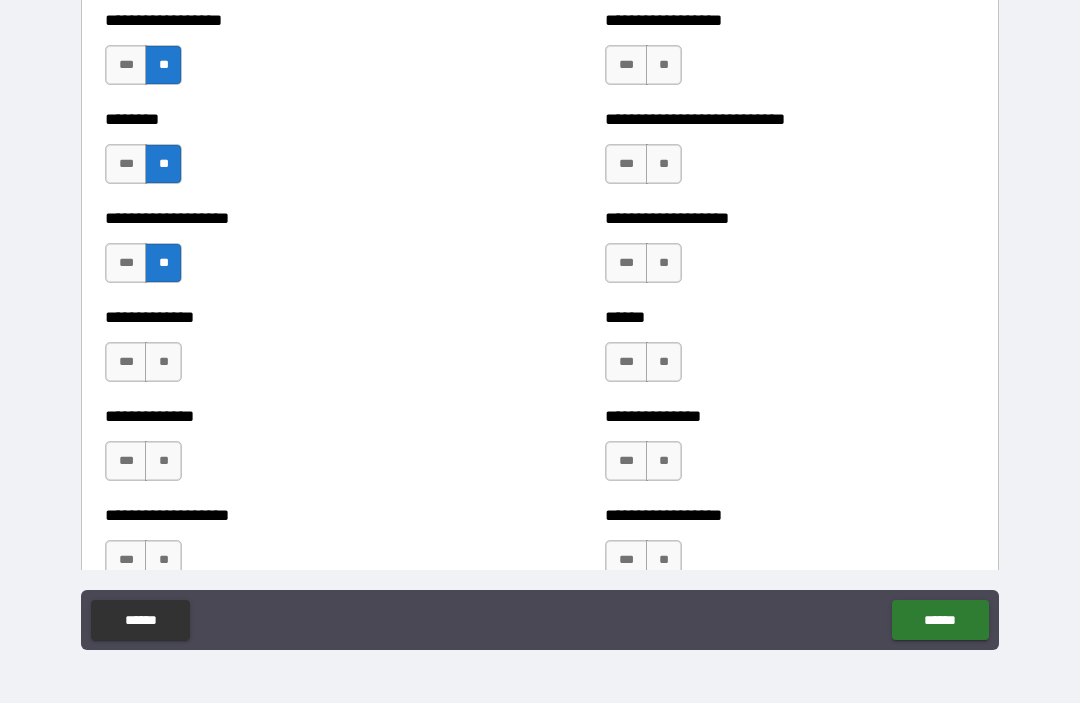 click on "**" at bounding box center [163, 363] 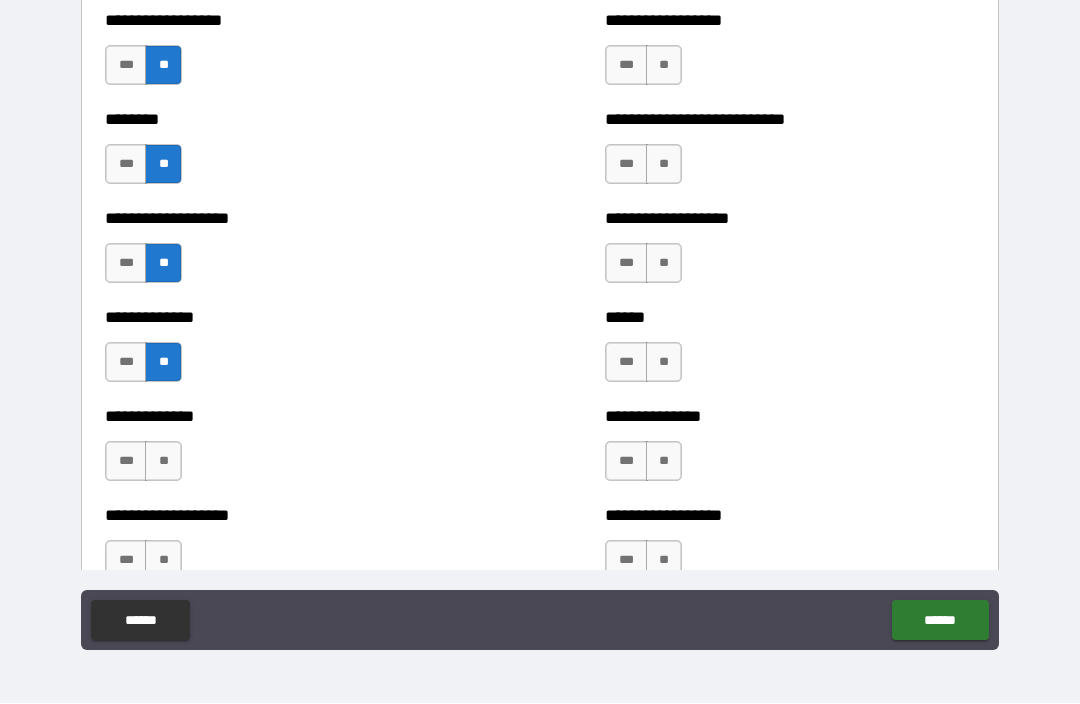 click on "**" at bounding box center [163, 462] 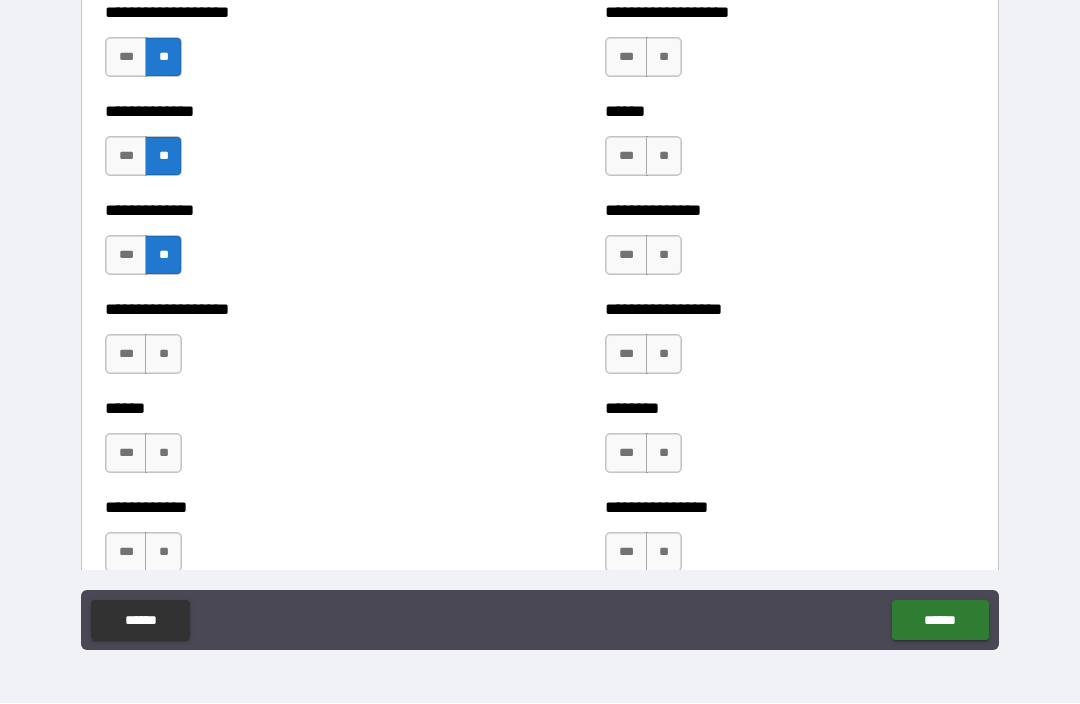 scroll, scrollTop: 4584, scrollLeft: 0, axis: vertical 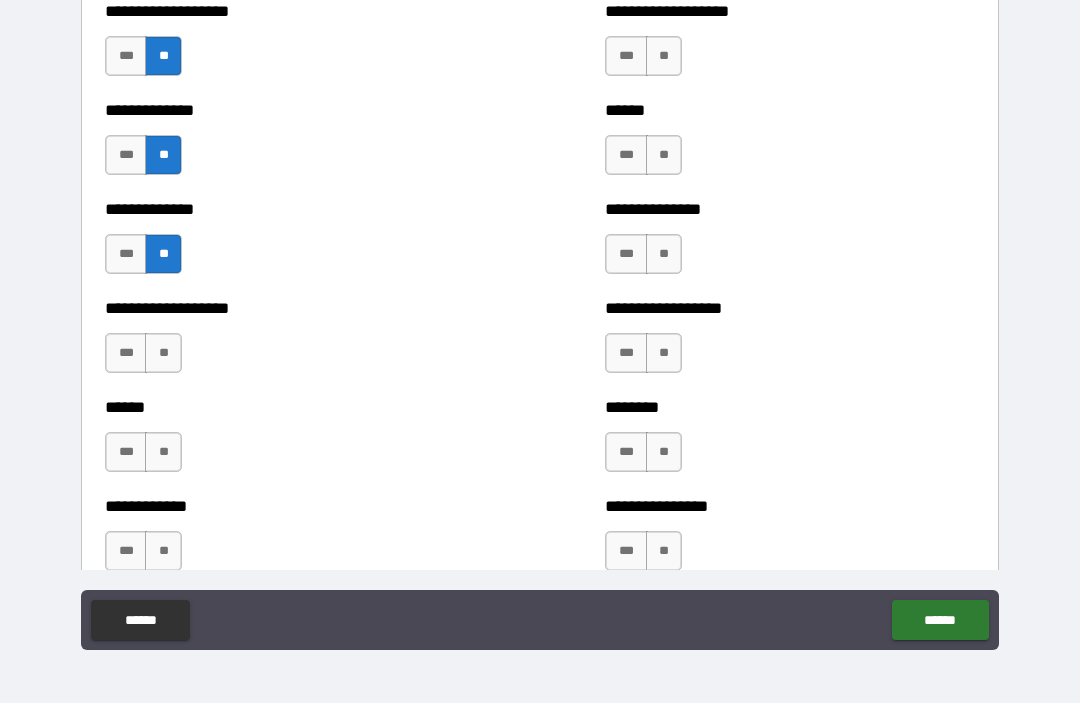 click on "**" at bounding box center (163, 354) 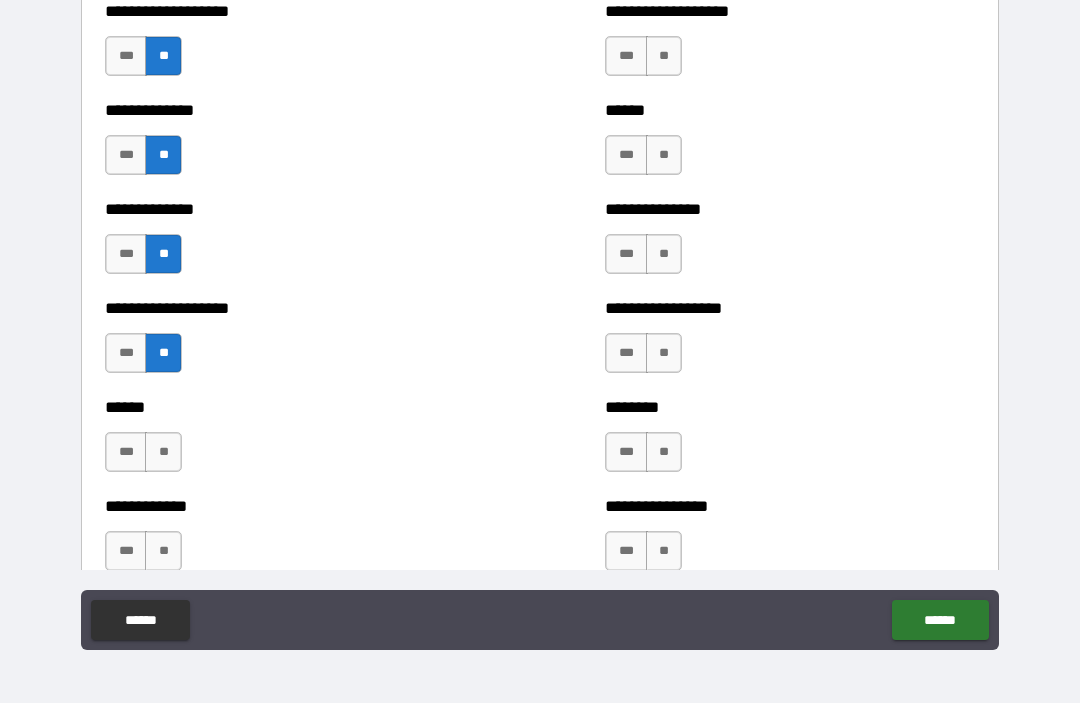 click on "**" at bounding box center [163, 453] 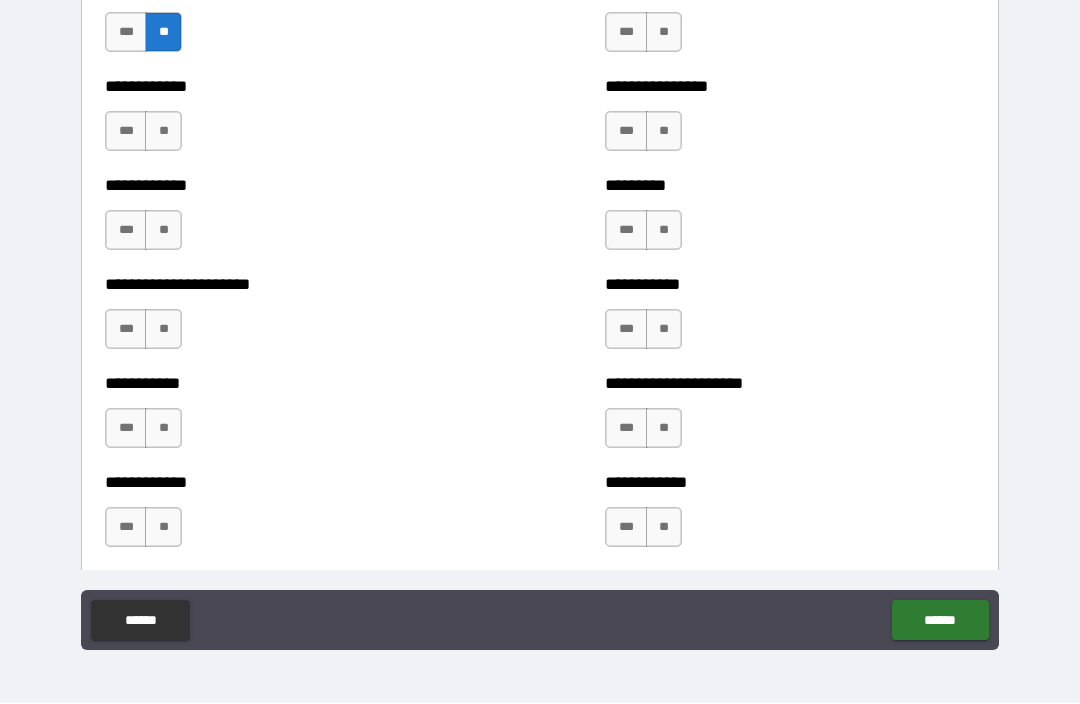 scroll, scrollTop: 5006, scrollLeft: 0, axis: vertical 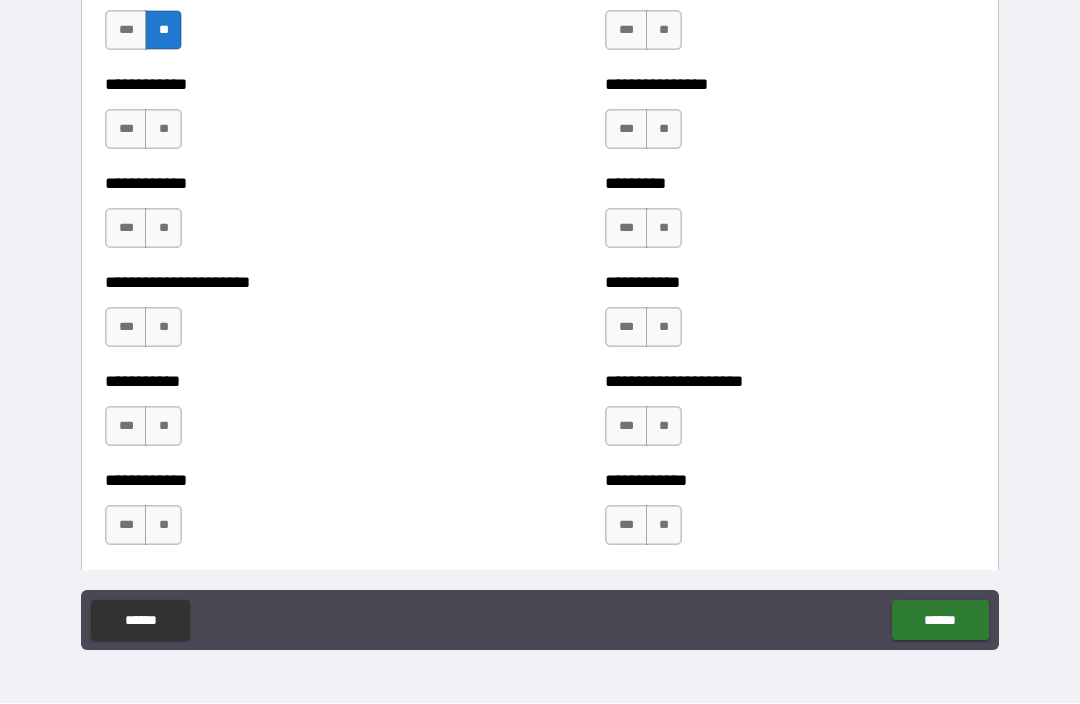 click on "**" at bounding box center [664, 526] 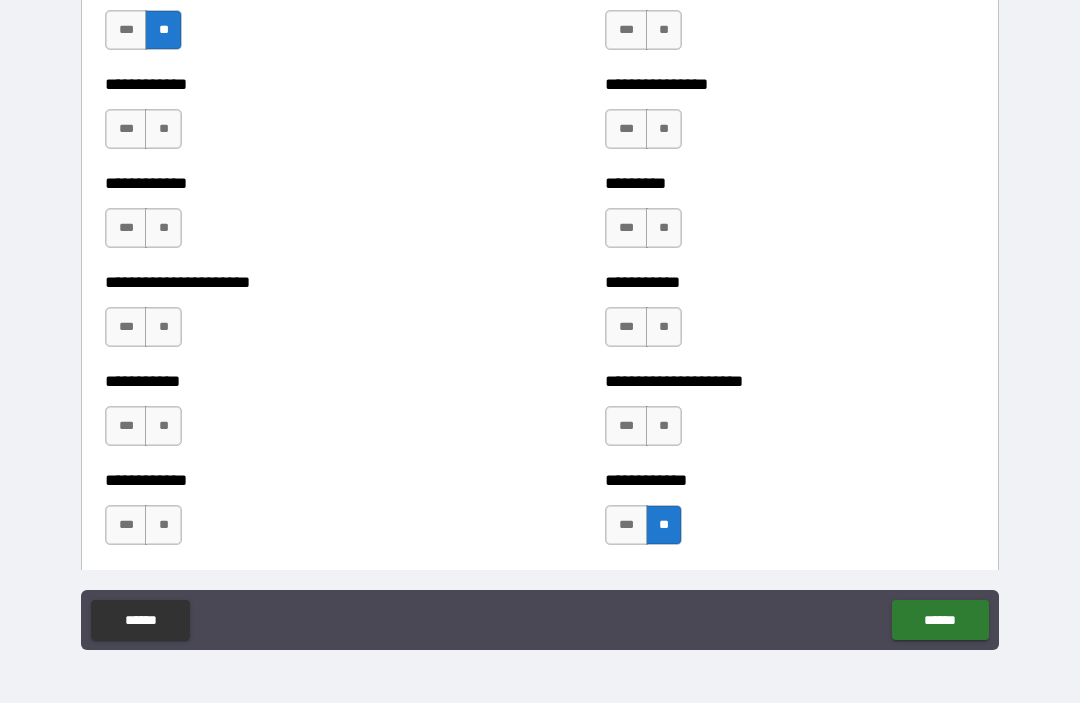 click on "**" at bounding box center [664, 427] 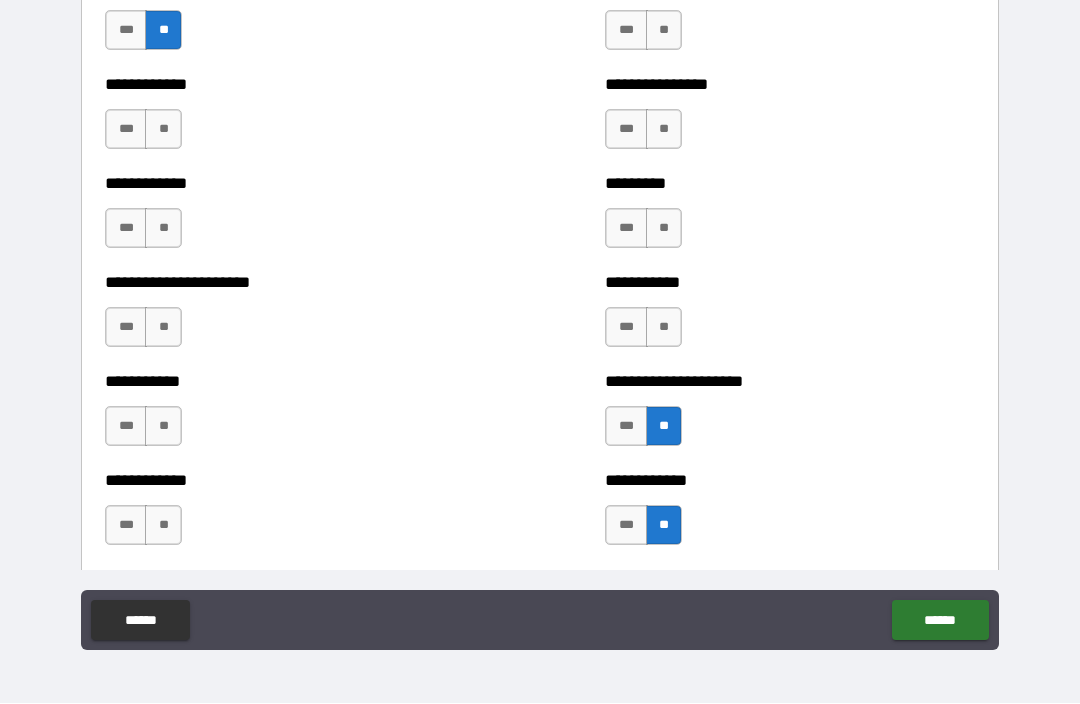 click on "**" at bounding box center [664, 328] 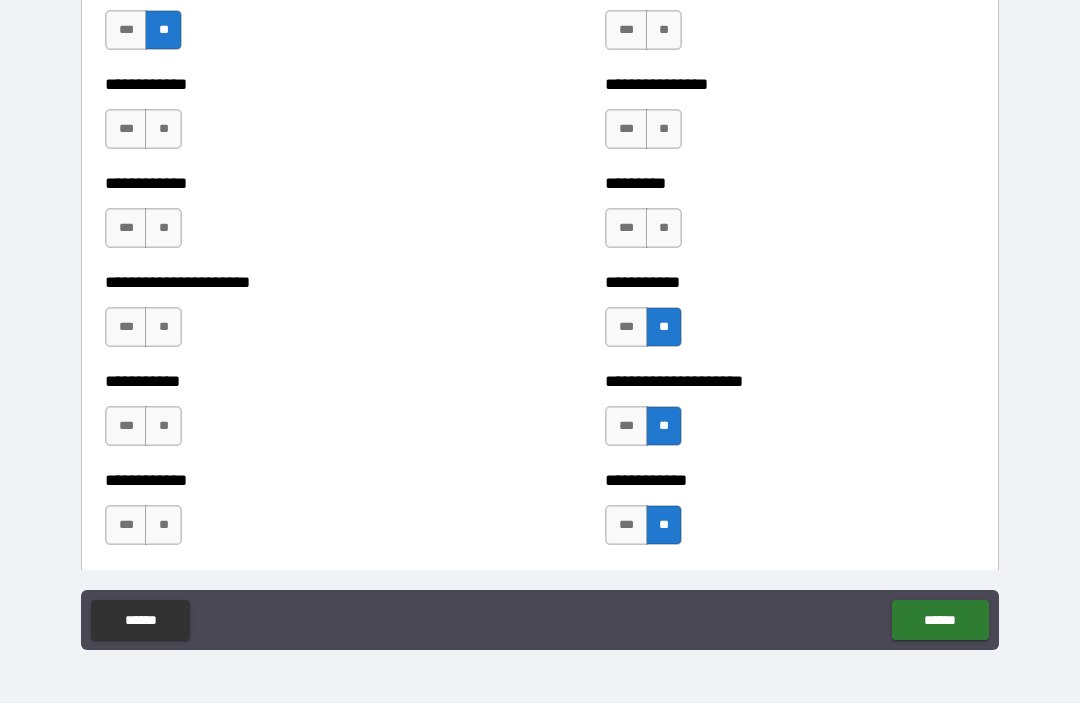 click on "**" at bounding box center [664, 229] 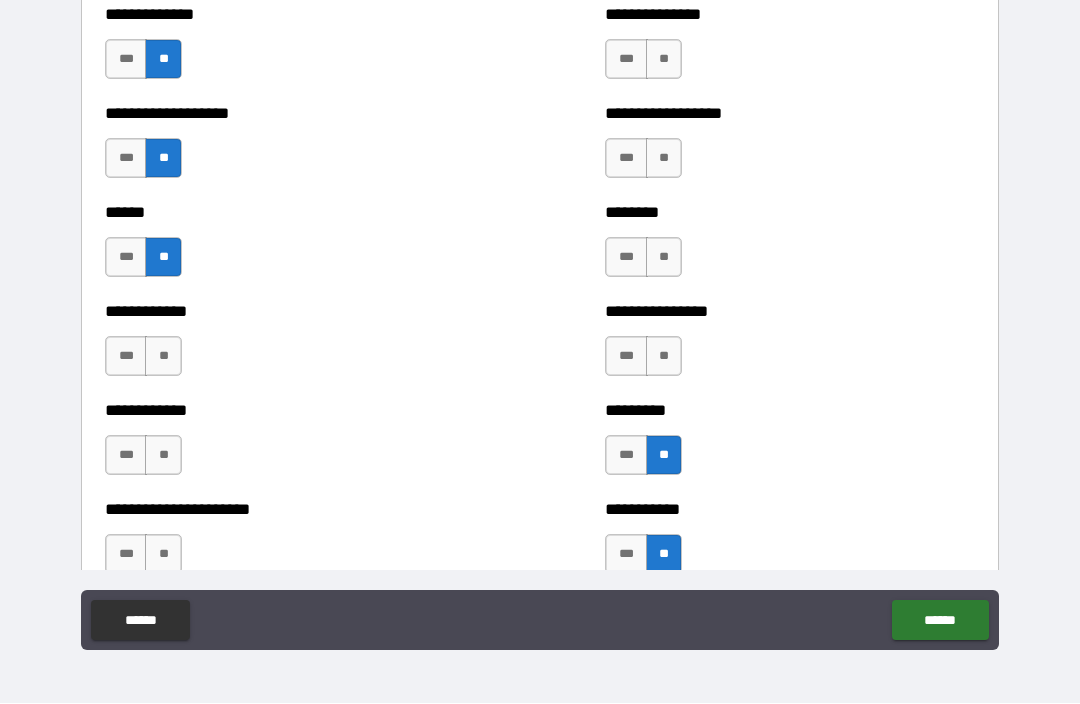 scroll, scrollTop: 4763, scrollLeft: 0, axis: vertical 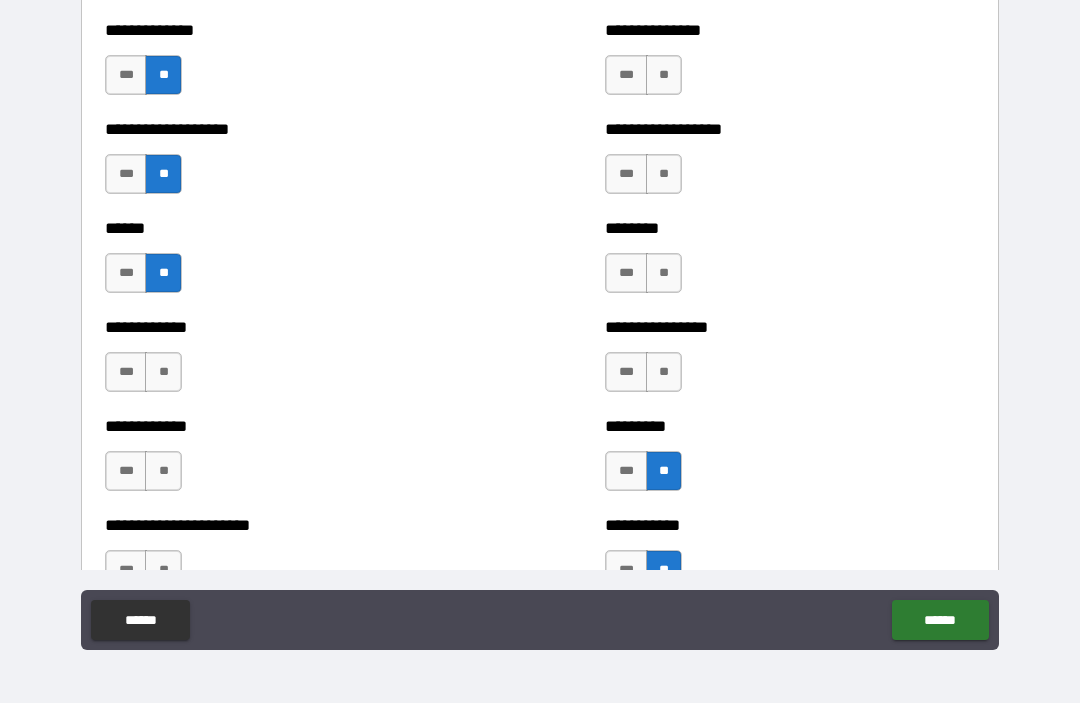 click on "**" at bounding box center (664, 274) 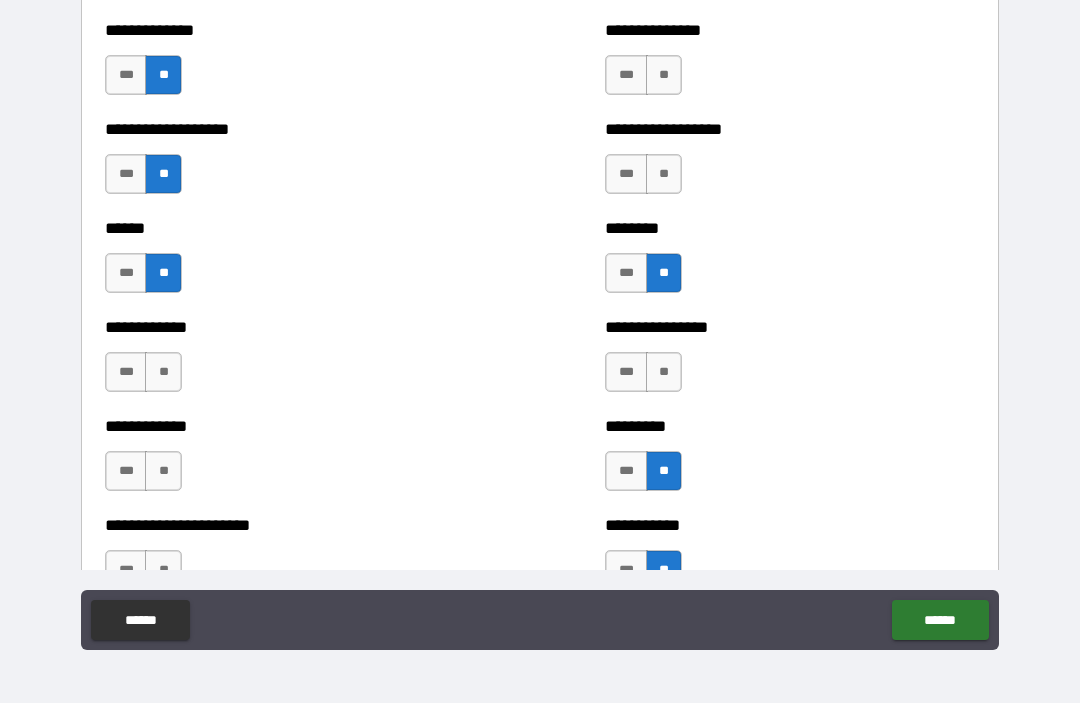 click on "**" at bounding box center (664, 175) 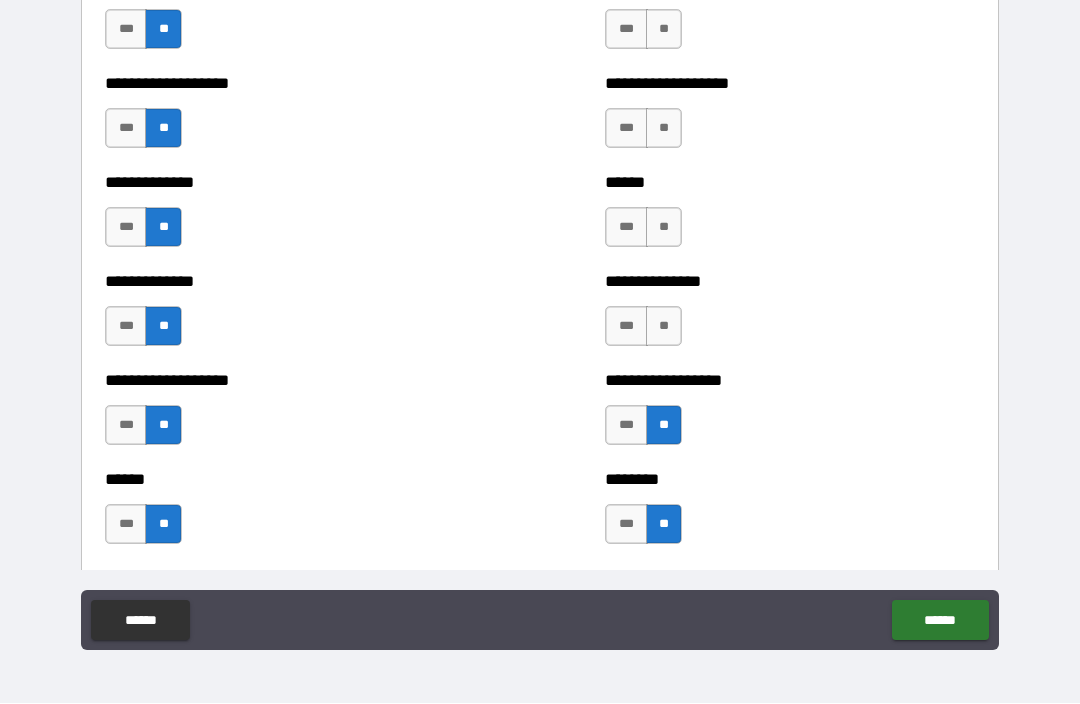 scroll, scrollTop: 4499, scrollLeft: 0, axis: vertical 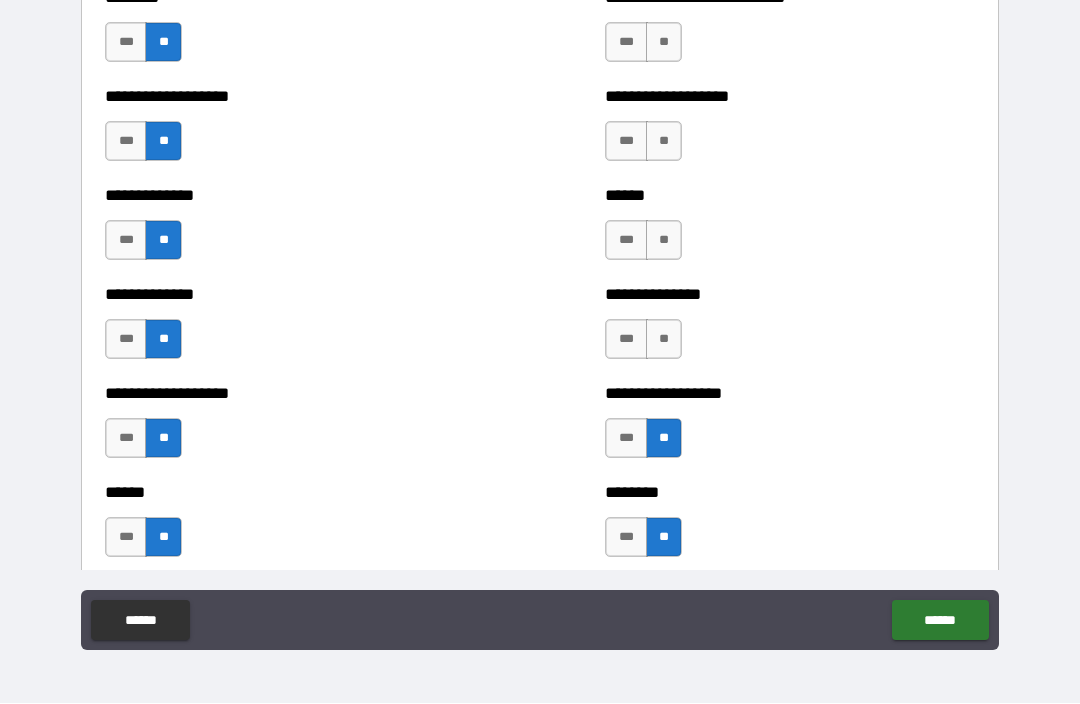click on "**" at bounding box center [664, 241] 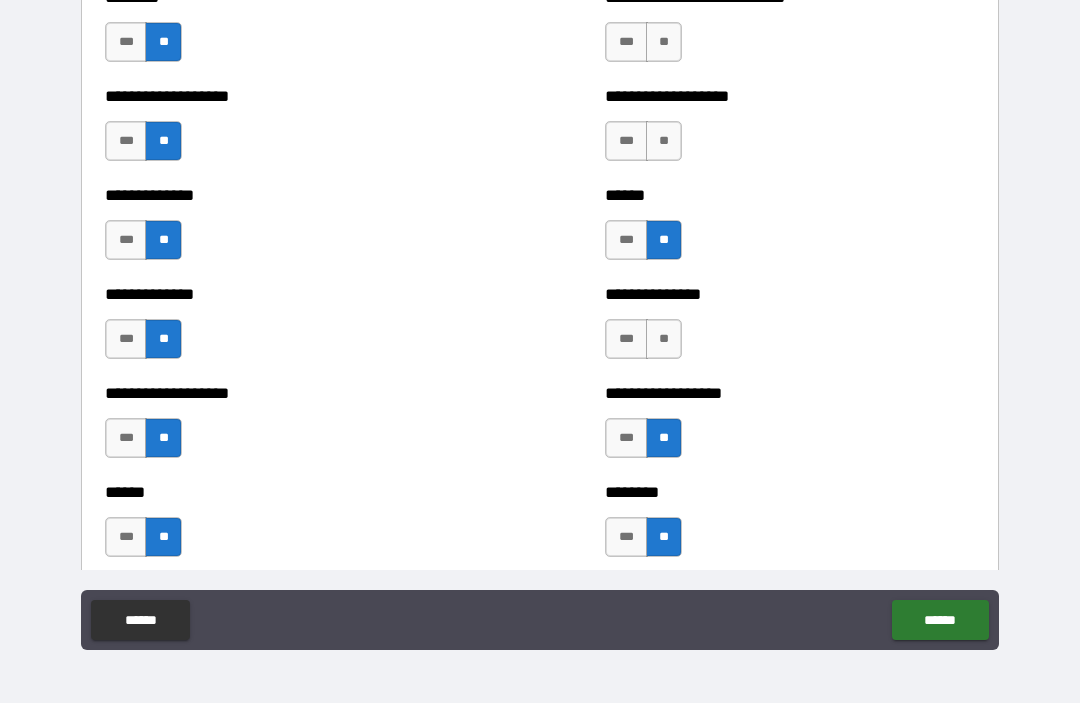 click on "**" at bounding box center (664, 142) 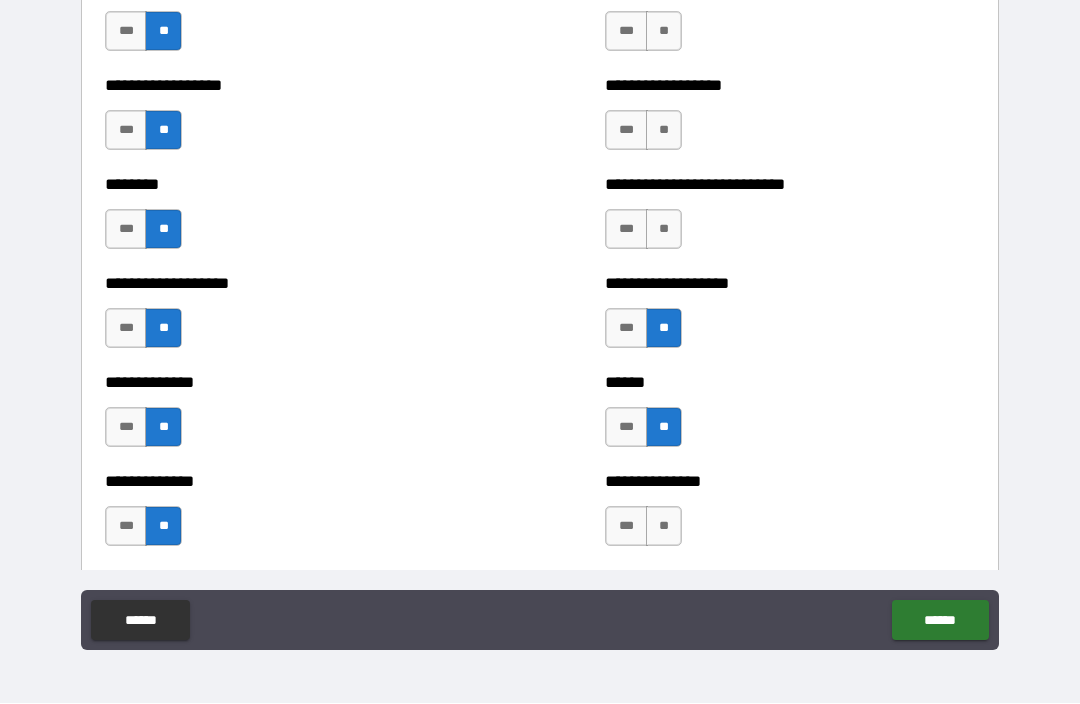 scroll, scrollTop: 4302, scrollLeft: 0, axis: vertical 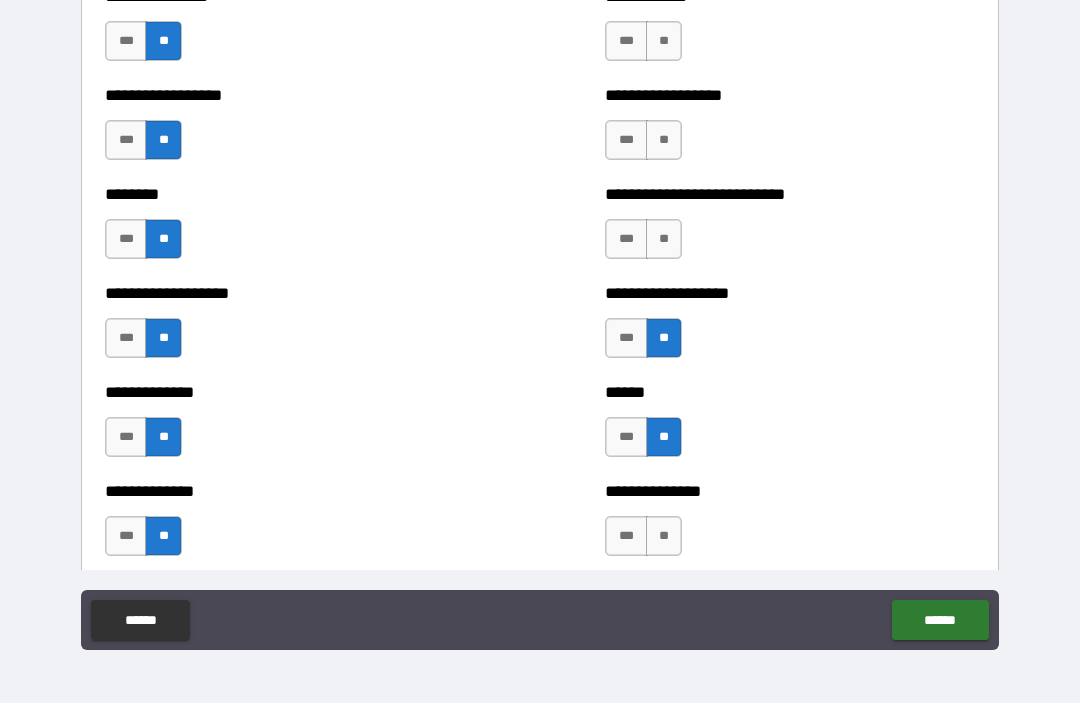 click on "**" at bounding box center [664, 240] 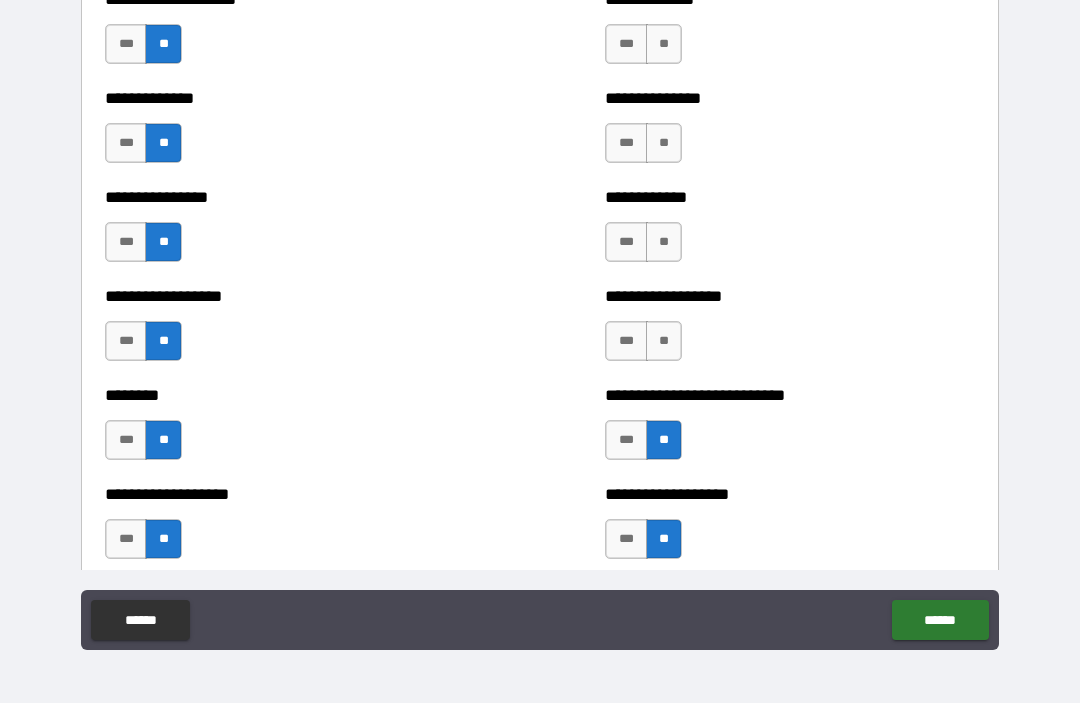 scroll, scrollTop: 4083, scrollLeft: 0, axis: vertical 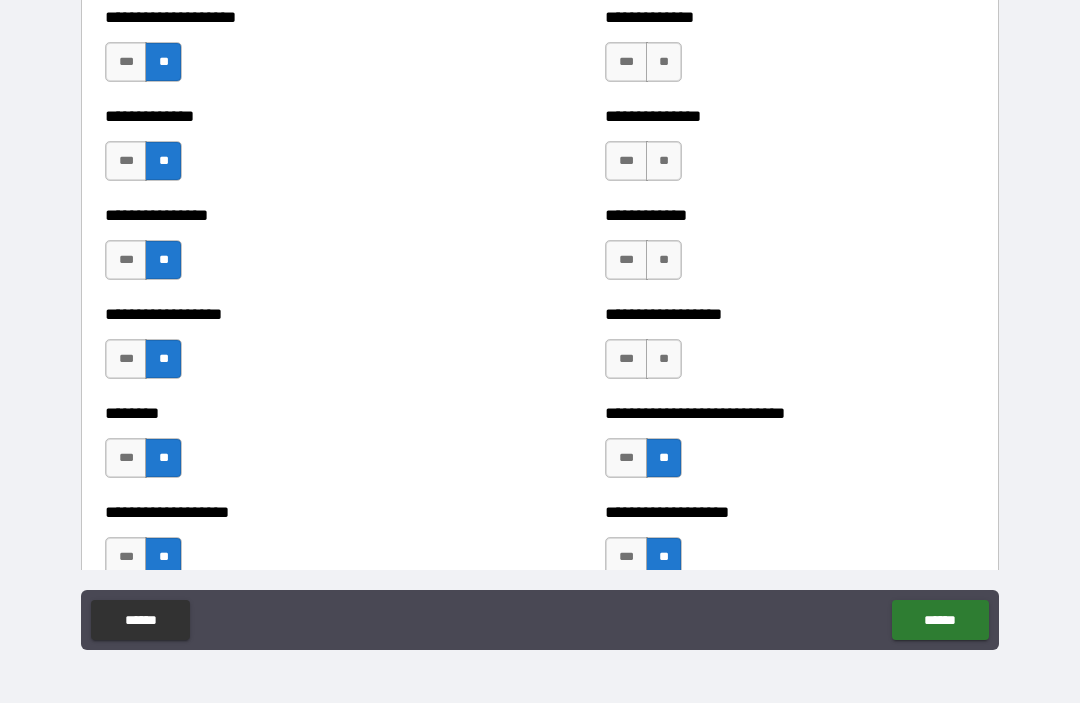 click on "**" at bounding box center [664, 261] 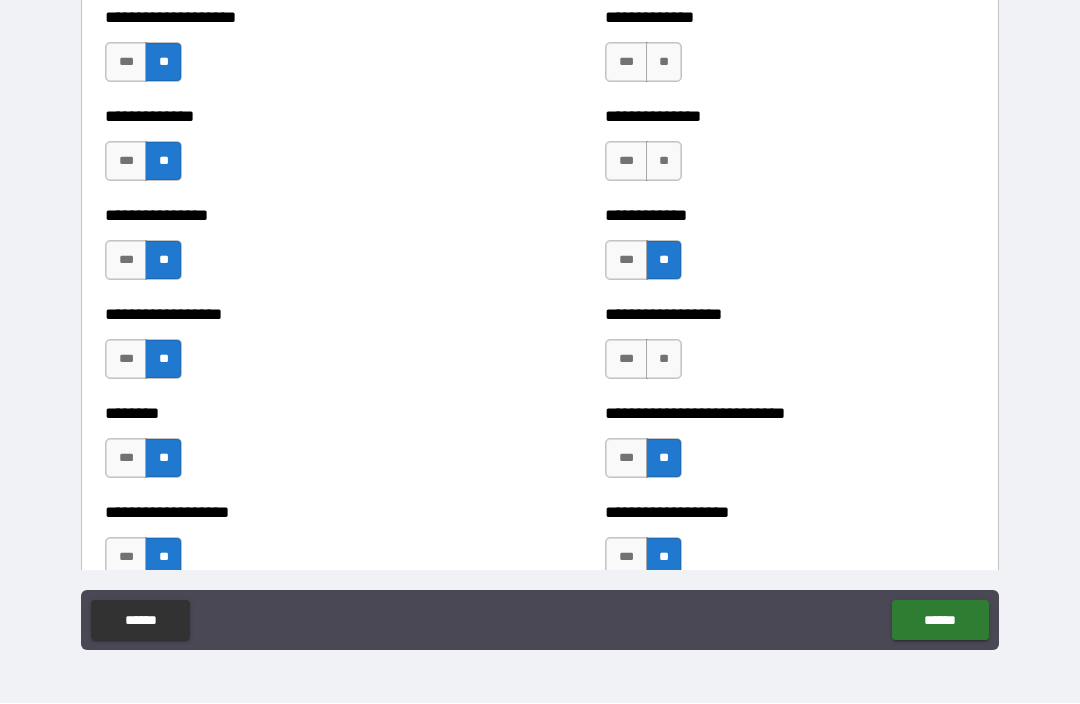 click on "**" at bounding box center [664, 162] 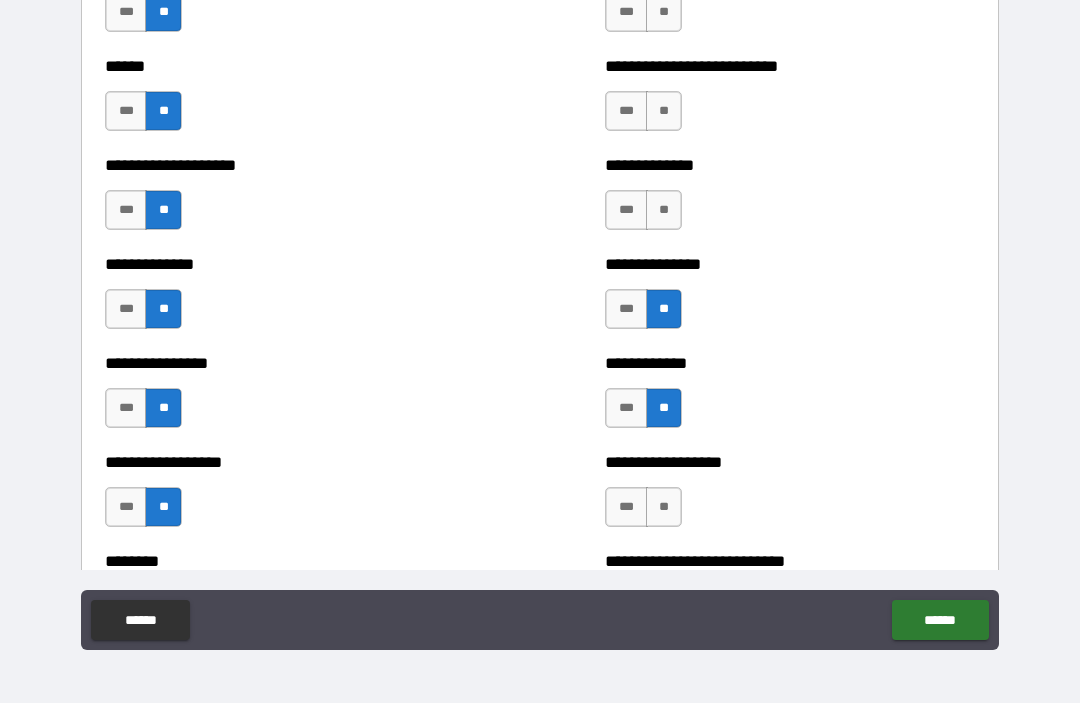 click on "**" at bounding box center [664, 211] 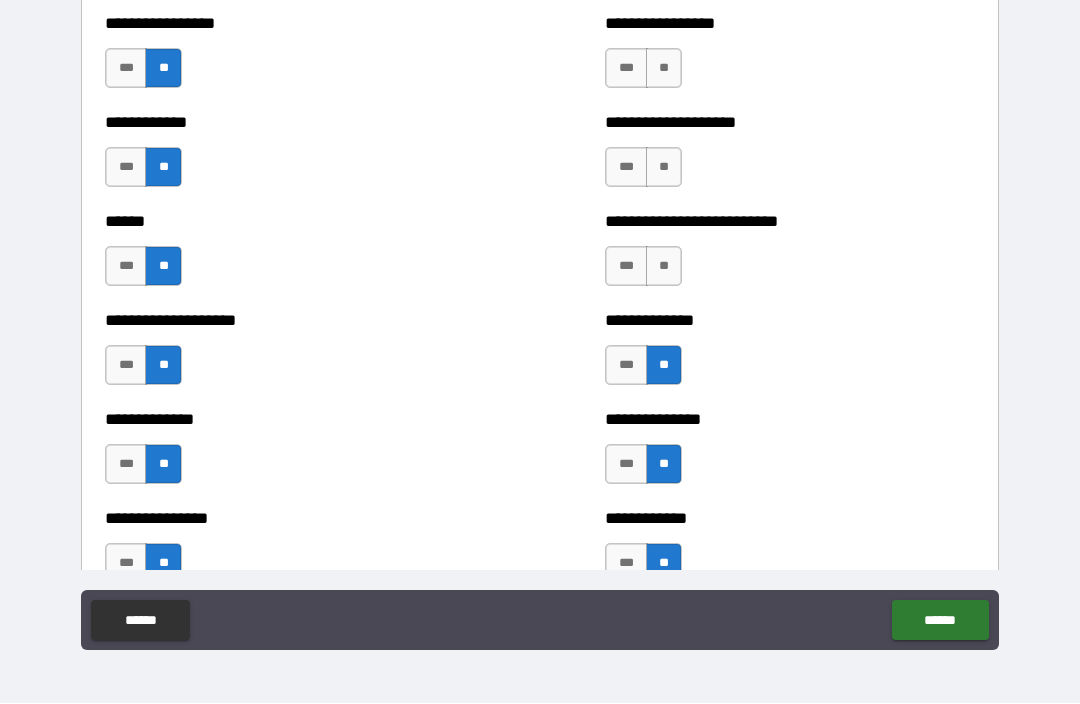 scroll, scrollTop: 3774, scrollLeft: 0, axis: vertical 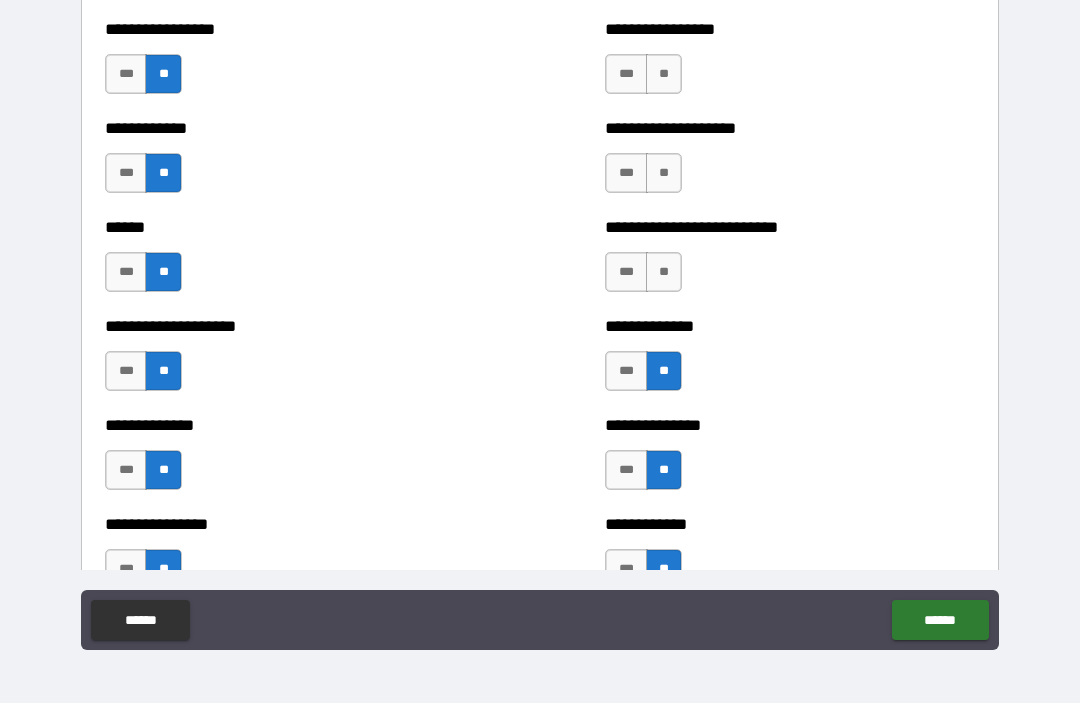 click on "**" at bounding box center [664, 273] 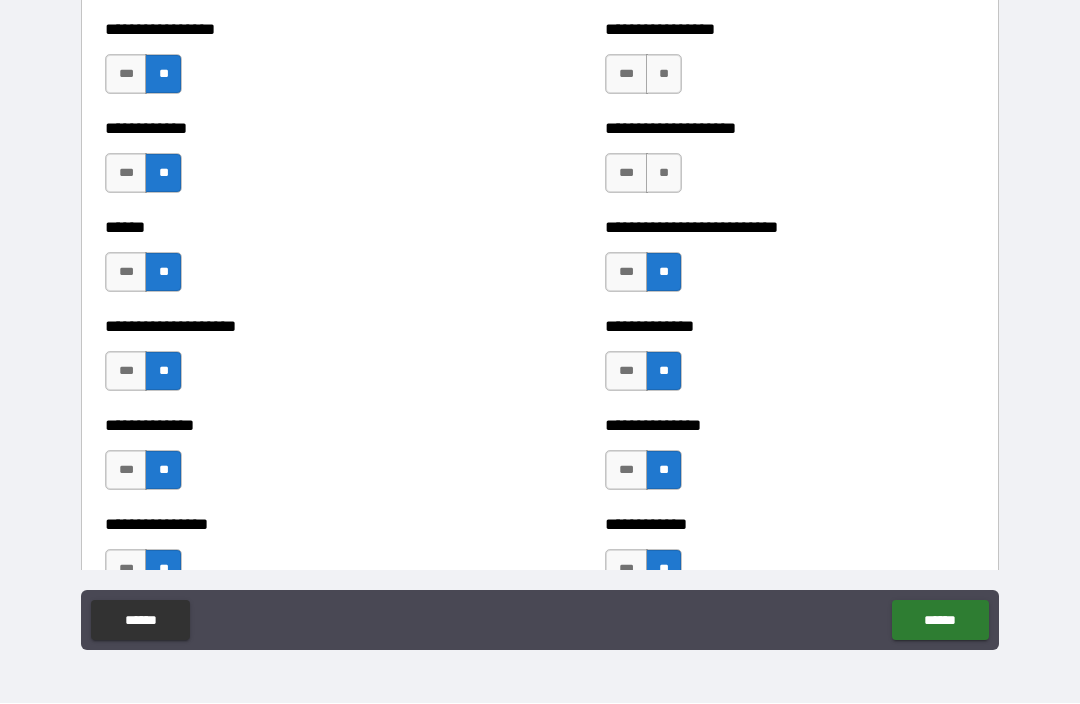 click on "**" at bounding box center (664, 174) 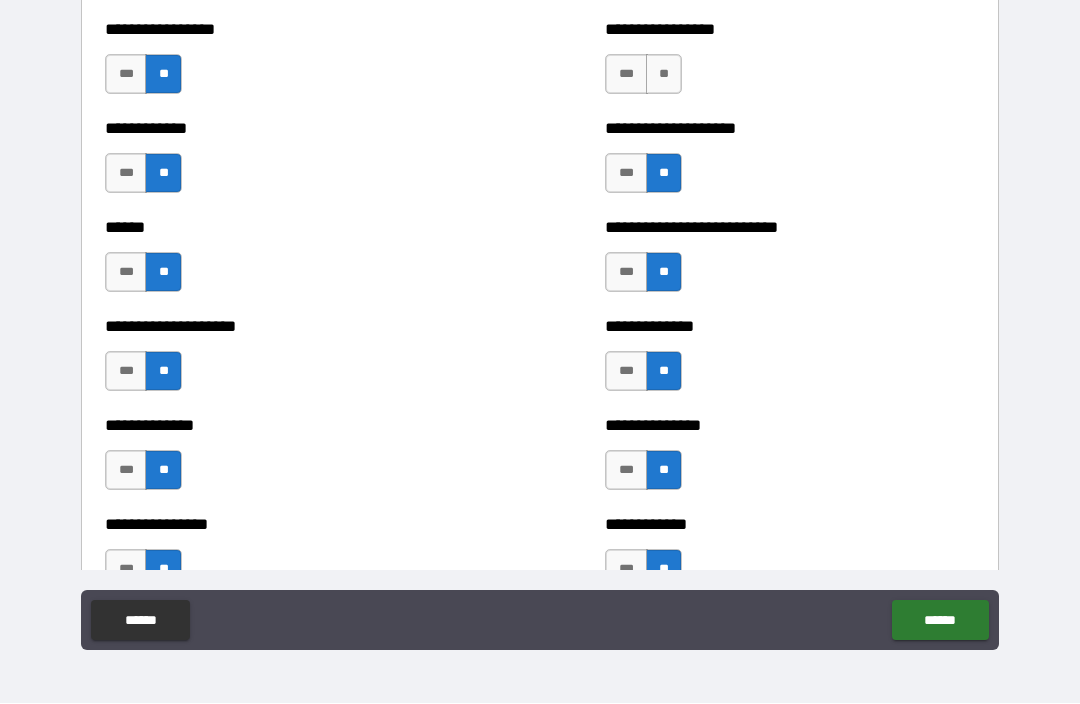 click on "**" at bounding box center [664, 75] 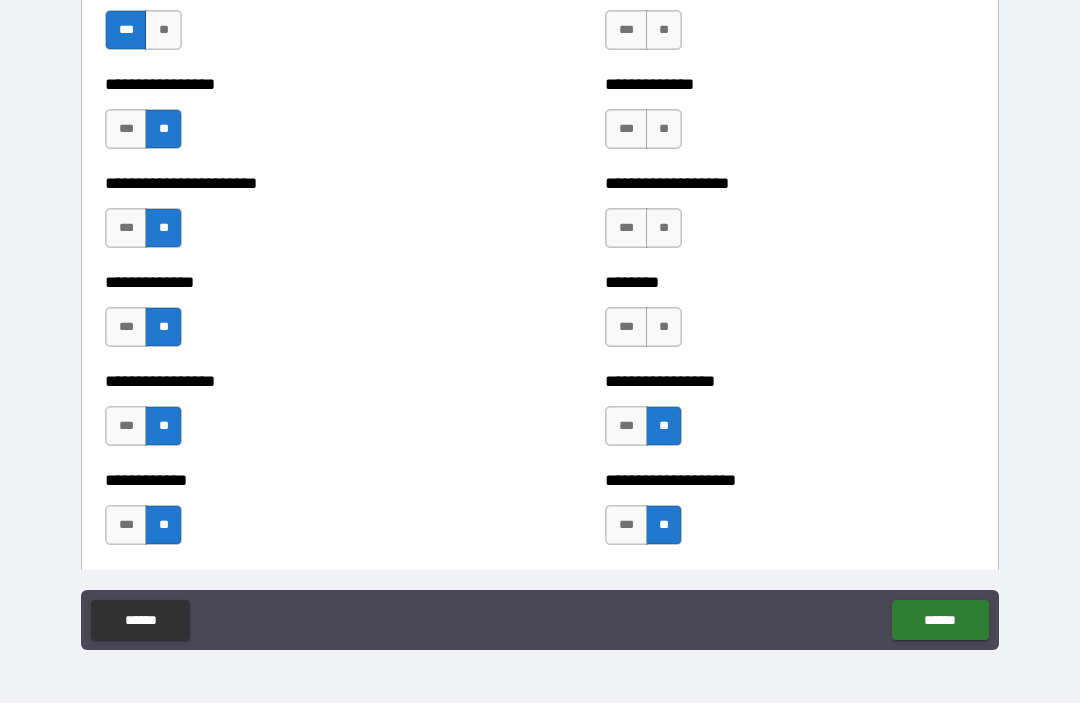 scroll, scrollTop: 3422, scrollLeft: 0, axis: vertical 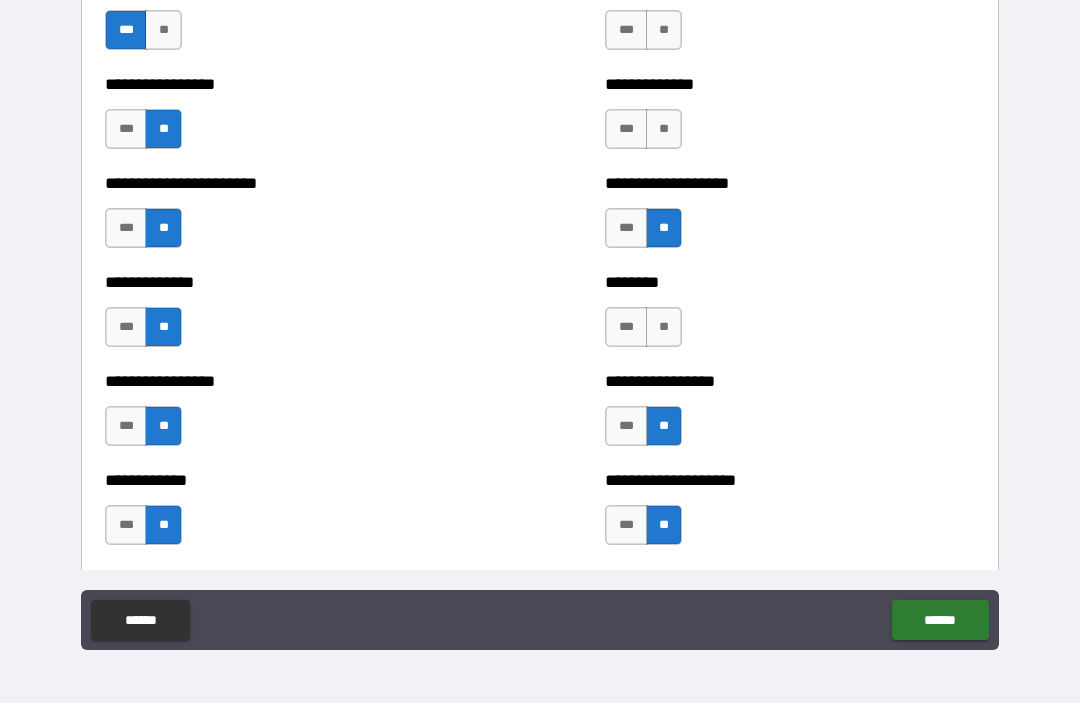 click on "**" at bounding box center (664, 328) 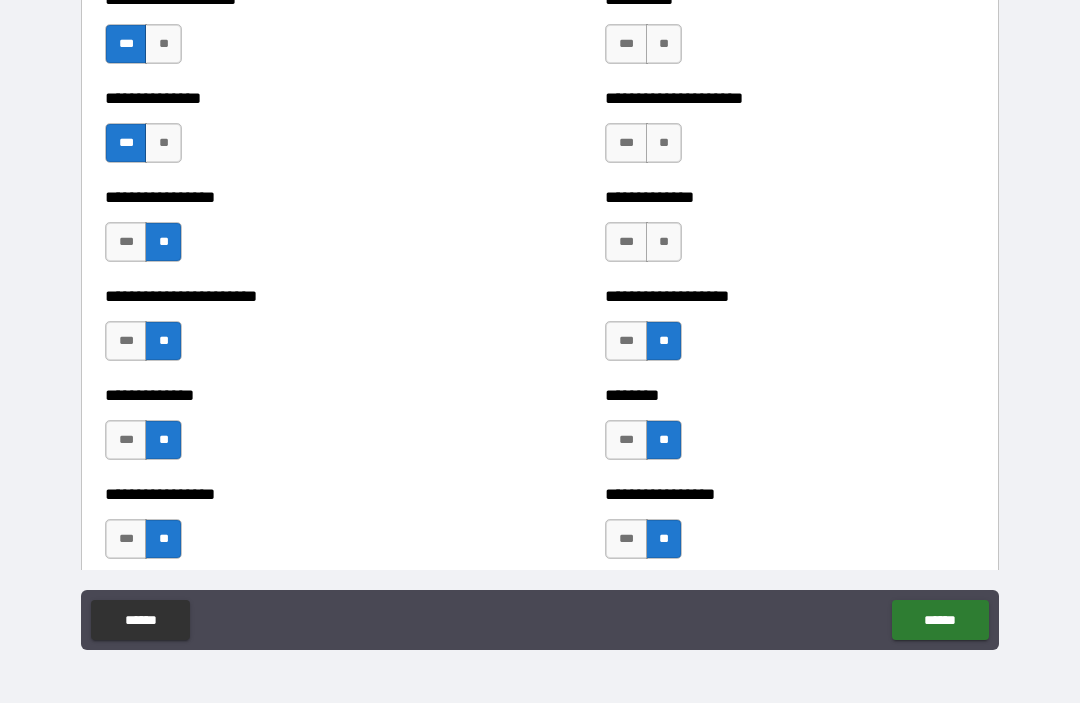 scroll, scrollTop: 3284, scrollLeft: 0, axis: vertical 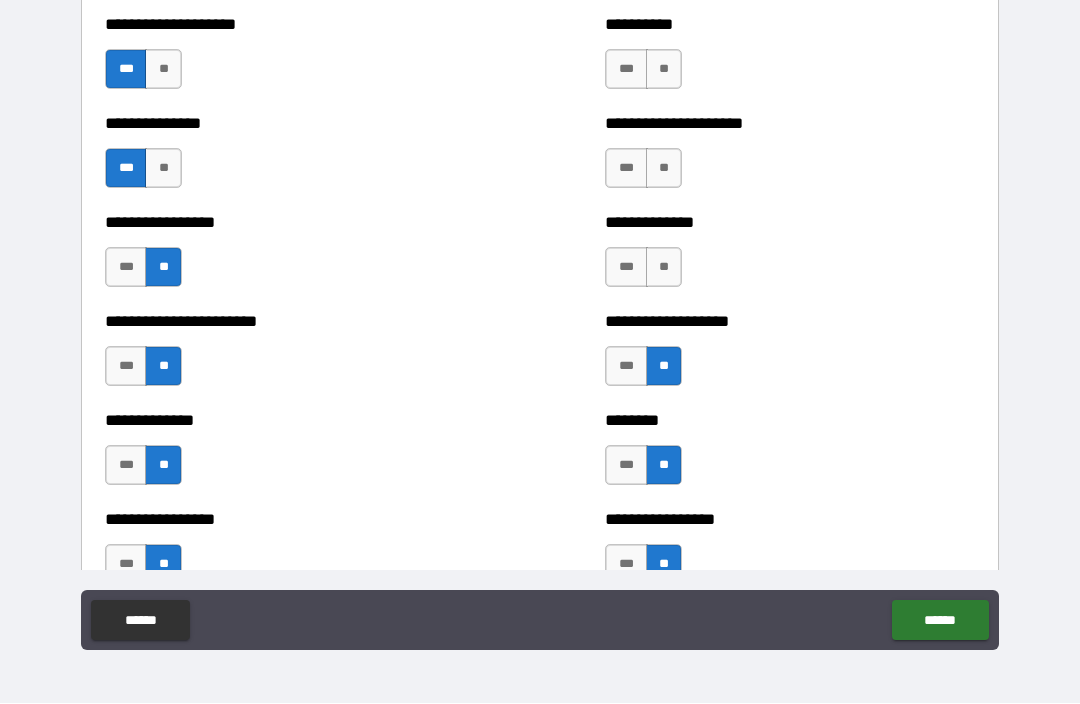 click on "**" at bounding box center (664, 268) 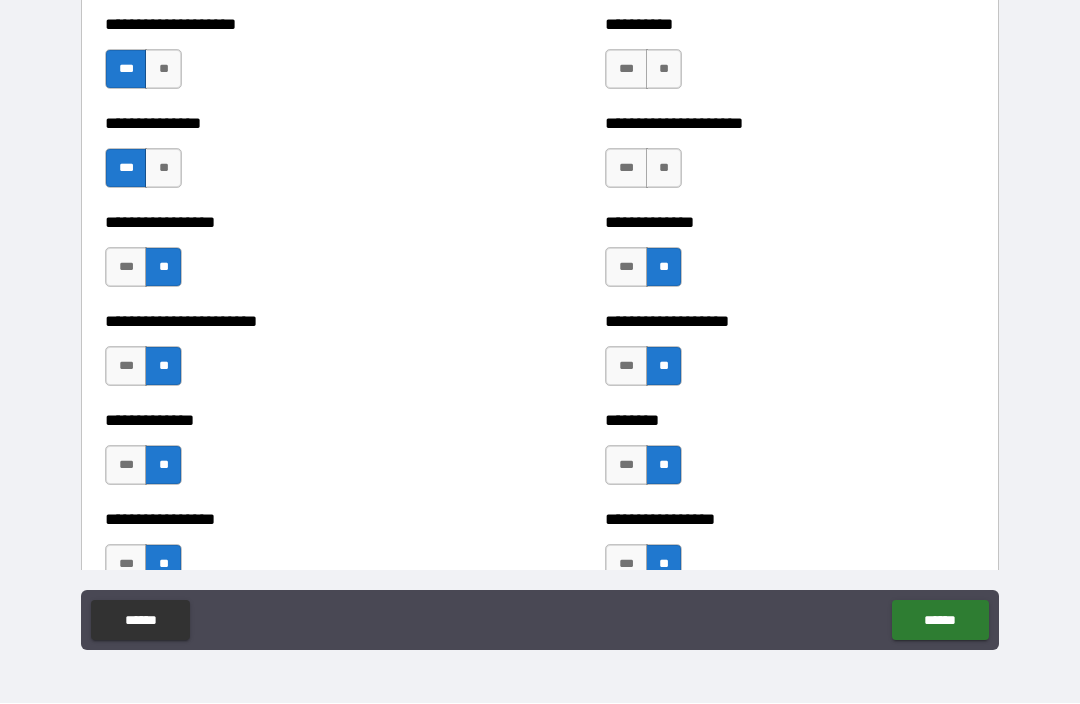 click on "**" at bounding box center [664, 169] 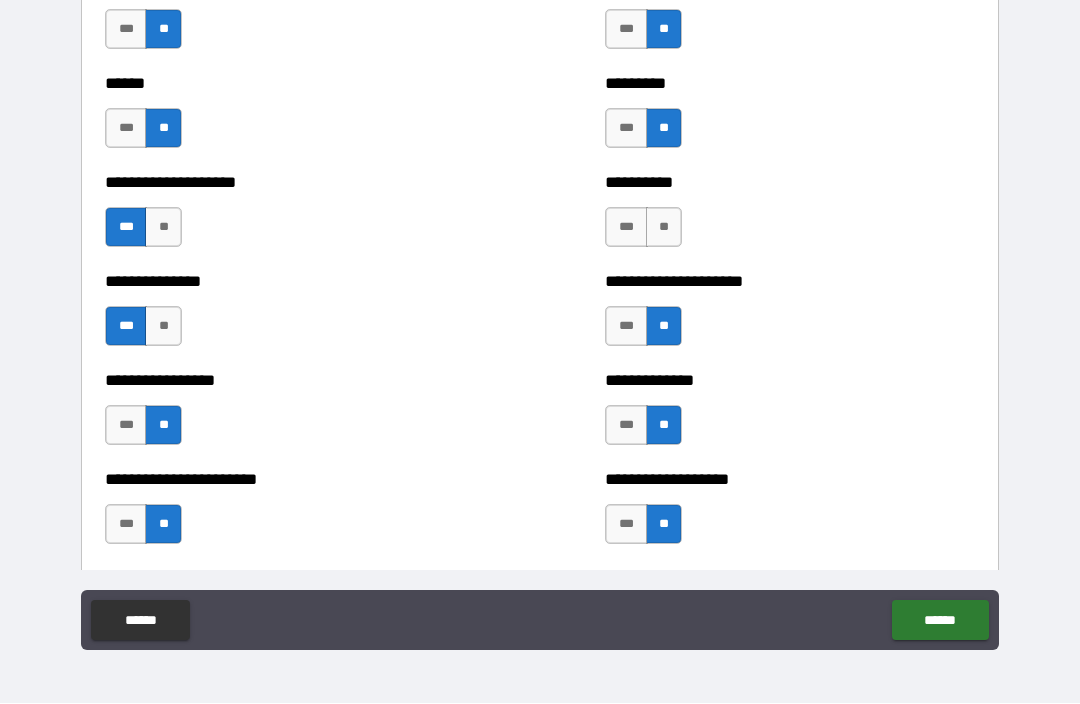 click on "**" at bounding box center (664, 228) 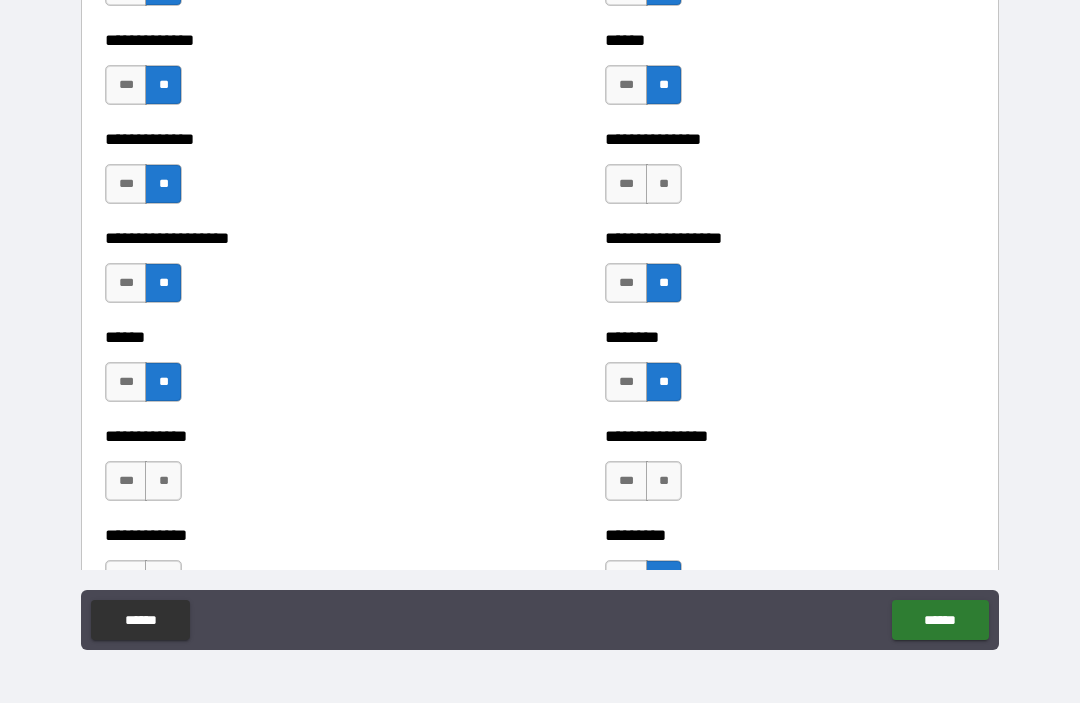 scroll, scrollTop: 4658, scrollLeft: 0, axis: vertical 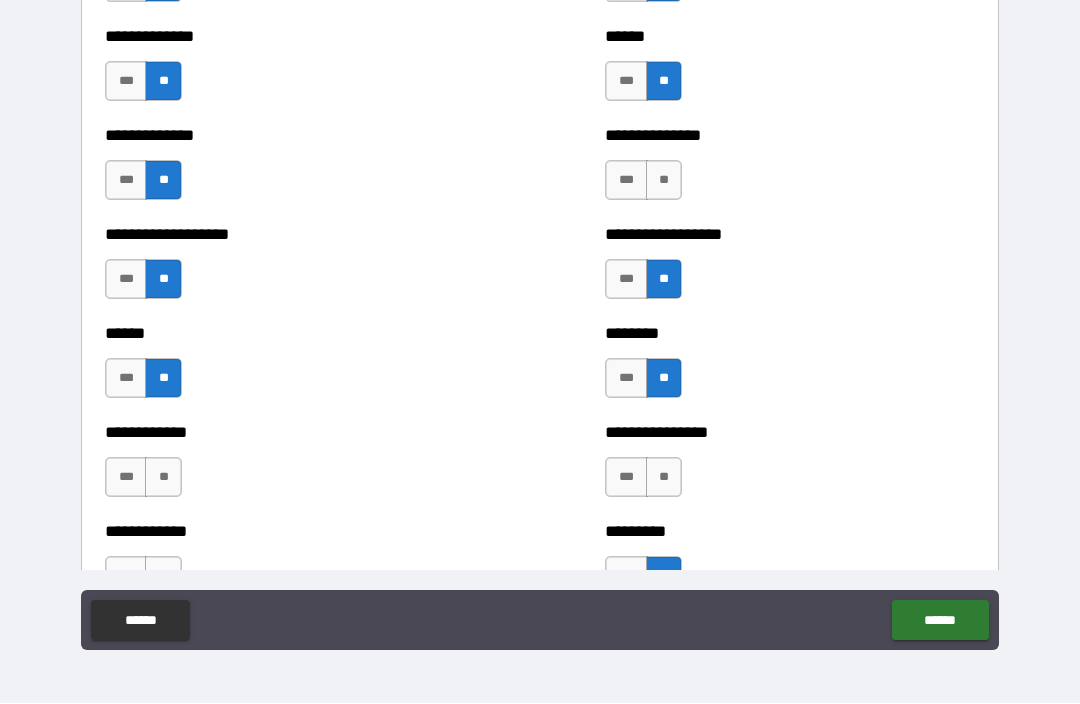 click on "**" at bounding box center [664, 181] 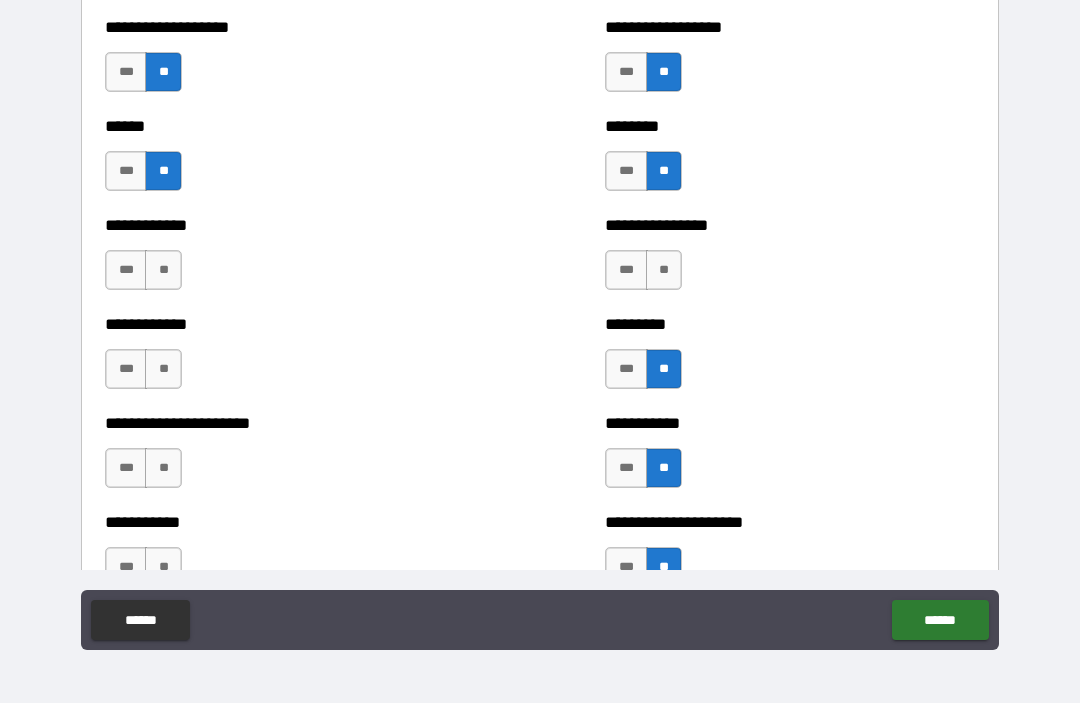 click on "**" at bounding box center [664, 271] 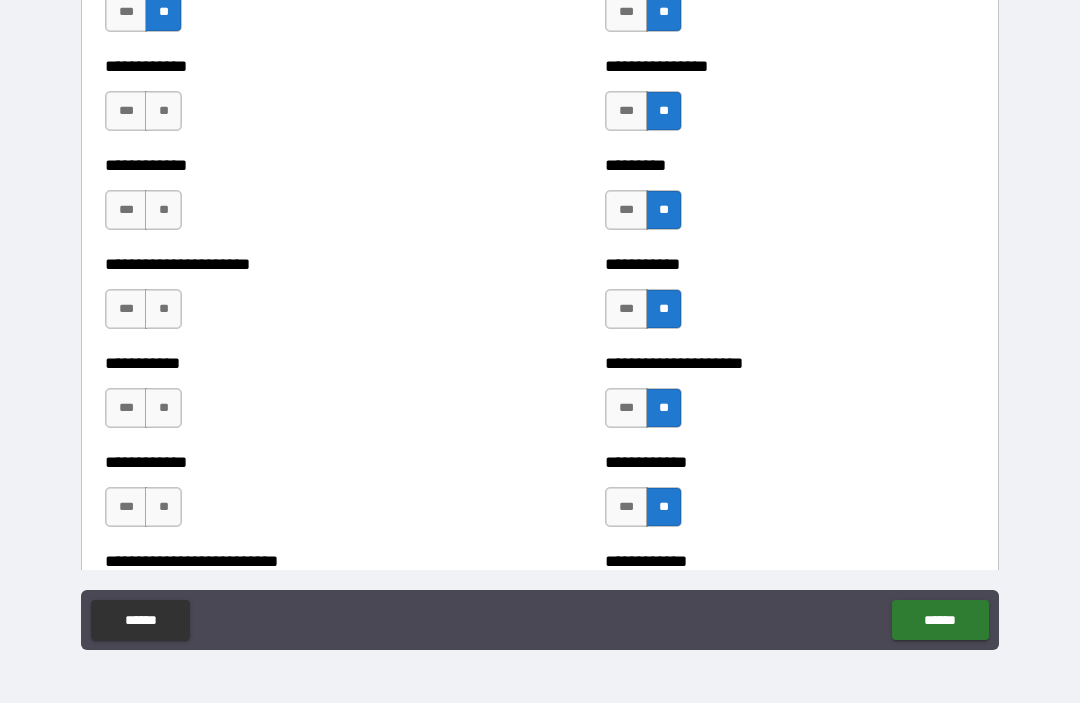 scroll, scrollTop: 5025, scrollLeft: 0, axis: vertical 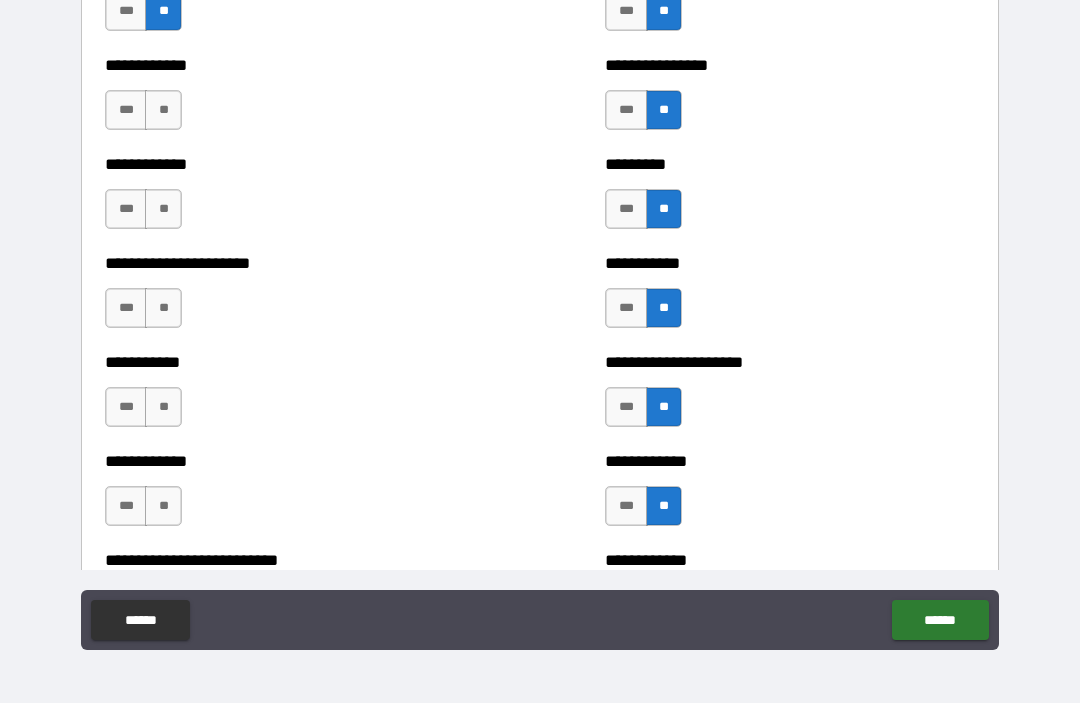 click on "**" at bounding box center (163, 111) 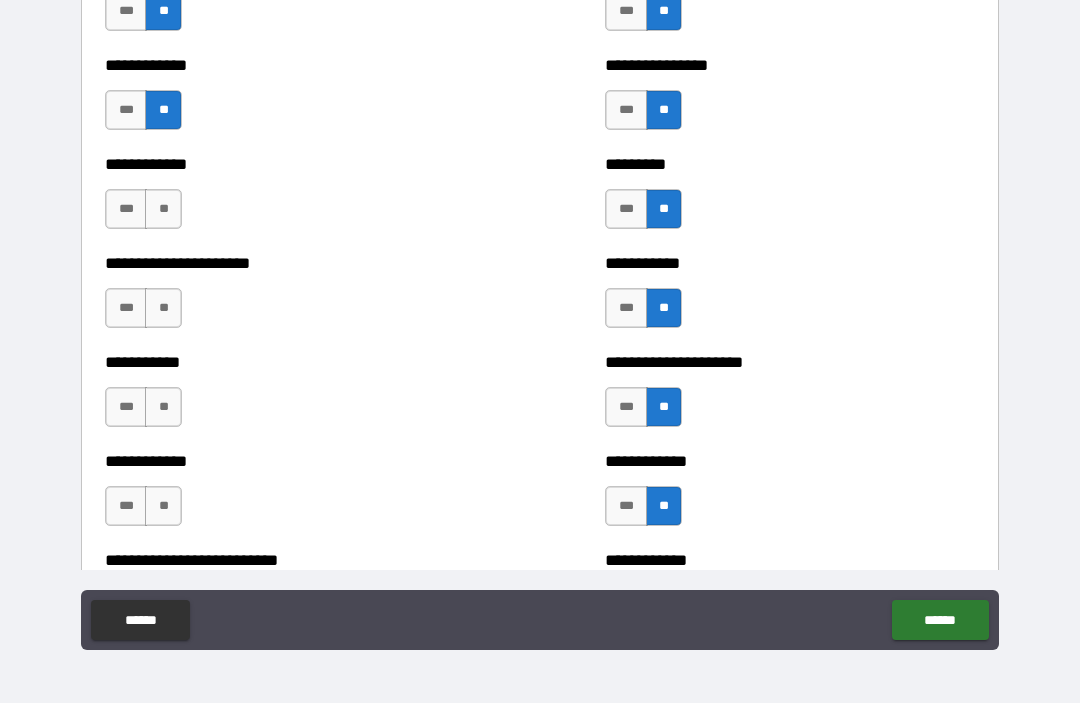 click on "**" at bounding box center [163, 210] 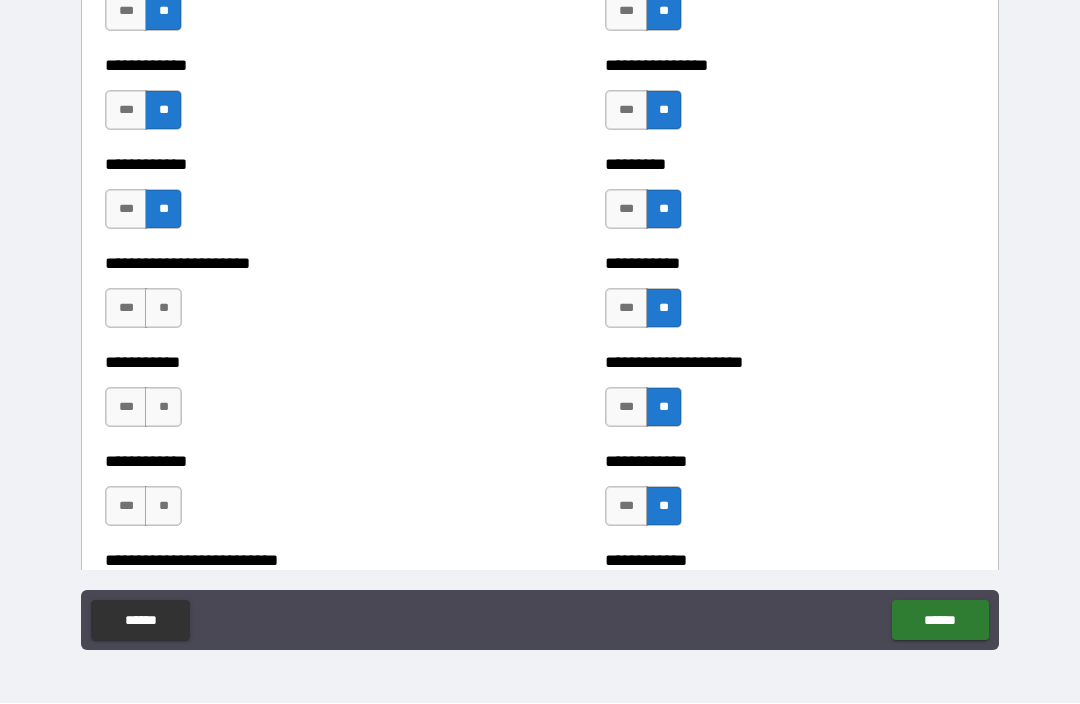click on "**" at bounding box center (163, 309) 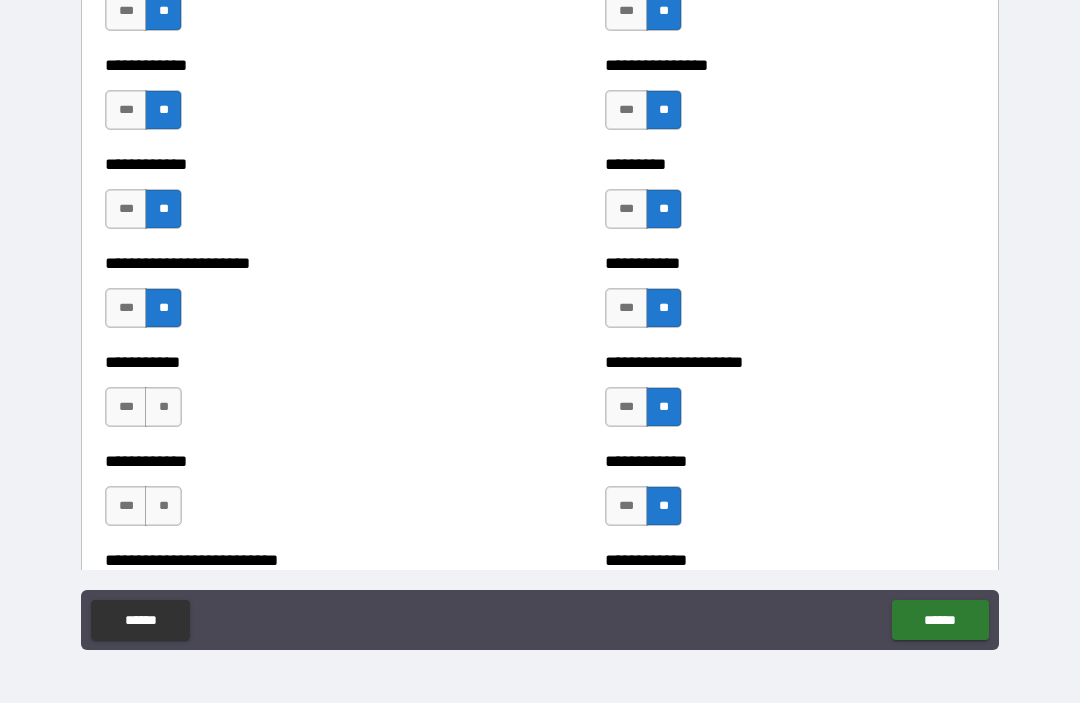 click on "**" at bounding box center (163, 408) 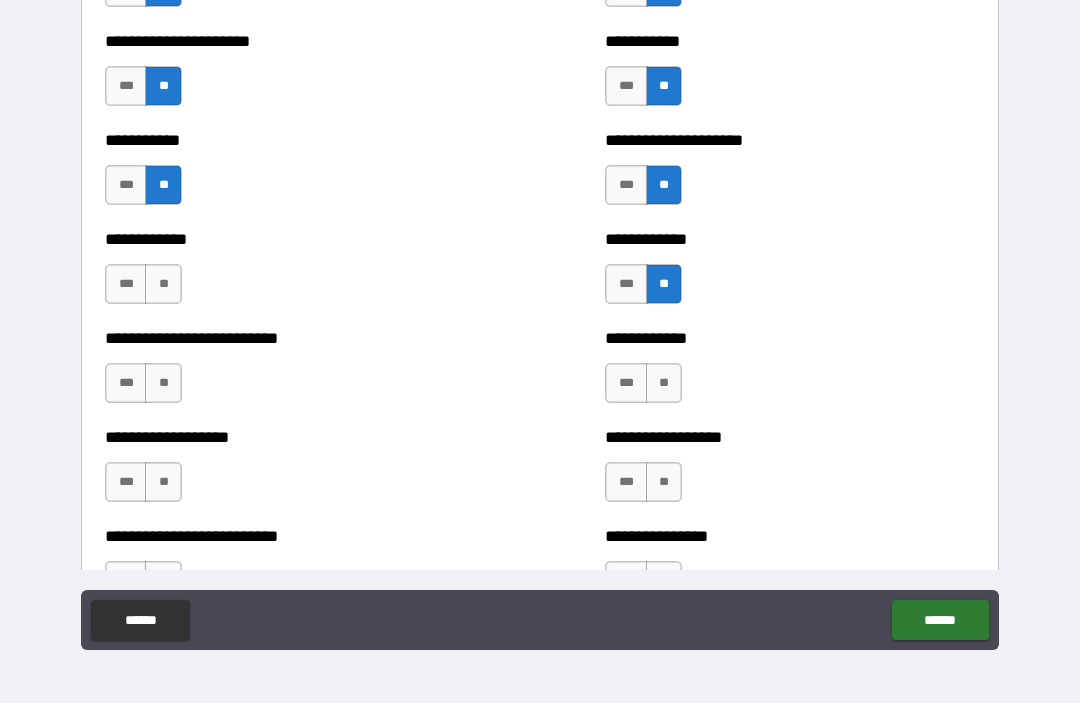 scroll, scrollTop: 5249, scrollLeft: 0, axis: vertical 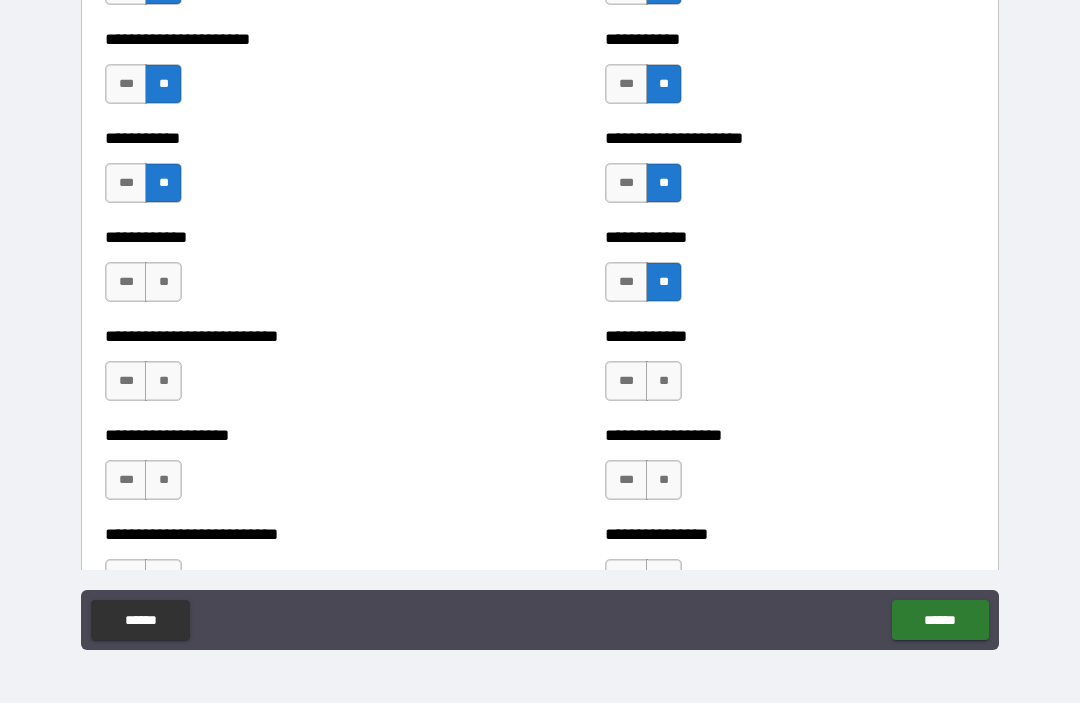 click on "**" at bounding box center [163, 283] 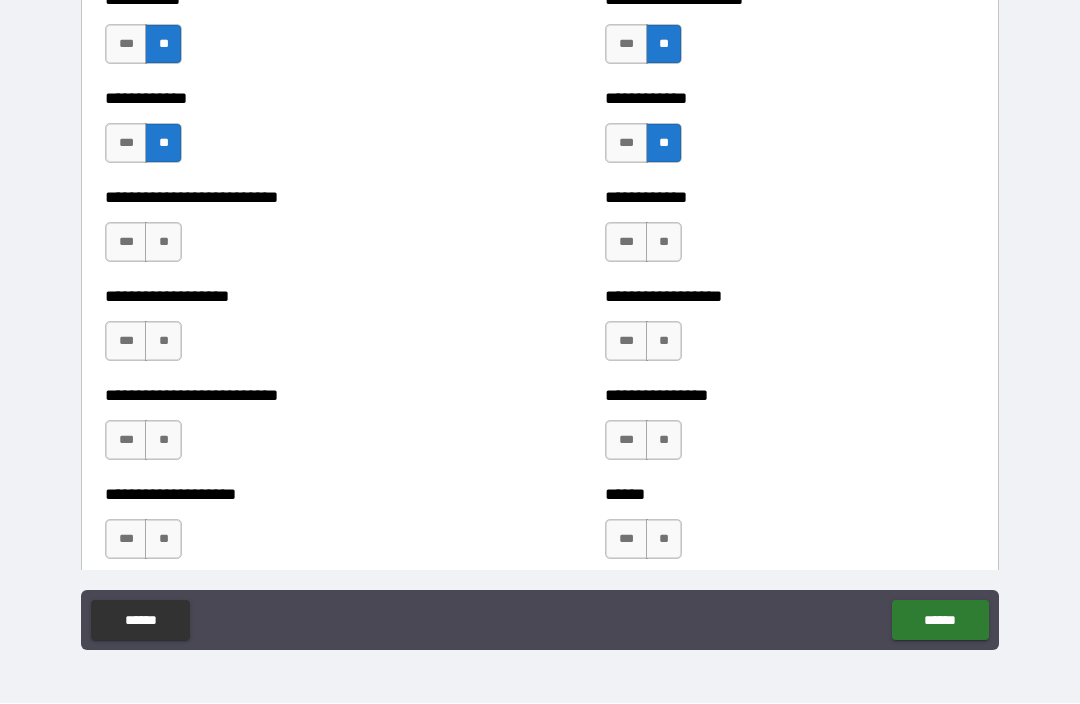 scroll, scrollTop: 5389, scrollLeft: 0, axis: vertical 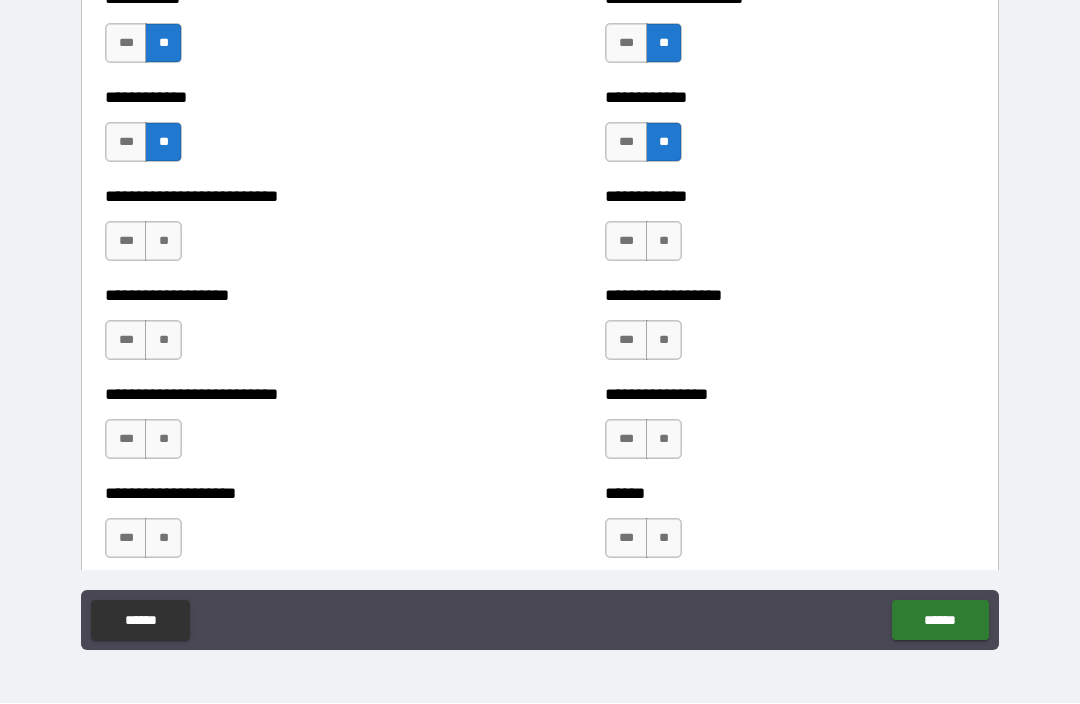 click on "**" at bounding box center [163, 242] 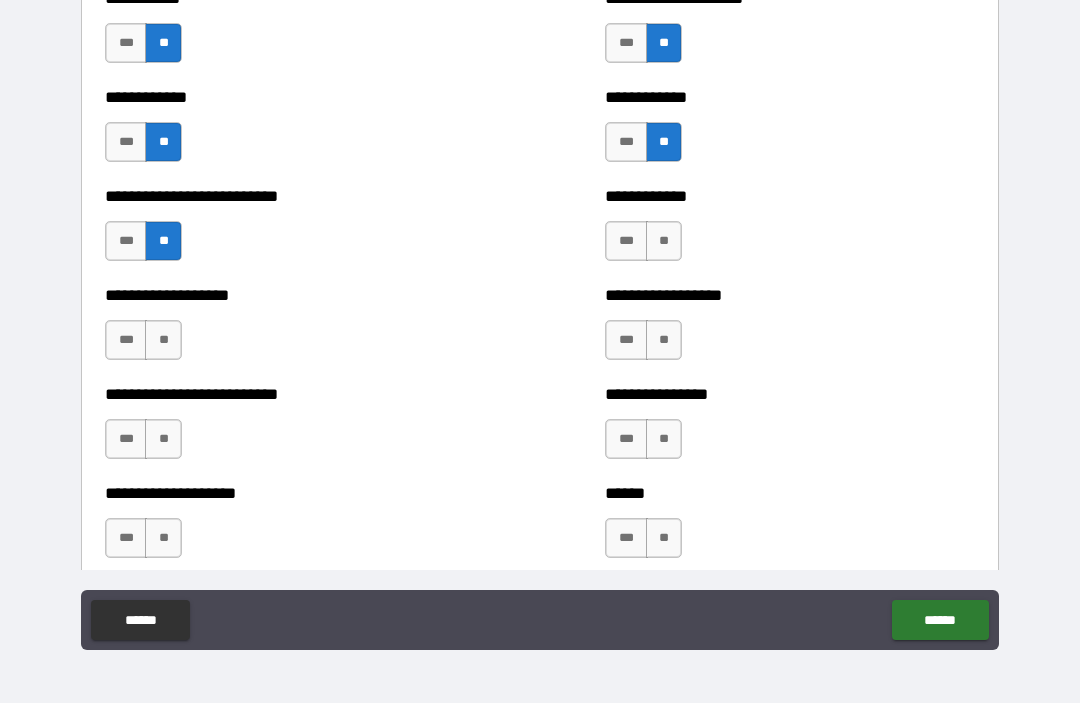 click on "**" at bounding box center (163, 341) 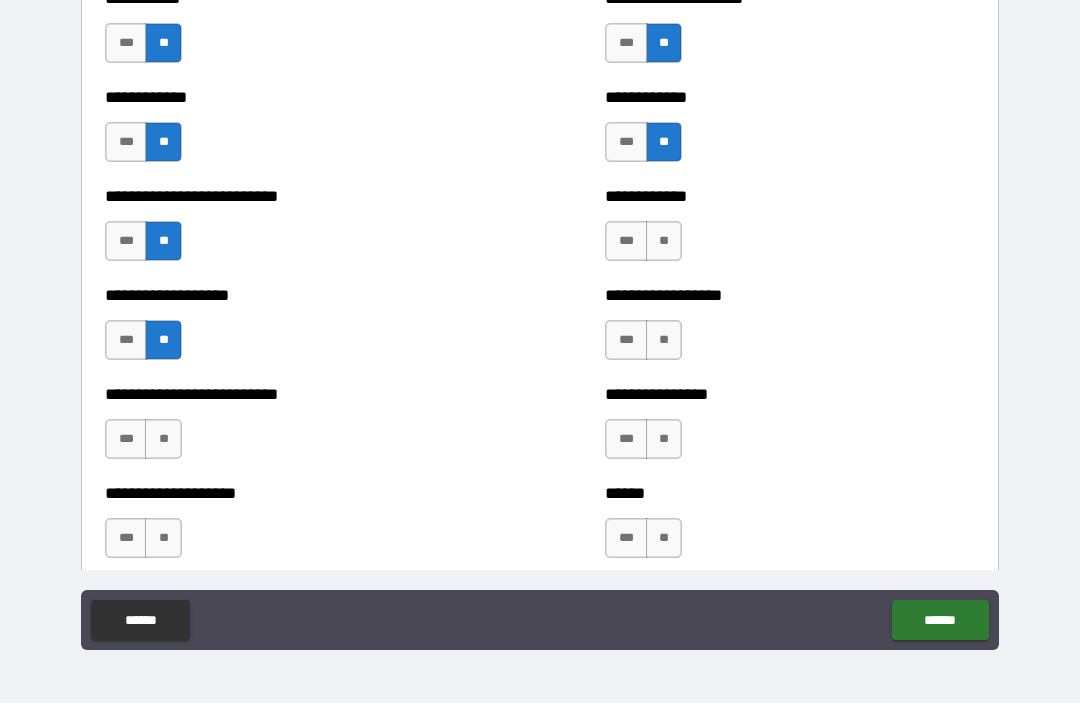click on "***" at bounding box center (126, 341) 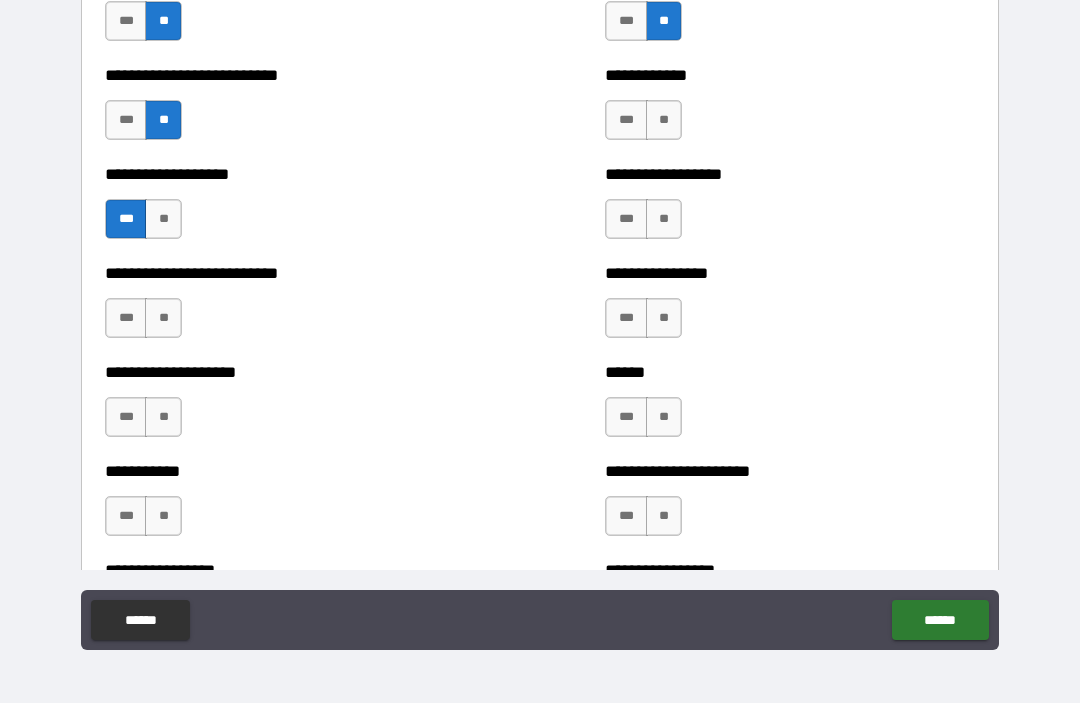 scroll, scrollTop: 5515, scrollLeft: 0, axis: vertical 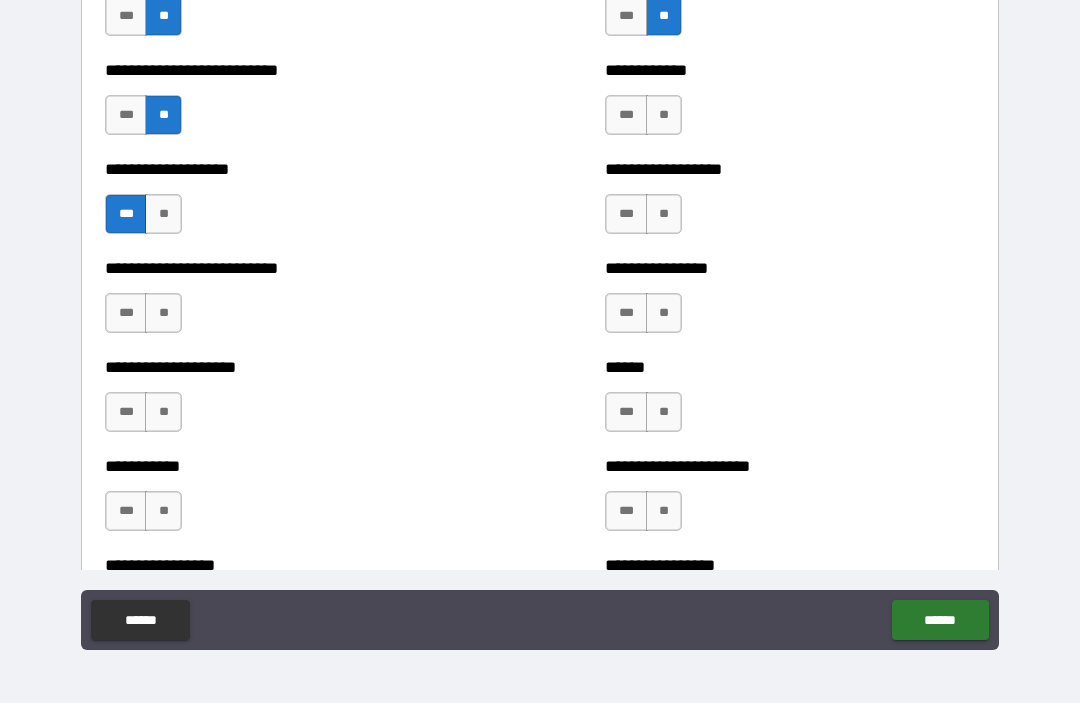 click on "**" at bounding box center [163, 314] 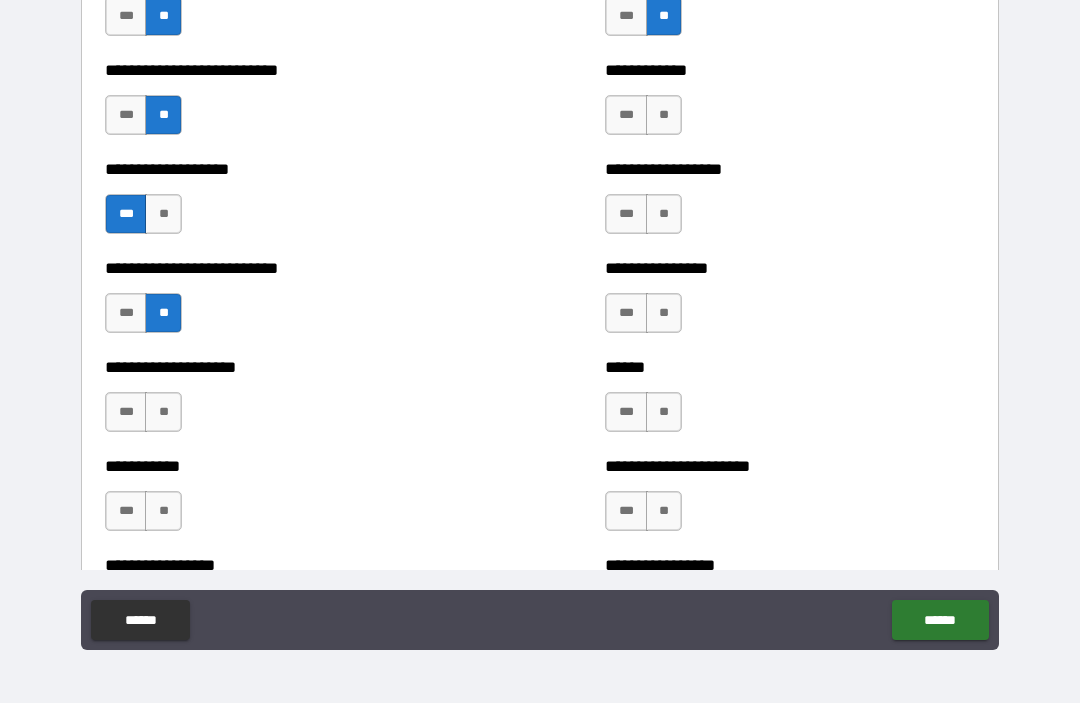 click on "**" at bounding box center (163, 413) 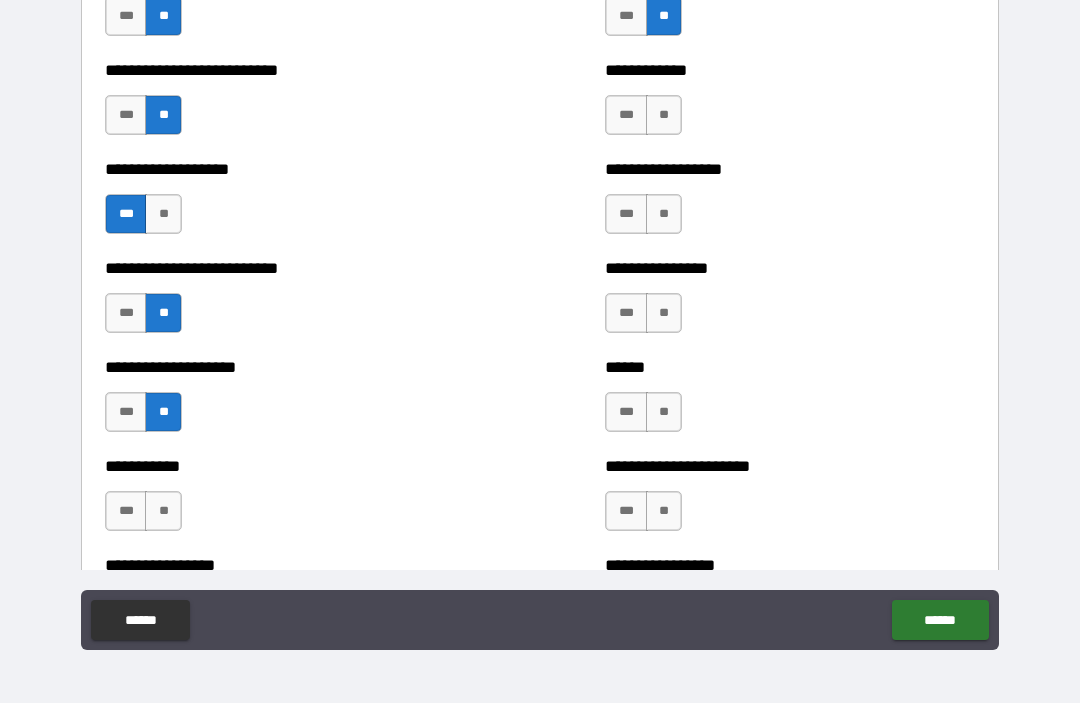 click on "**" at bounding box center [163, 512] 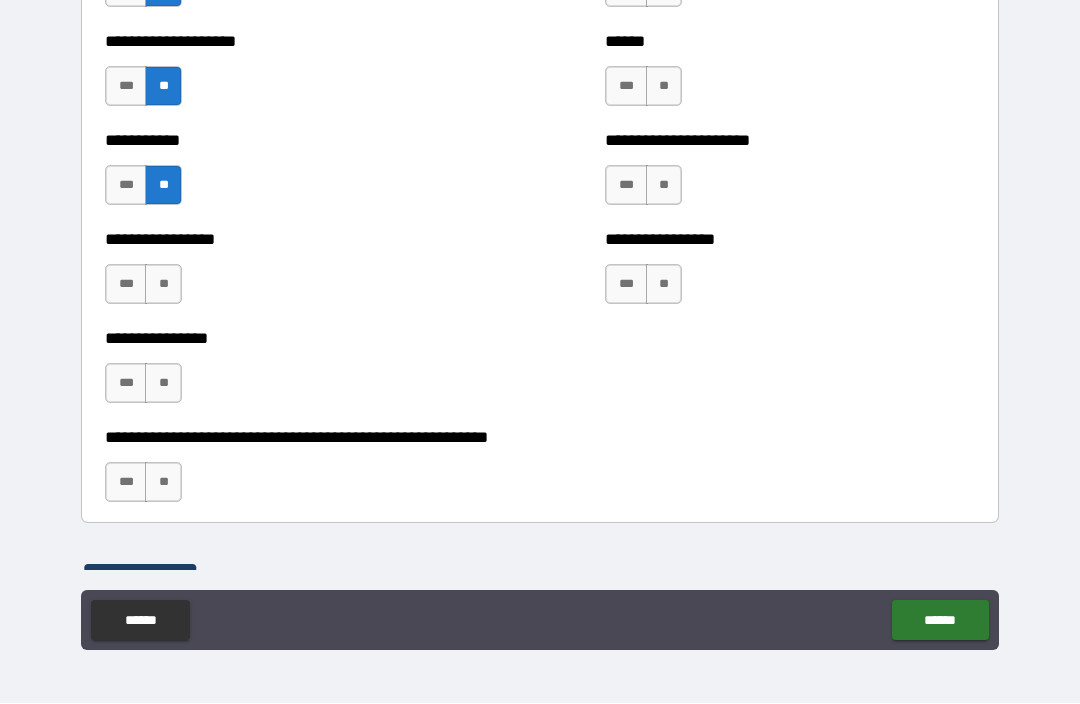 scroll, scrollTop: 5853, scrollLeft: 0, axis: vertical 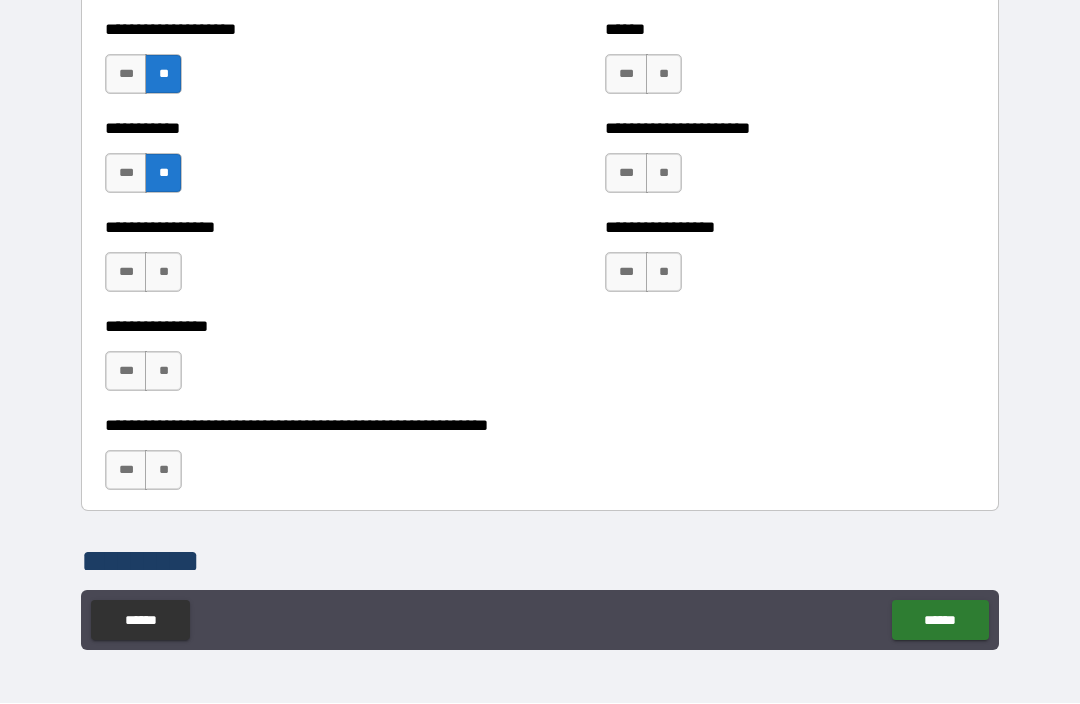 click on "**********" at bounding box center [290, 263] 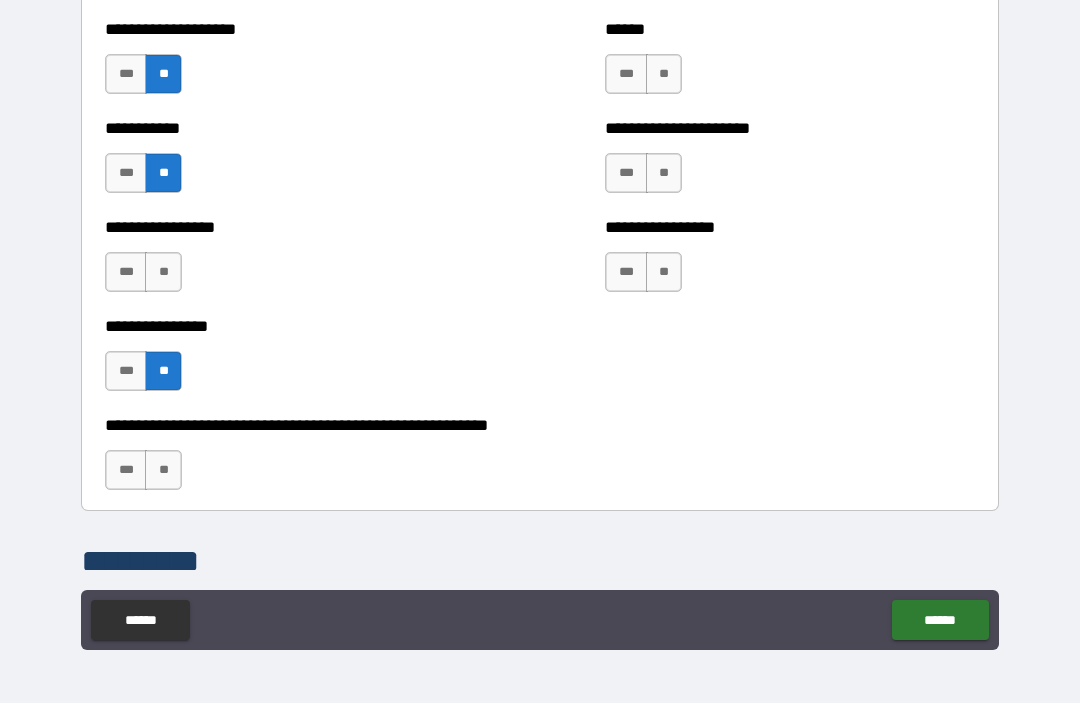 click on "**" at bounding box center [163, 471] 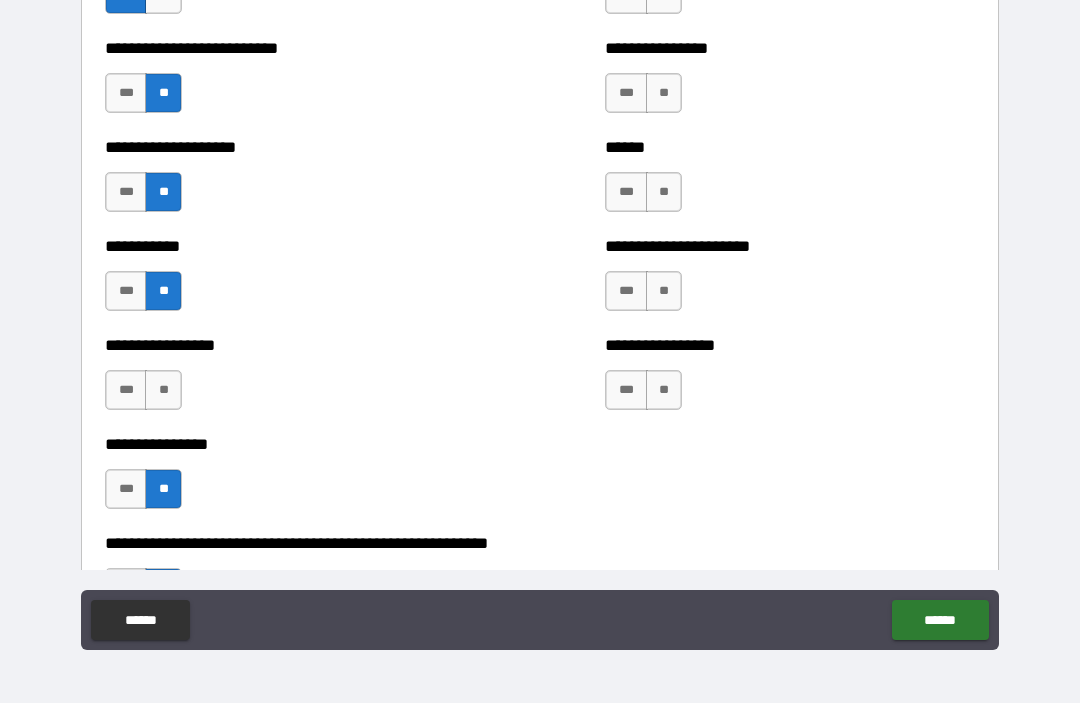 scroll, scrollTop: 5727, scrollLeft: 0, axis: vertical 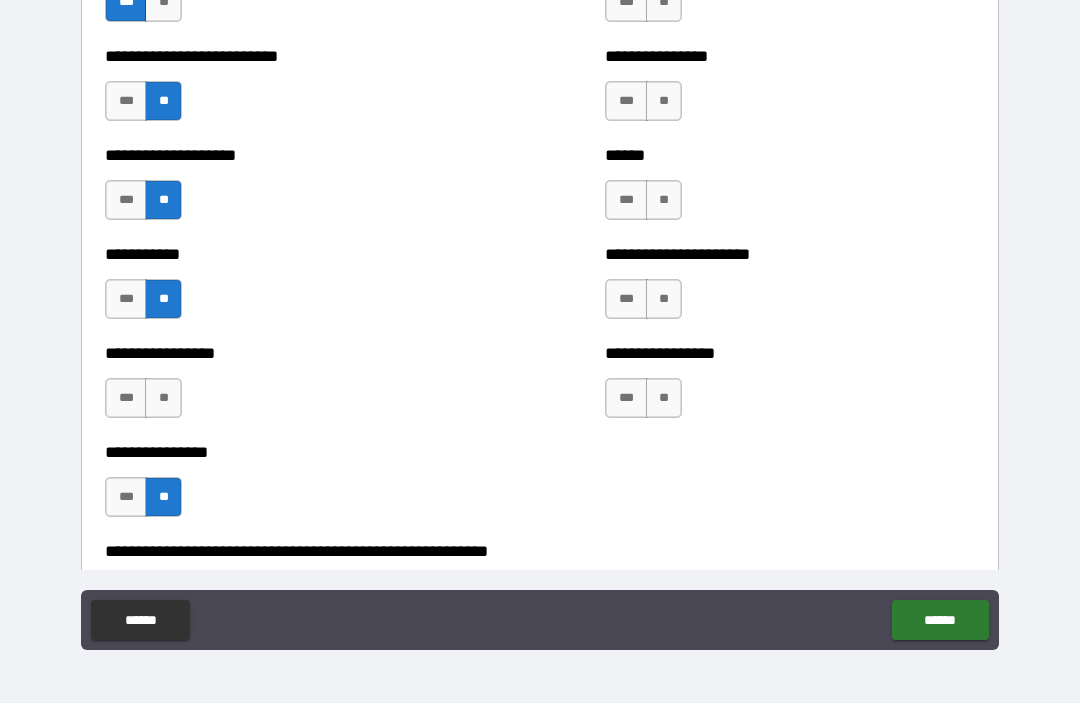 click on "**" at bounding box center [664, 399] 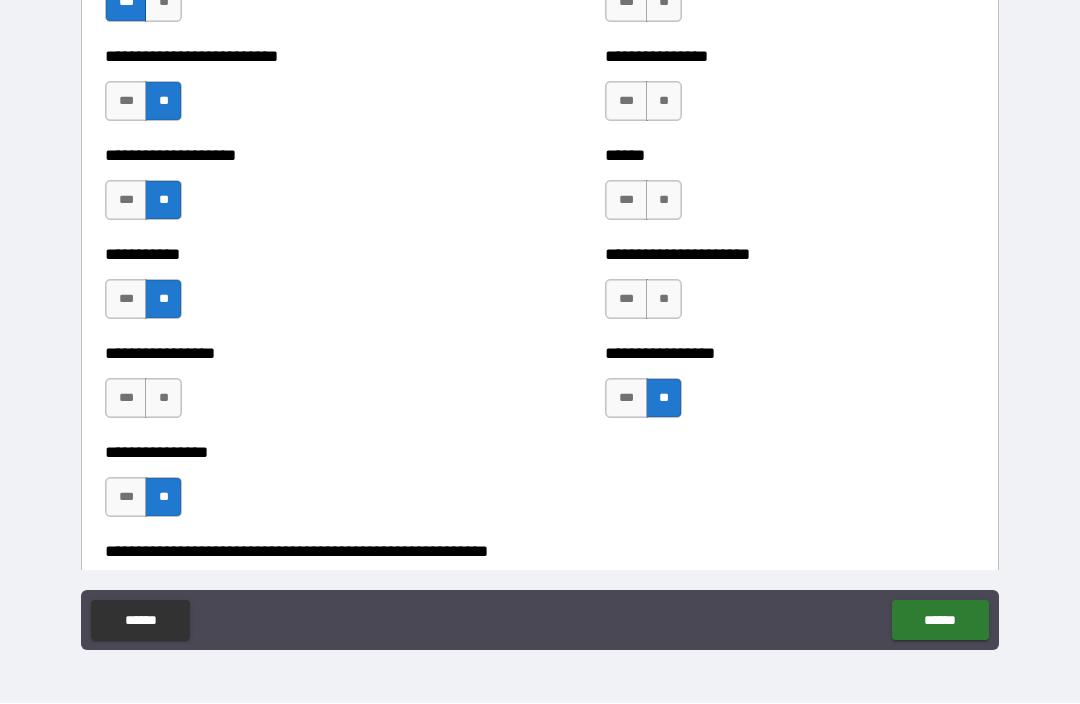 click on "**" at bounding box center (664, 300) 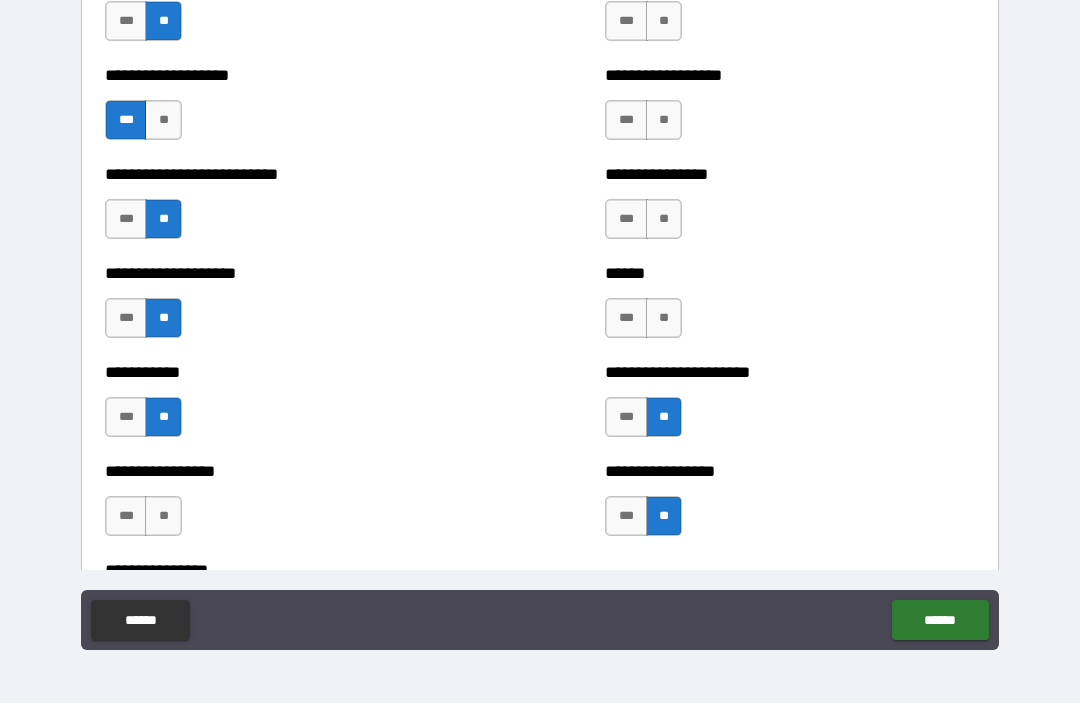 scroll, scrollTop: 5595, scrollLeft: 0, axis: vertical 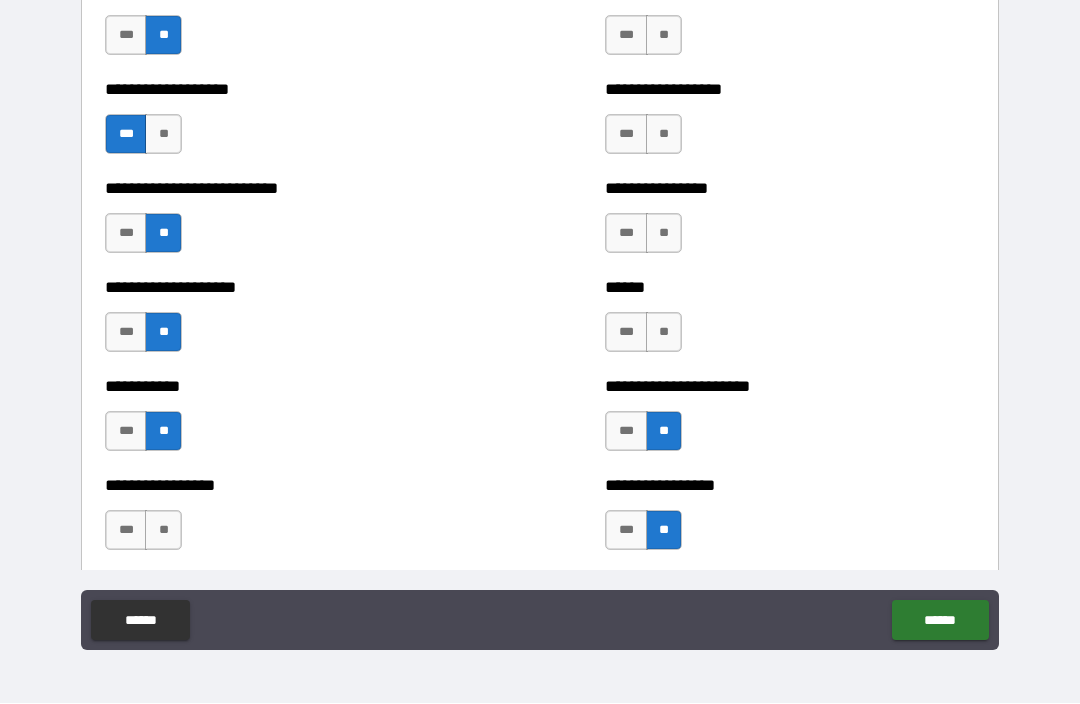 click on "**" at bounding box center (664, 333) 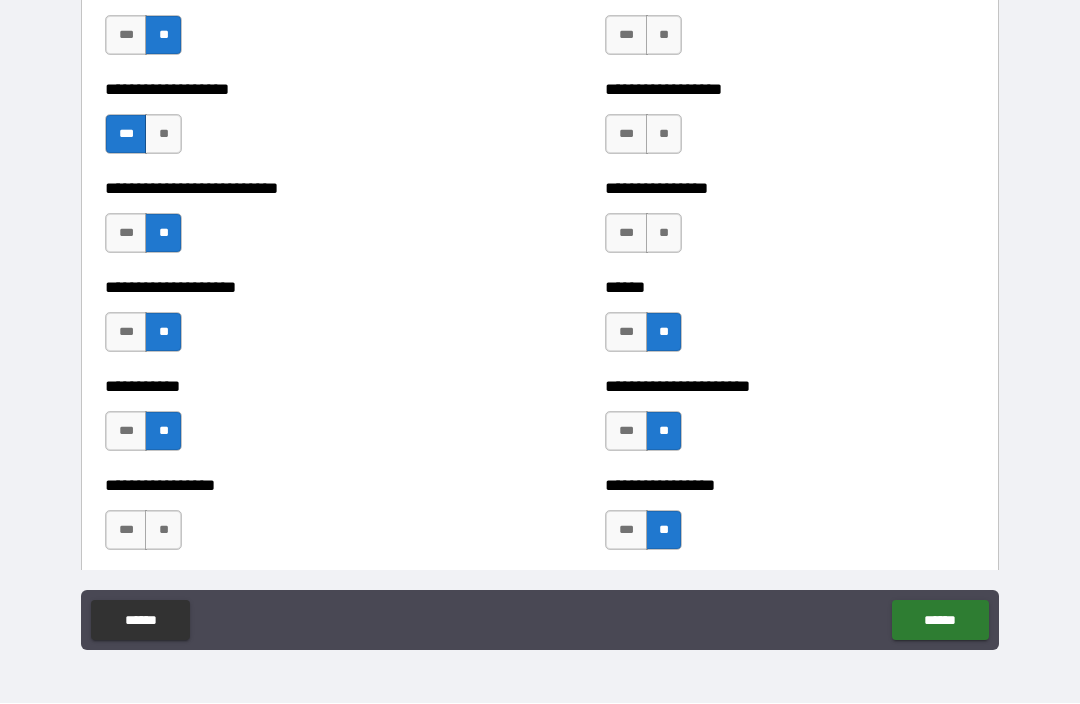 click on "**" at bounding box center [664, 234] 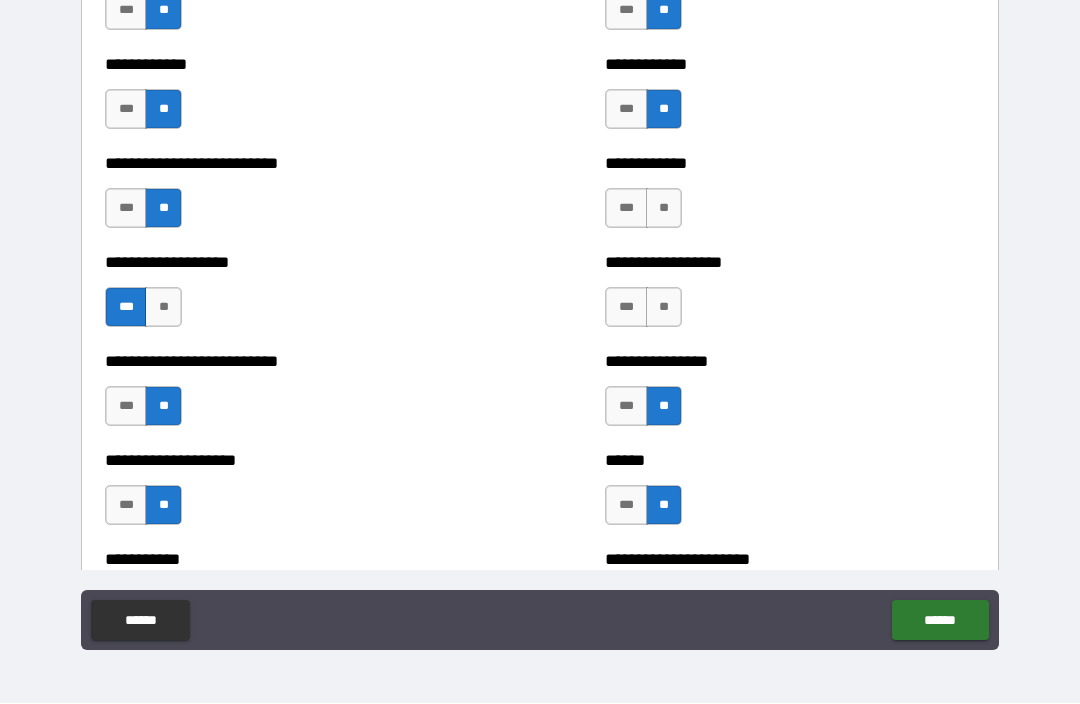 click on "**" at bounding box center (664, 308) 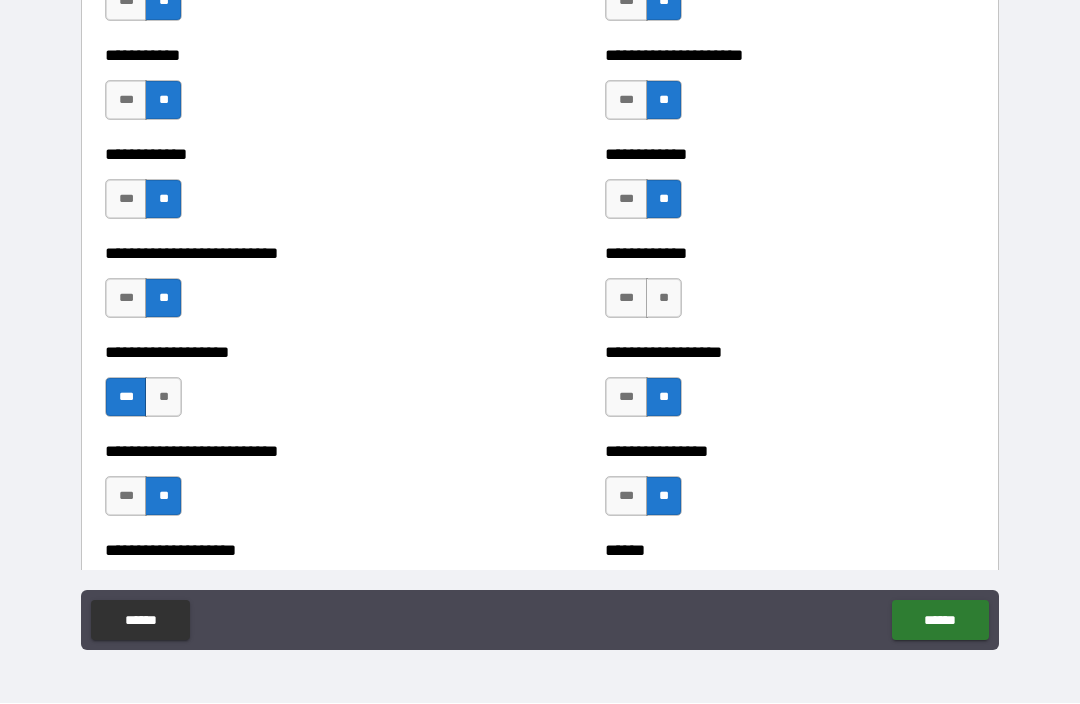 scroll, scrollTop: 5328, scrollLeft: 0, axis: vertical 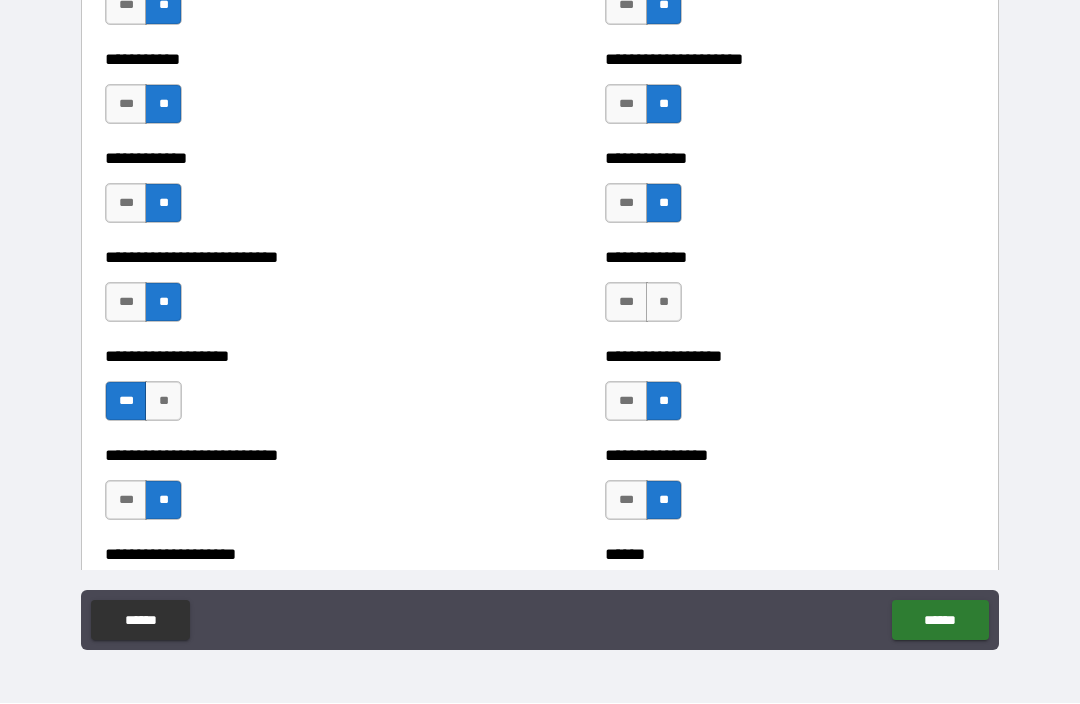 click on "**" at bounding box center (664, 303) 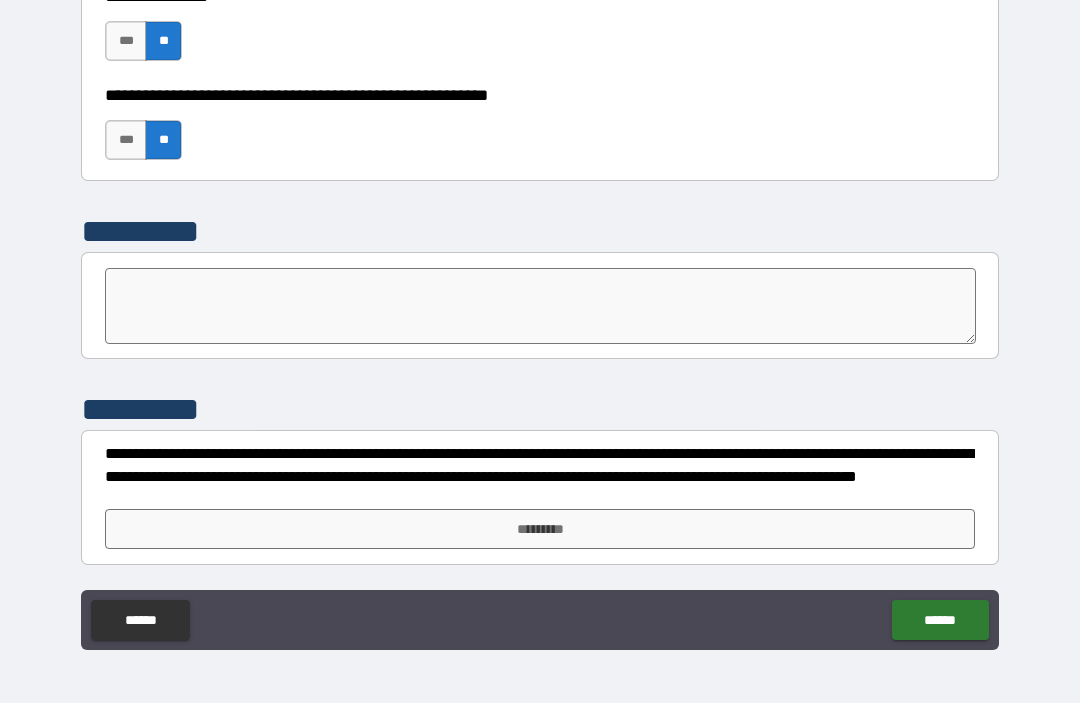 scroll, scrollTop: 6183, scrollLeft: 0, axis: vertical 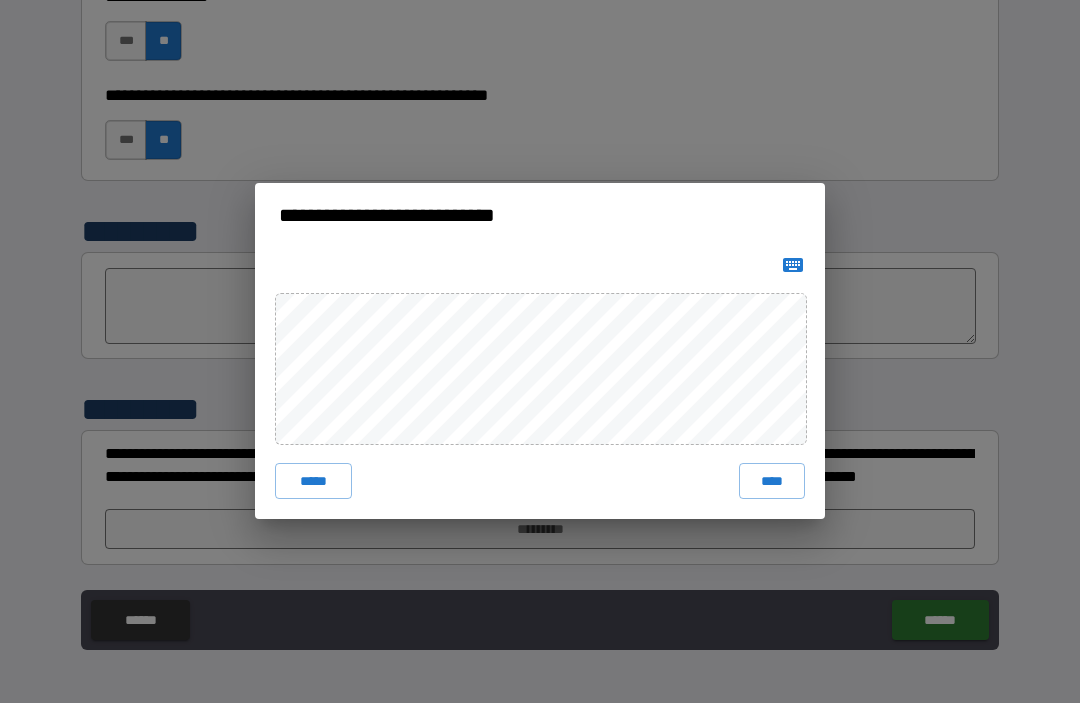click on "****" at bounding box center (772, 482) 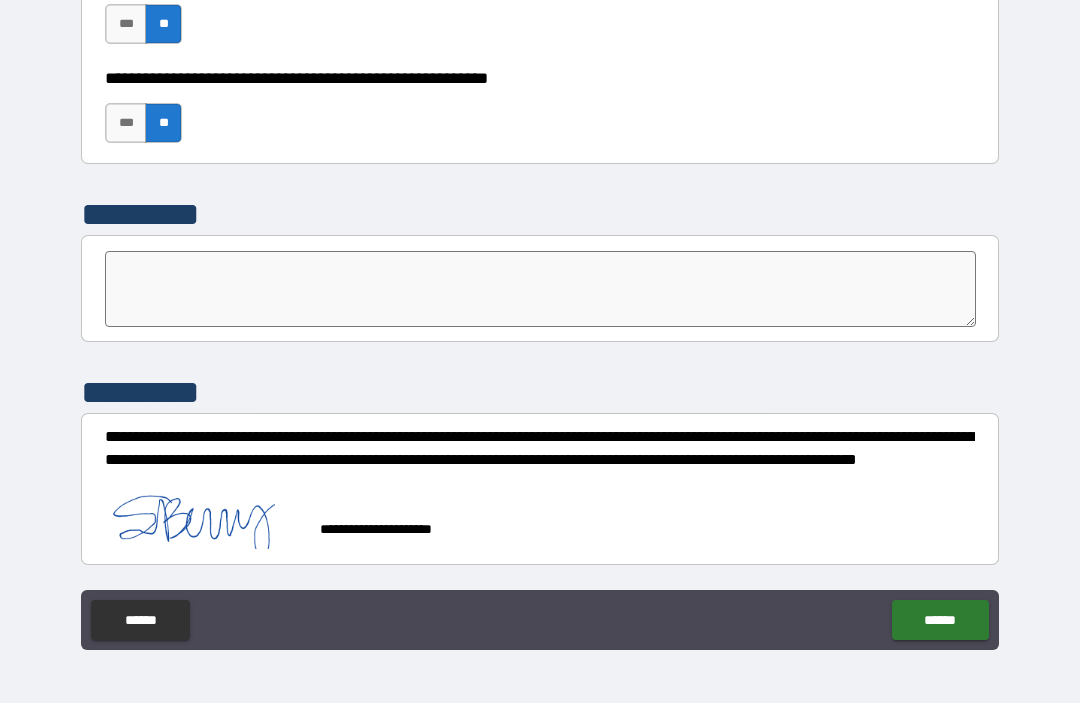 scroll, scrollTop: 0, scrollLeft: 0, axis: both 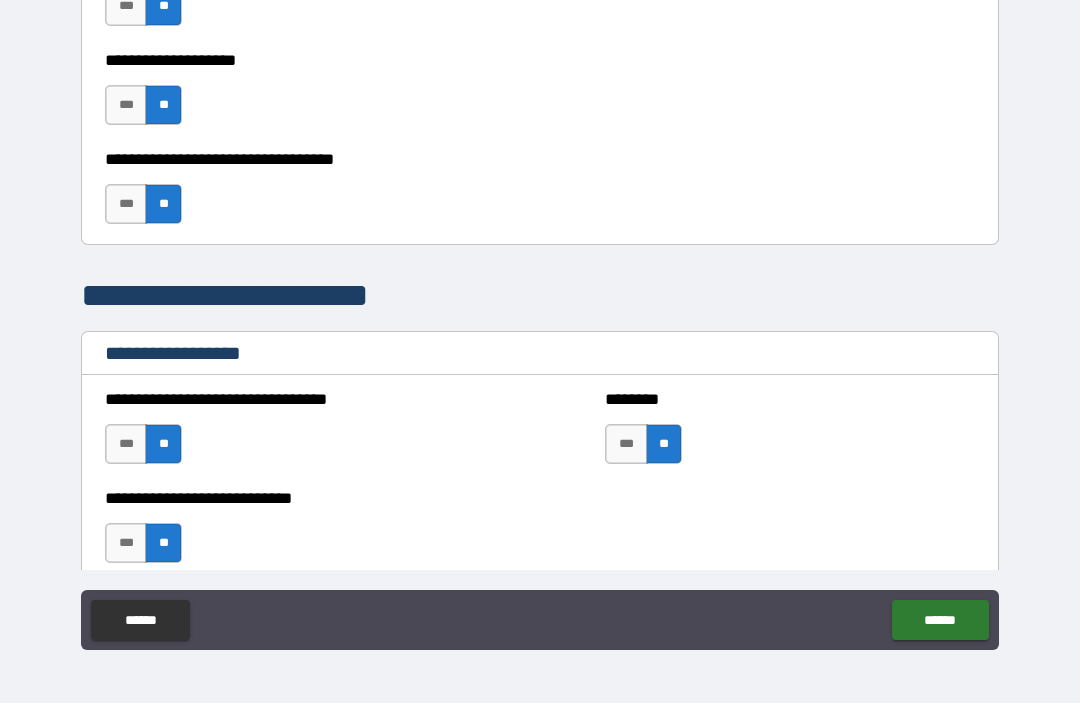 click on "******" at bounding box center (940, 621) 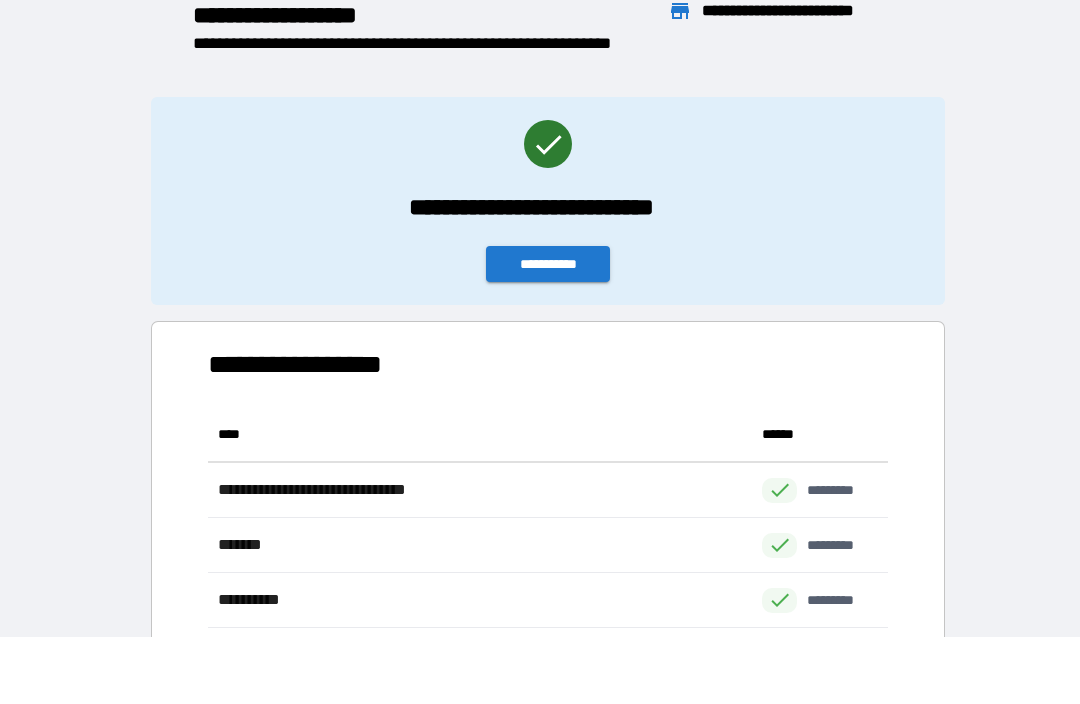 scroll, scrollTop: 331, scrollLeft: 680, axis: both 